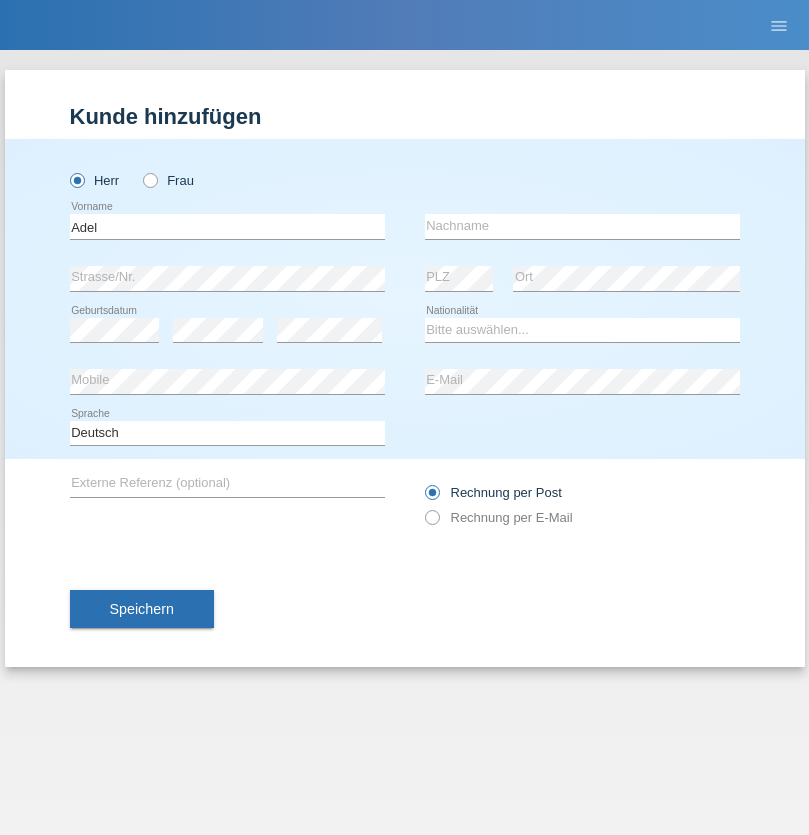 scroll, scrollTop: 0, scrollLeft: 0, axis: both 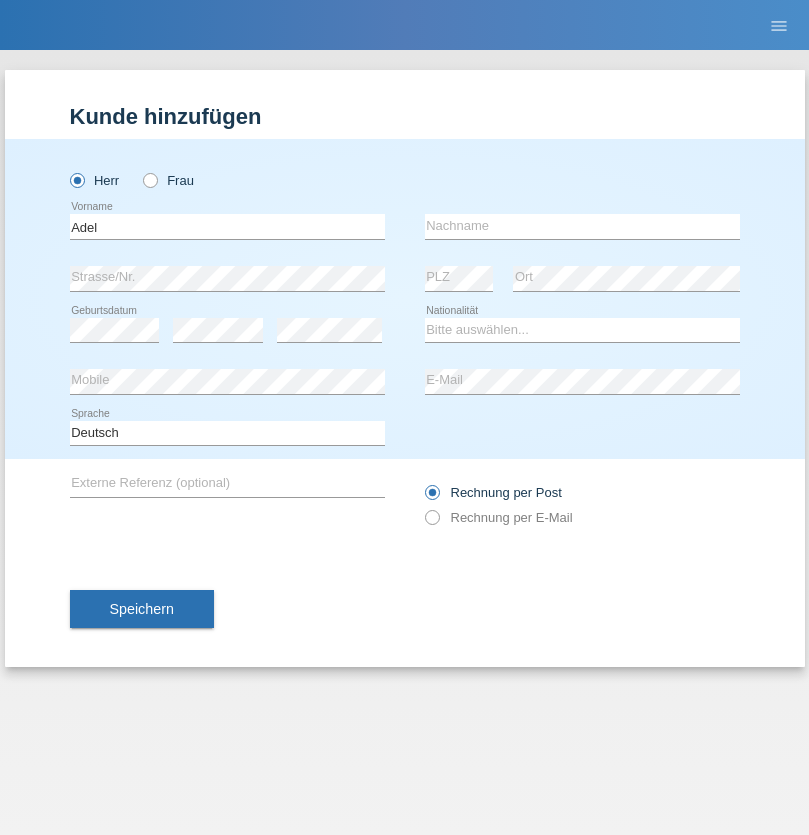 type on "Adel" 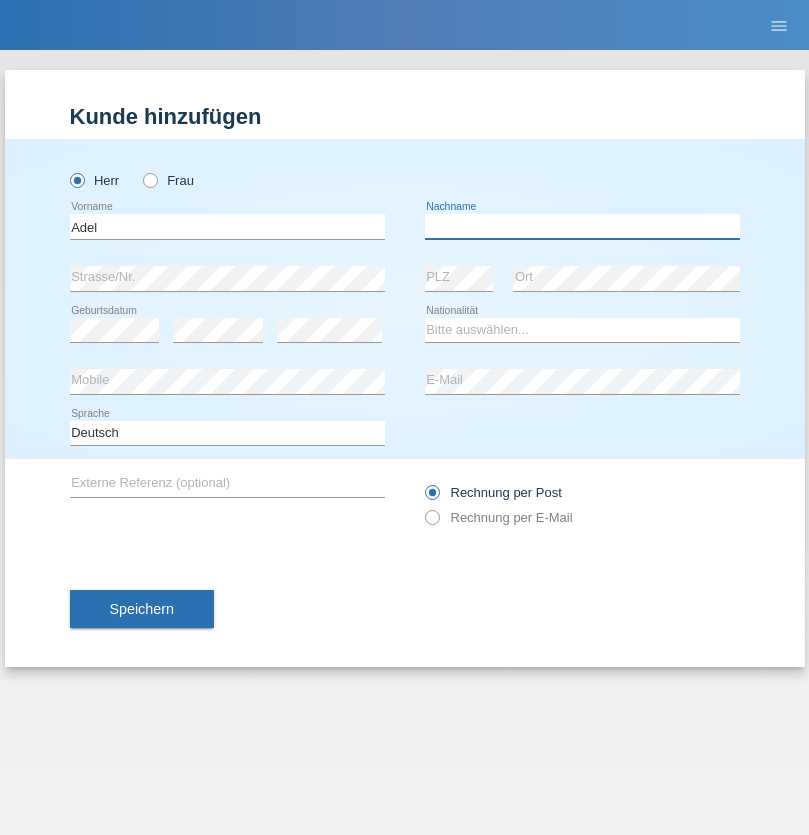 click at bounding box center [582, 226] 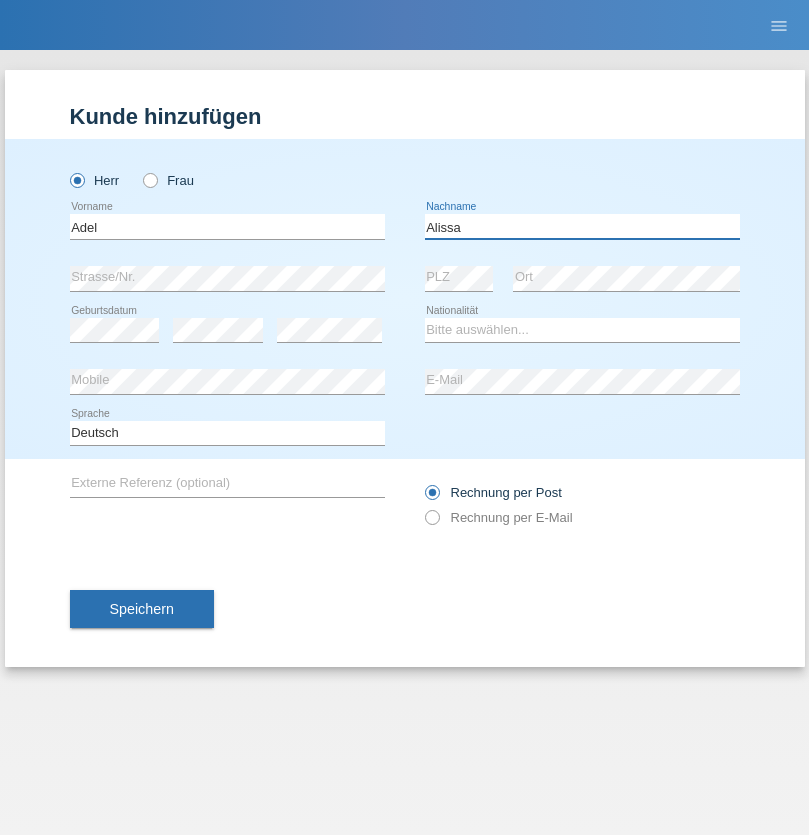 type on "Alissa" 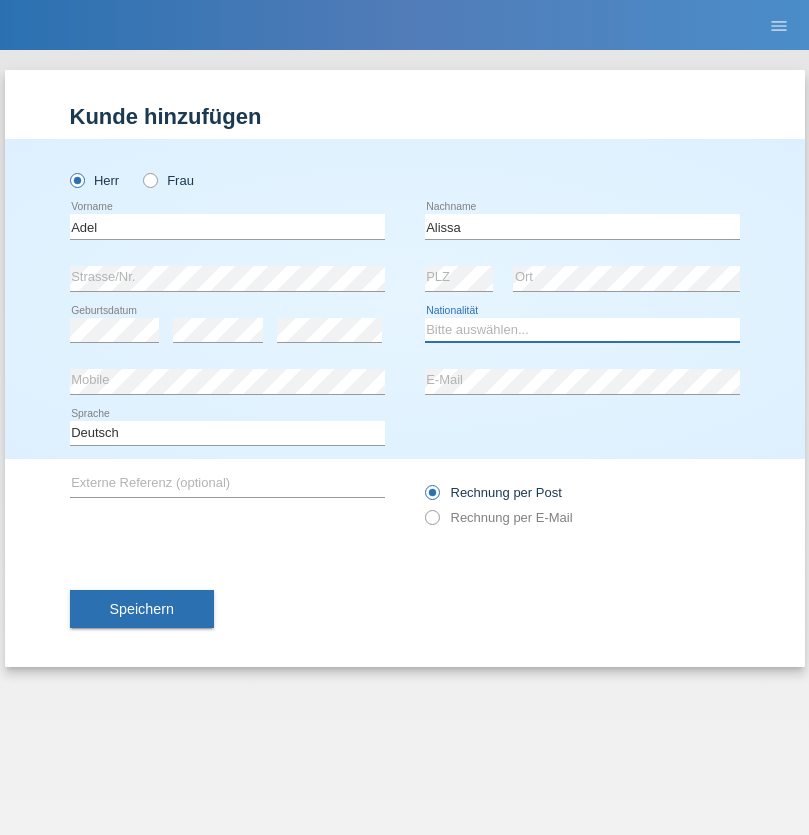 select on "SY" 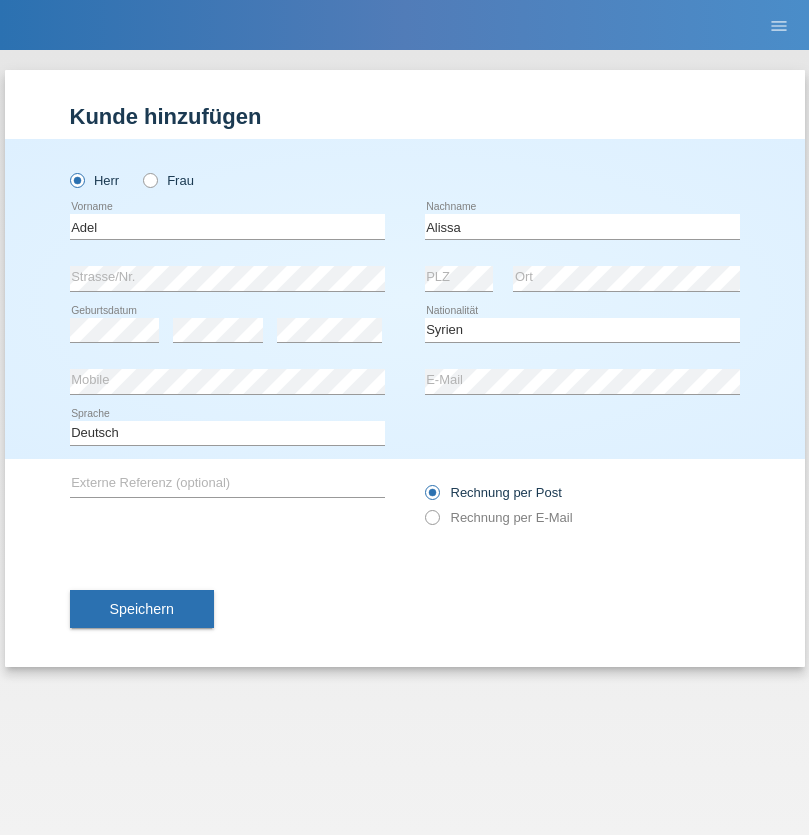select on "C" 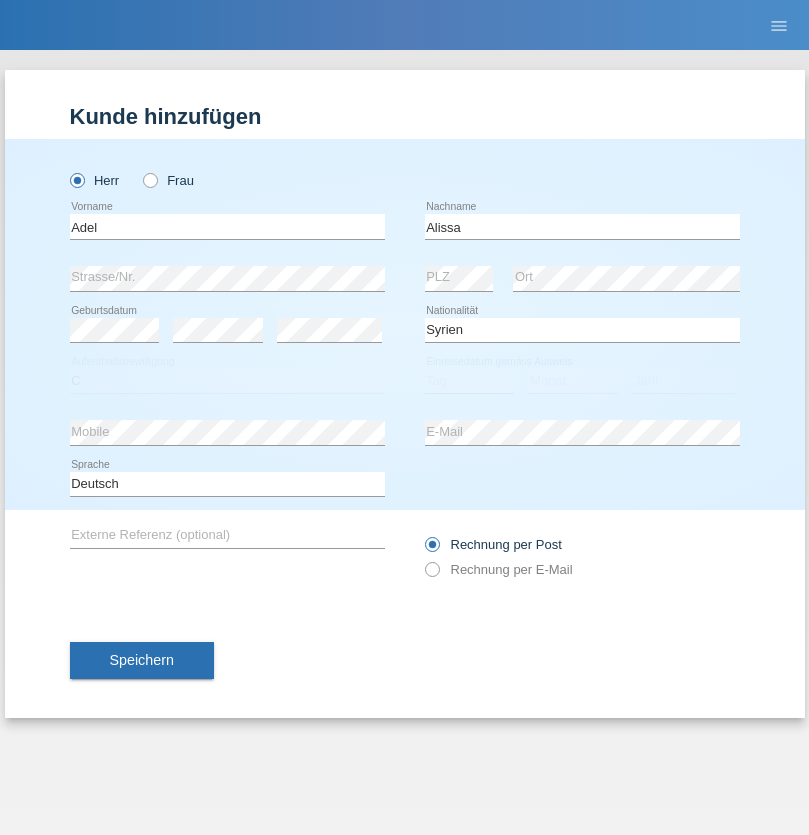 select on "20" 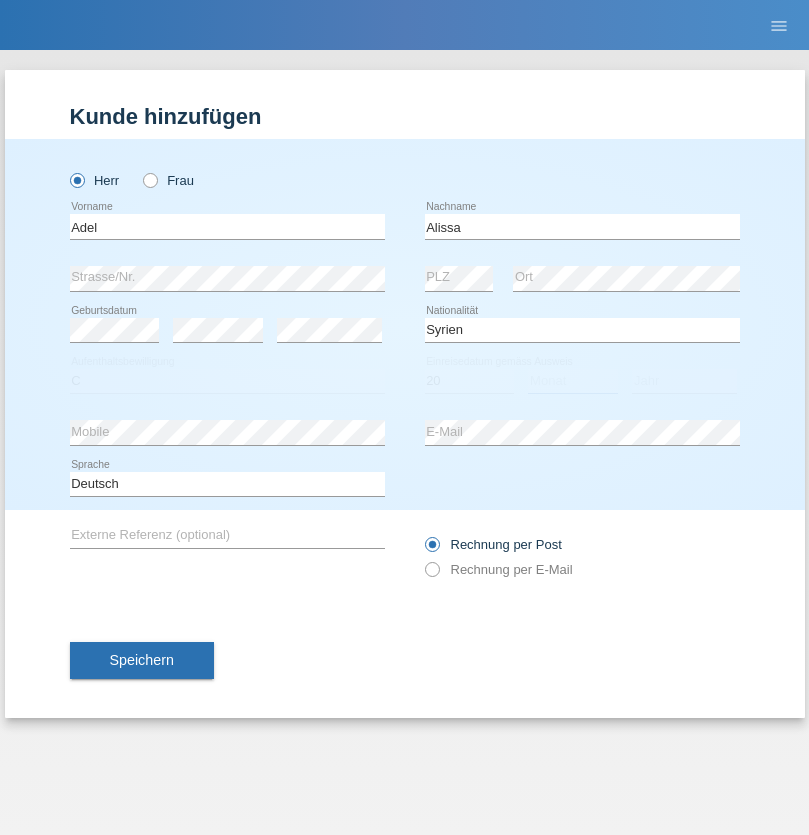 select on "09" 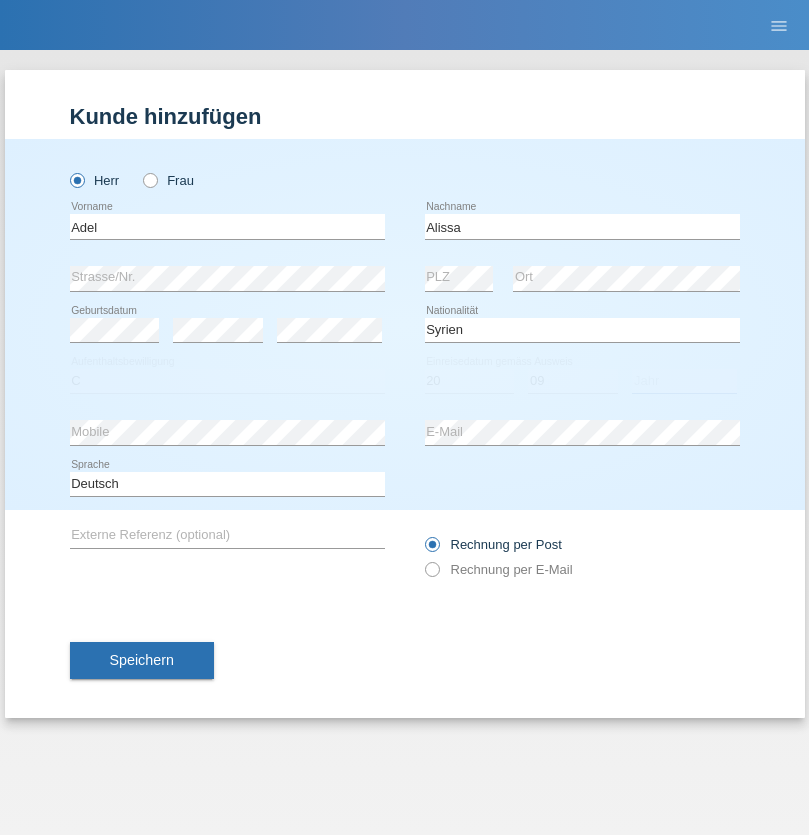 select on "2018" 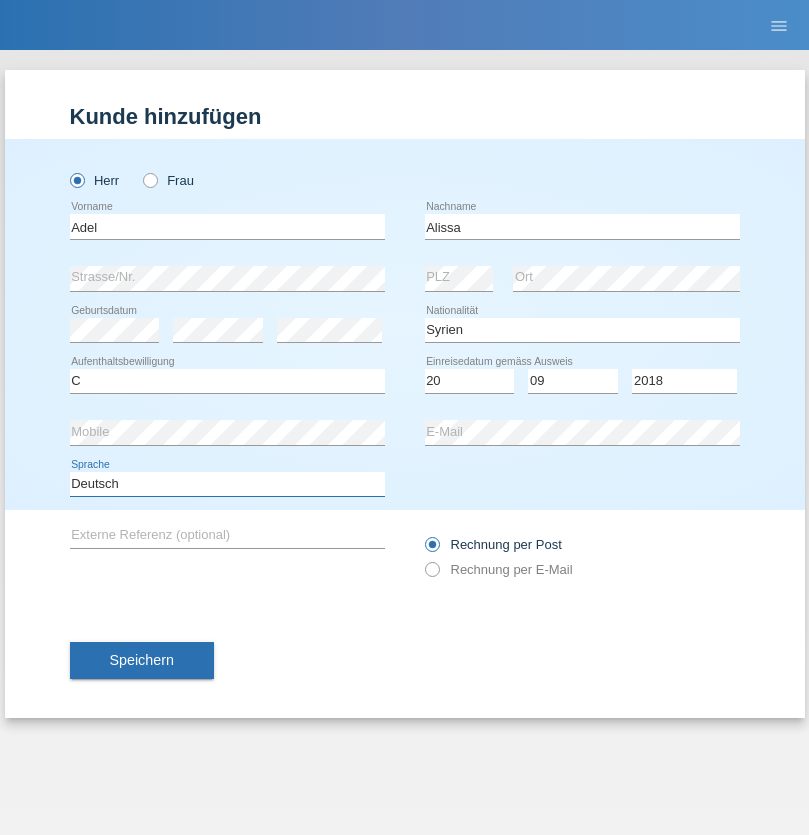 select on "en" 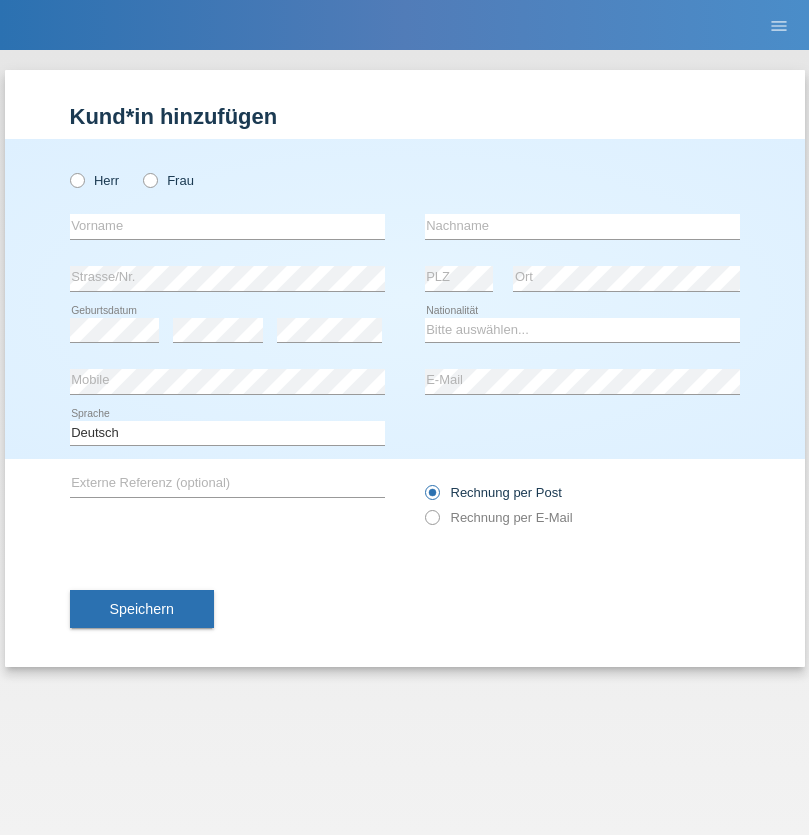 scroll, scrollTop: 0, scrollLeft: 0, axis: both 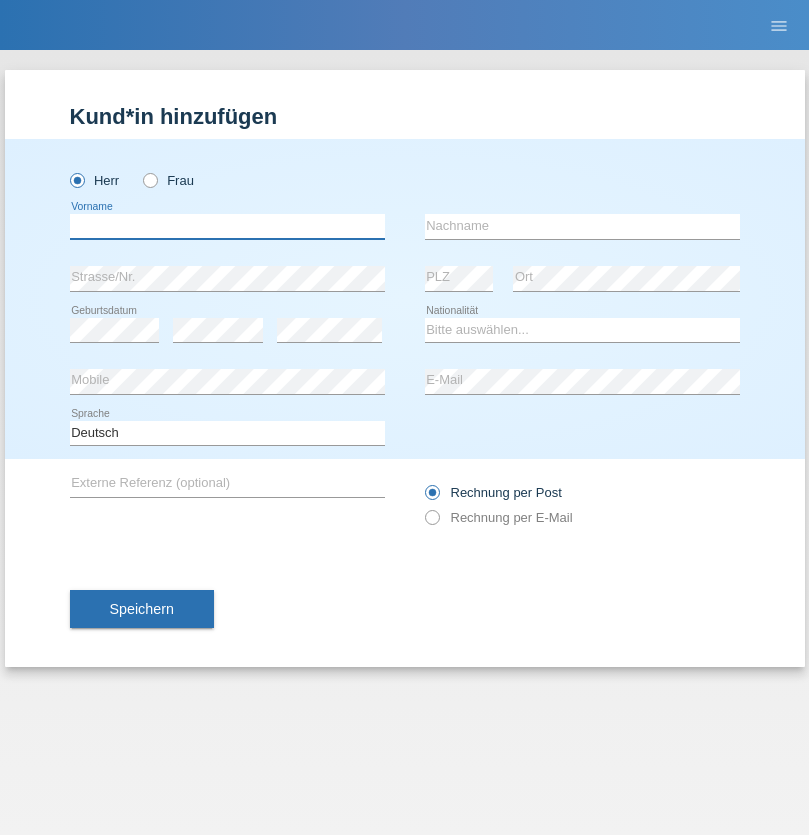 click at bounding box center [227, 226] 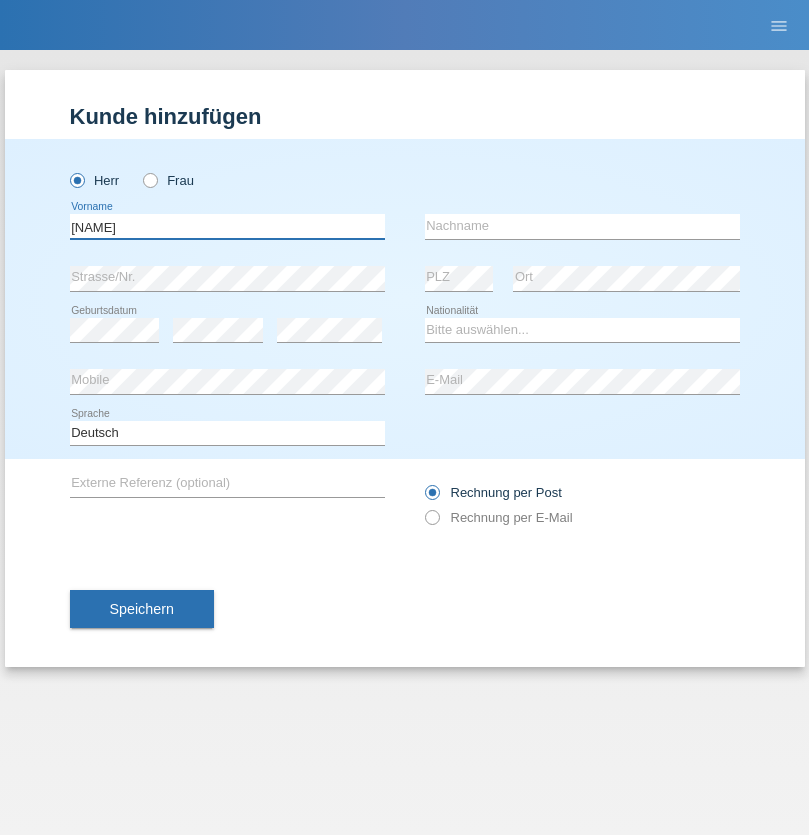 type on "[NAME]" 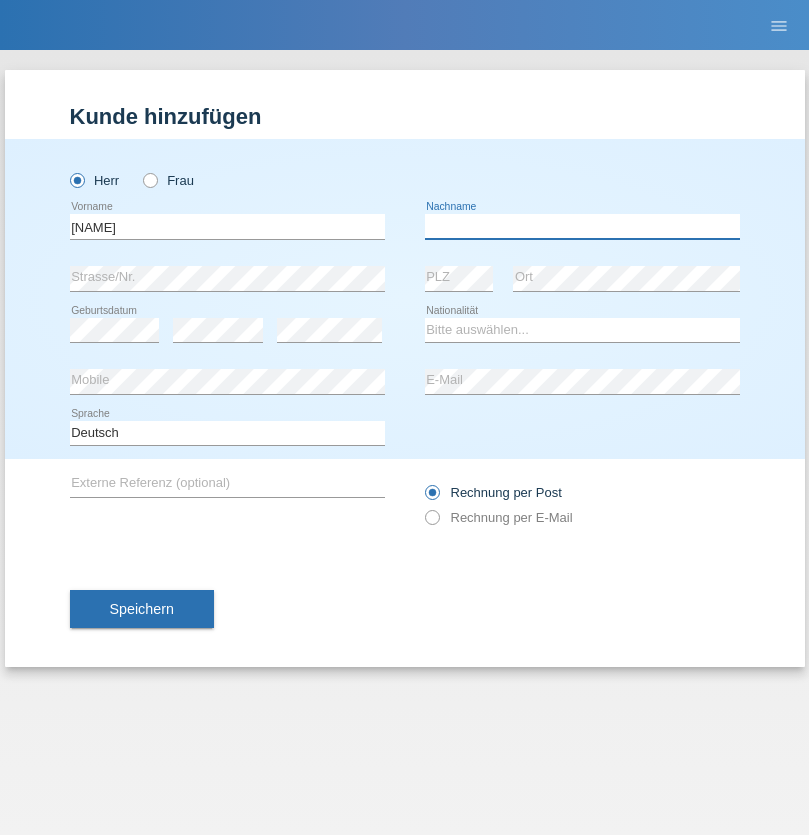 click at bounding box center (582, 226) 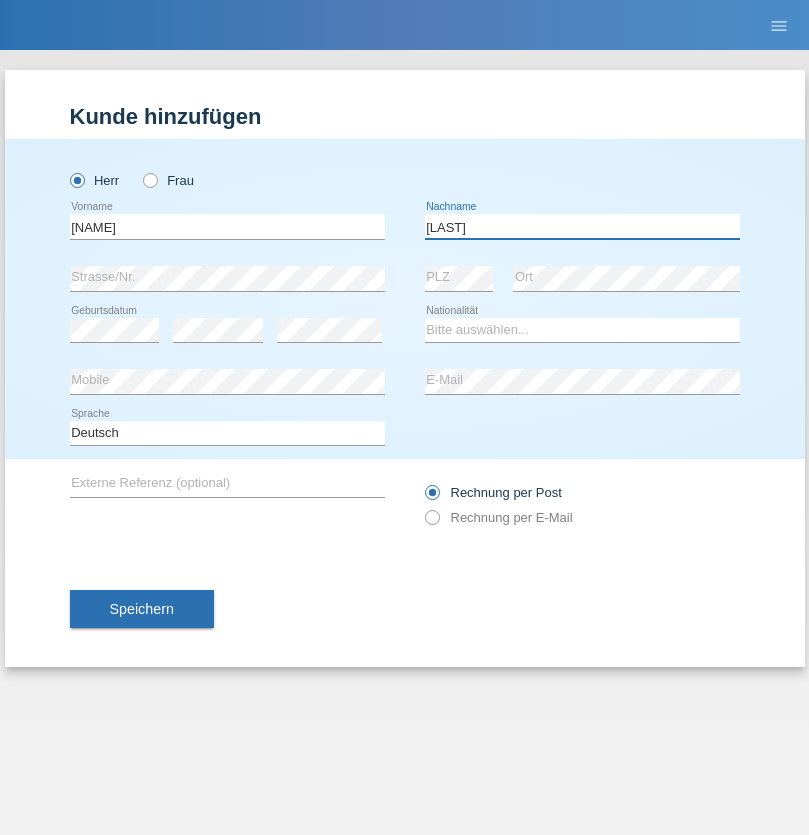 type on "[LAST]" 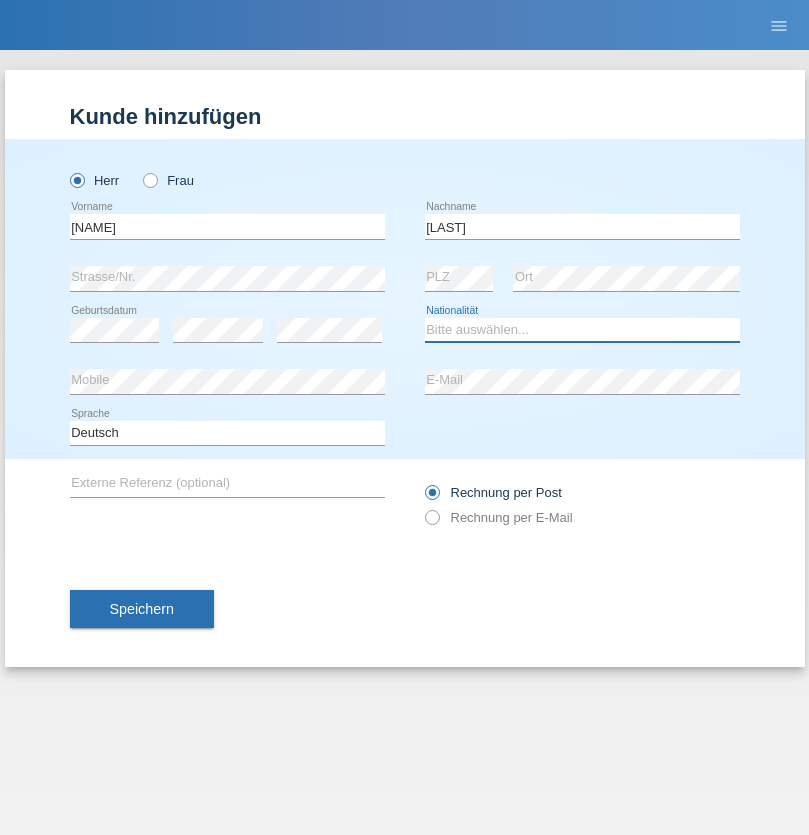 select on "CH" 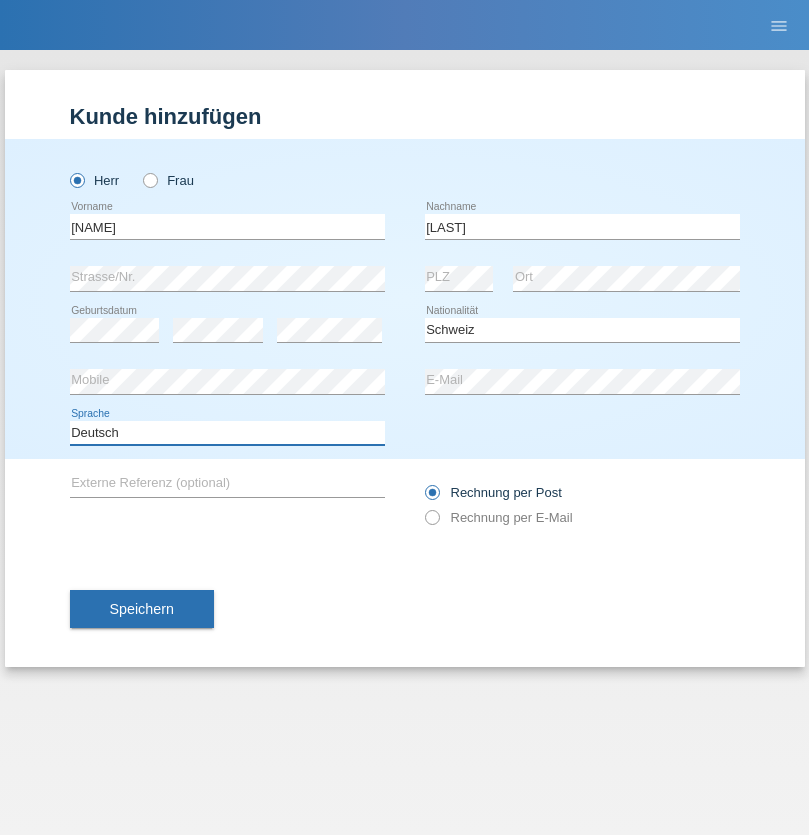 select on "en" 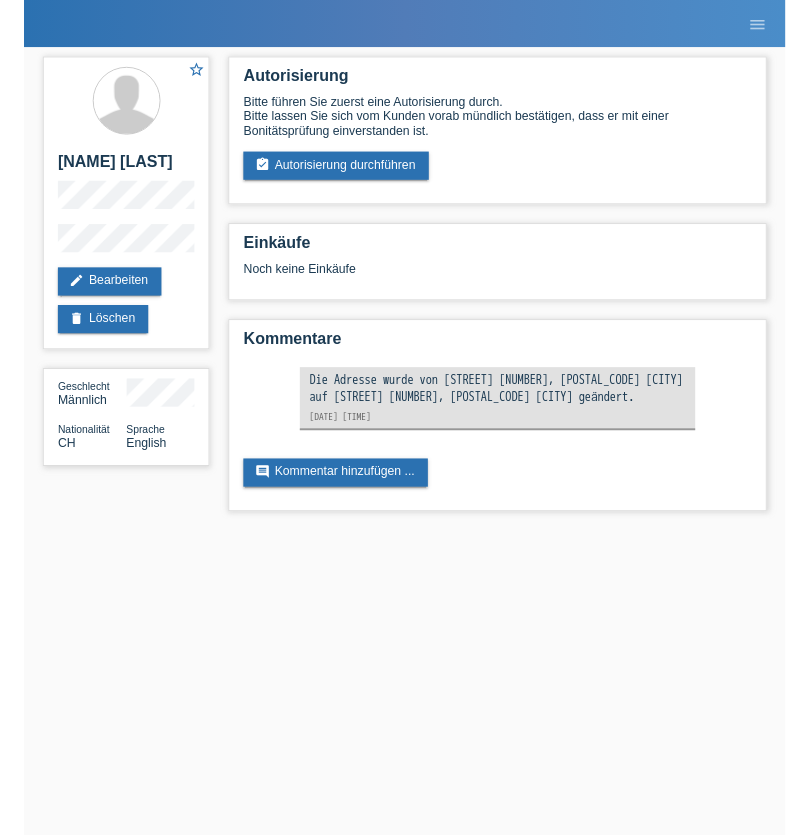 scroll, scrollTop: 0, scrollLeft: 0, axis: both 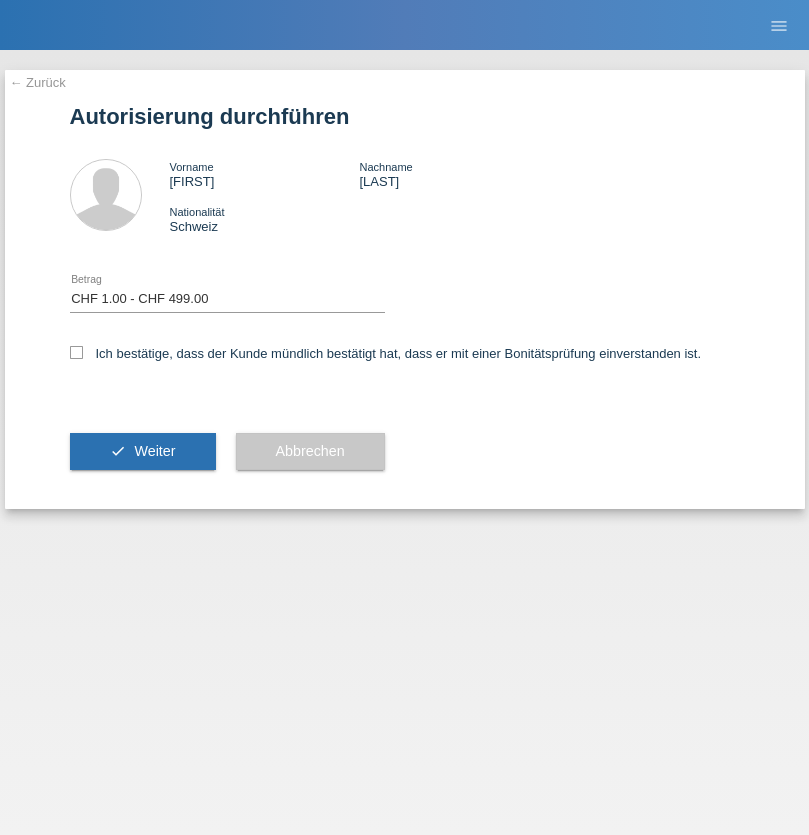 select on "1" 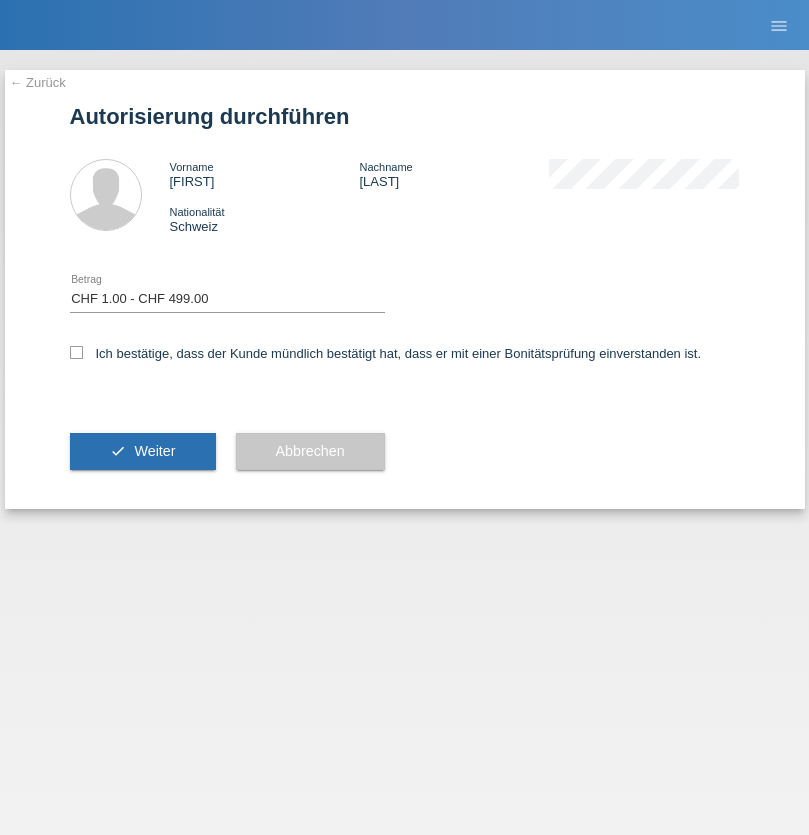 scroll, scrollTop: 0, scrollLeft: 0, axis: both 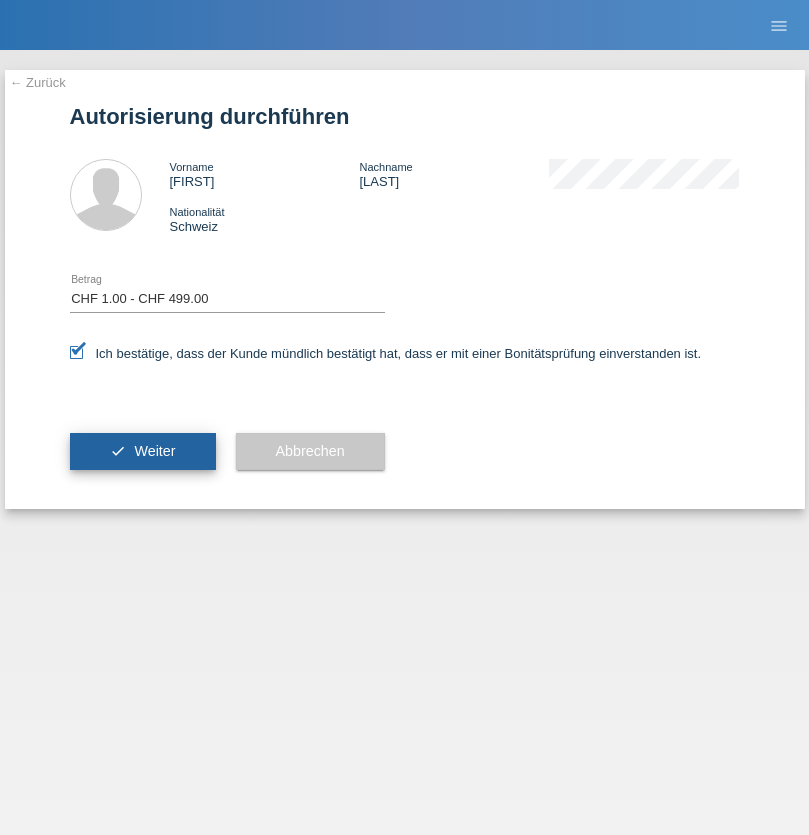 click on "Weiter" at bounding box center (154, 451) 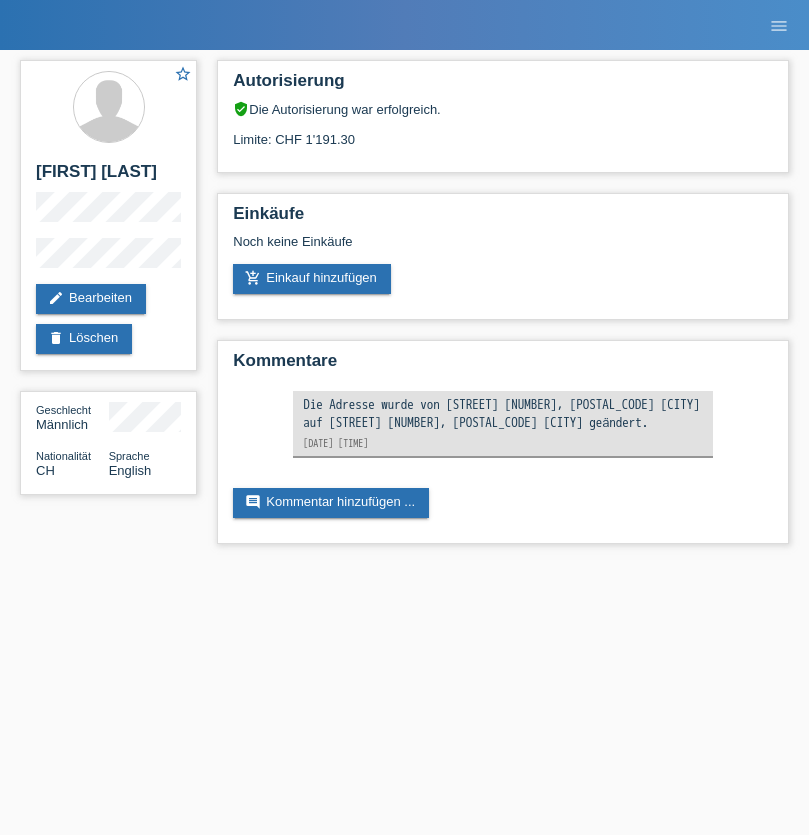 scroll, scrollTop: 0, scrollLeft: 0, axis: both 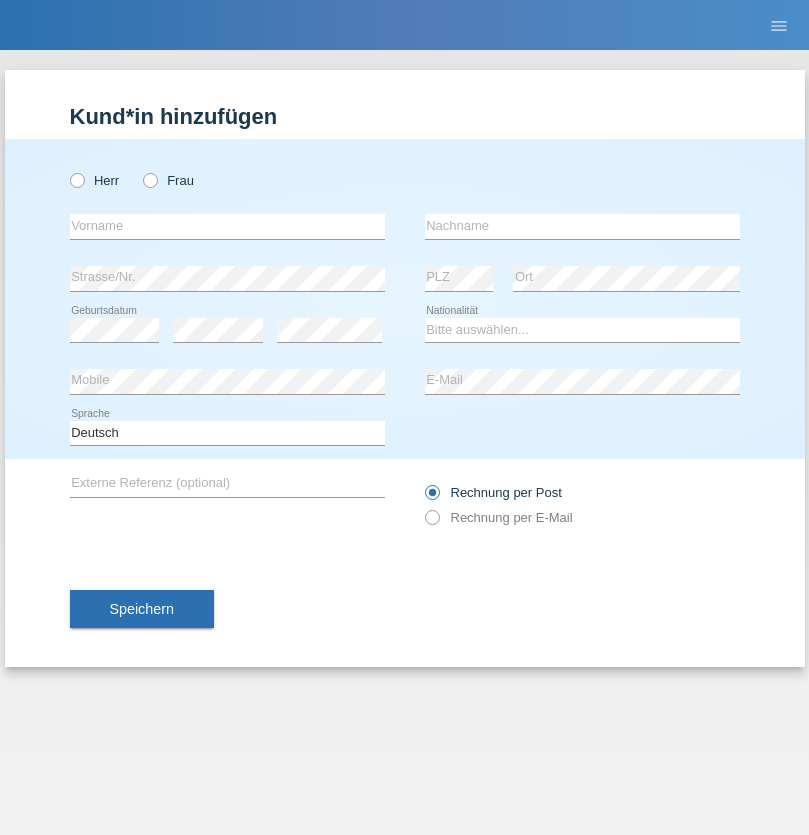radio on "true" 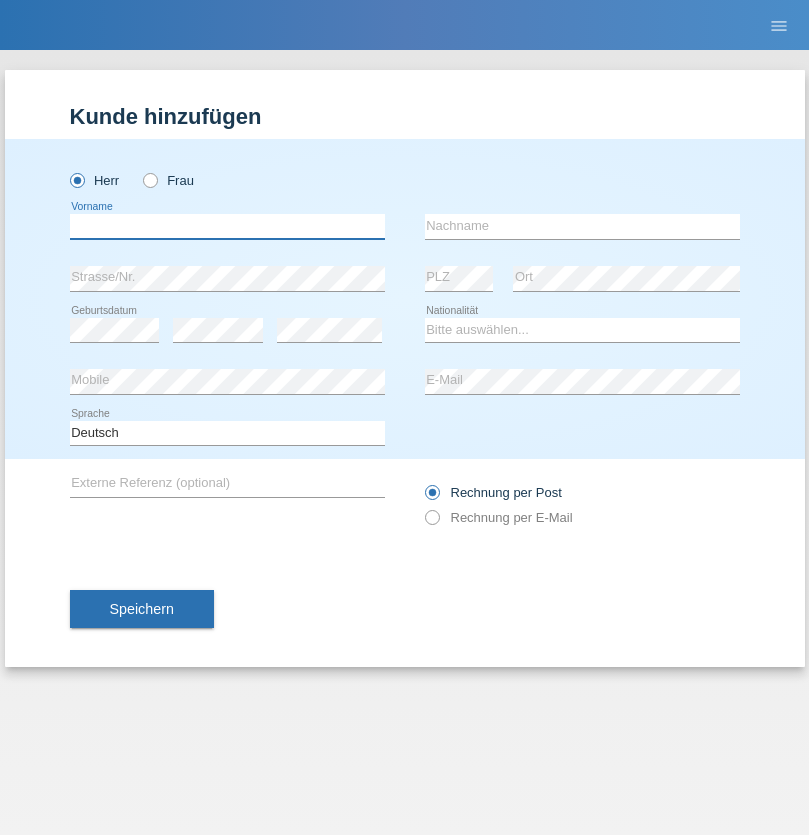 click at bounding box center [227, 226] 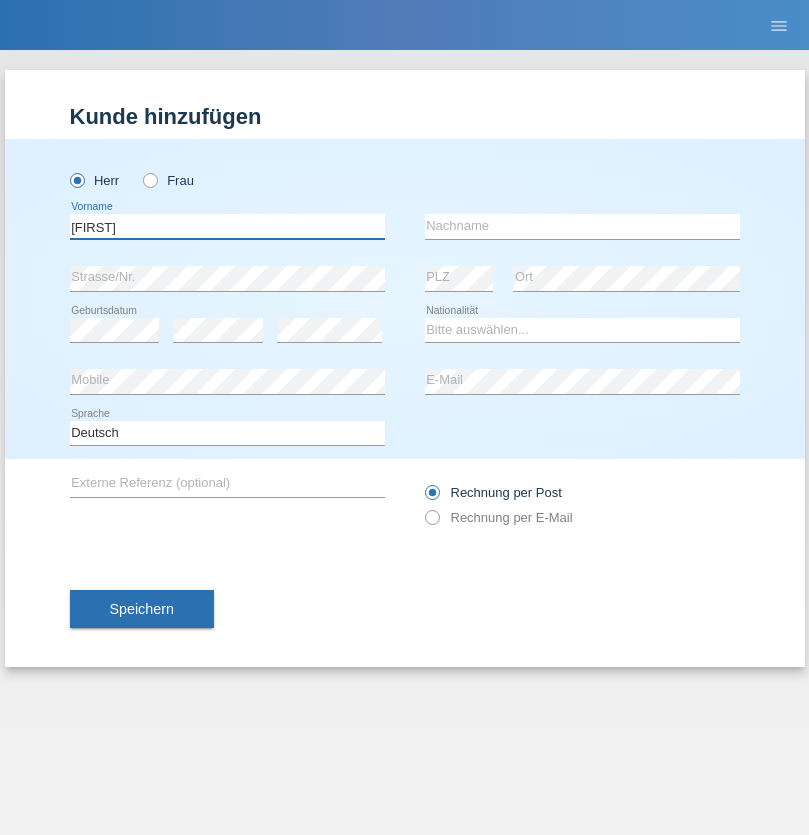 type on "[FIRST]" 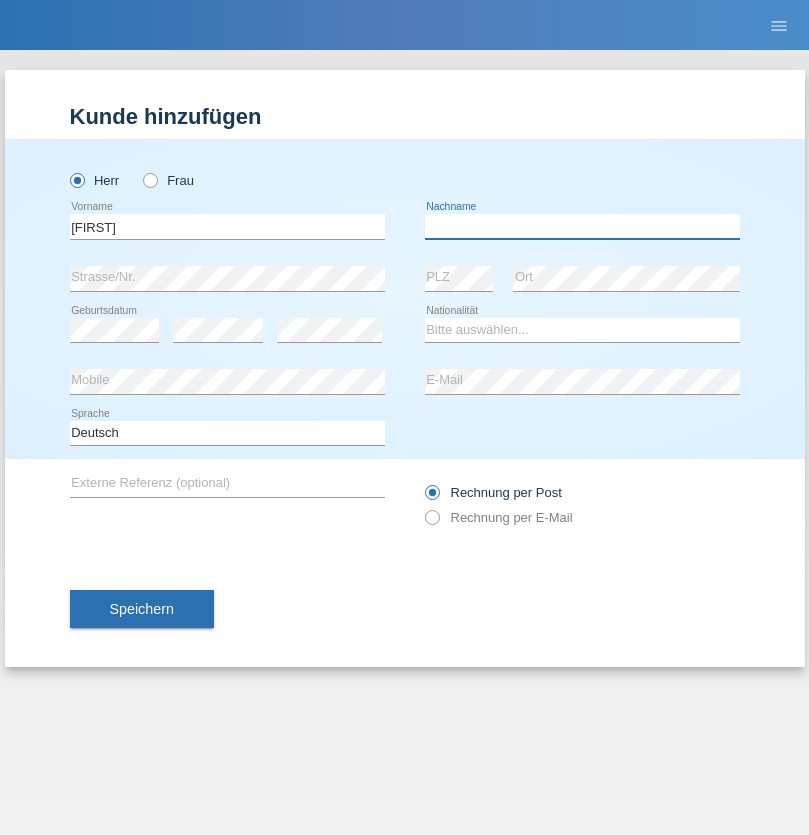 click at bounding box center [582, 226] 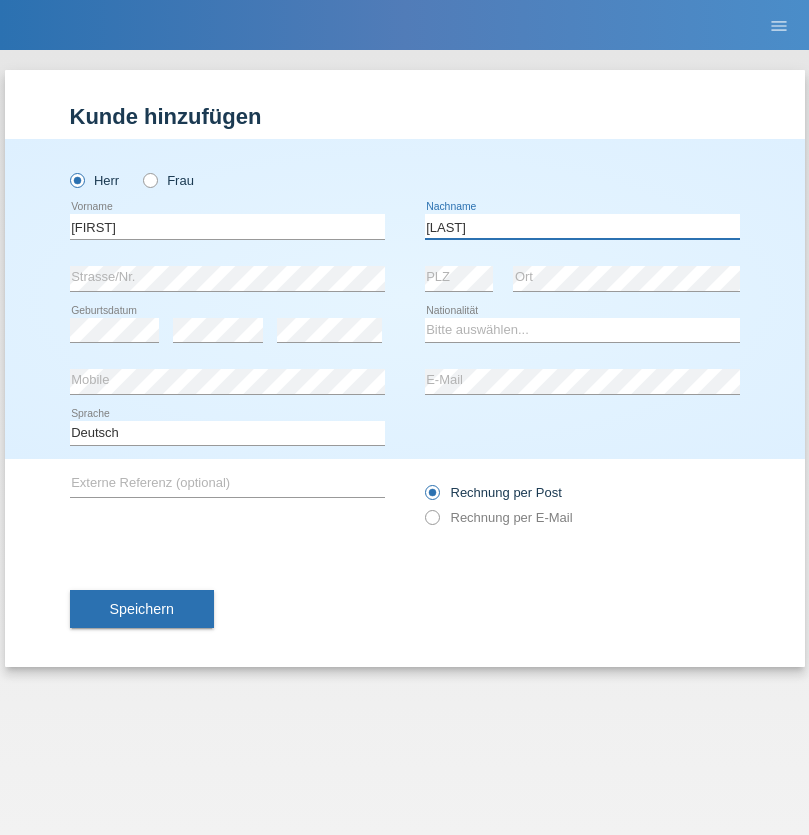 type on "[LAST]" 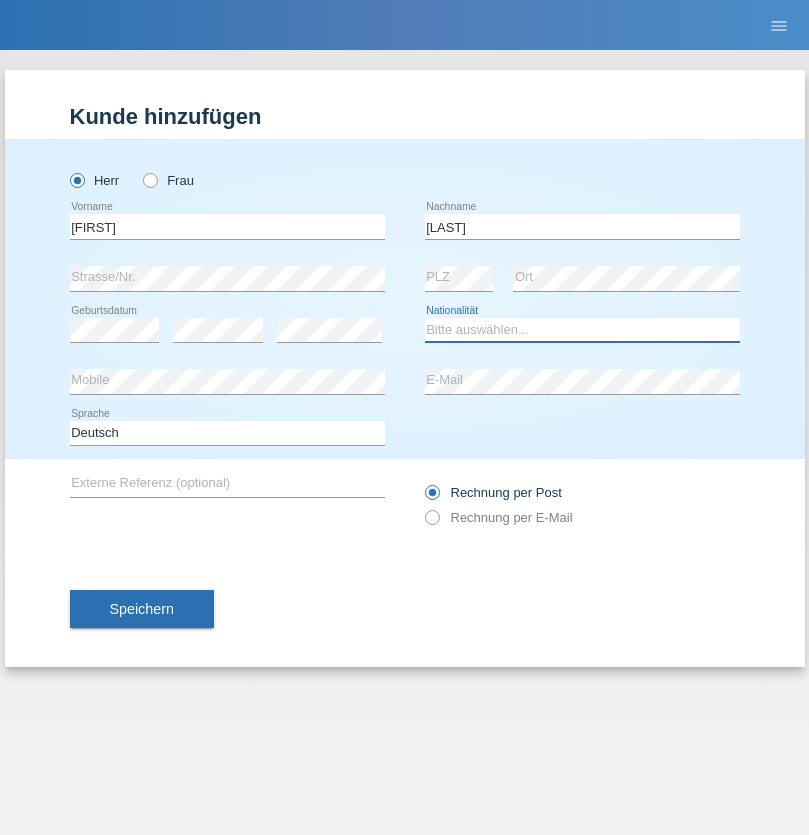 select on "IT" 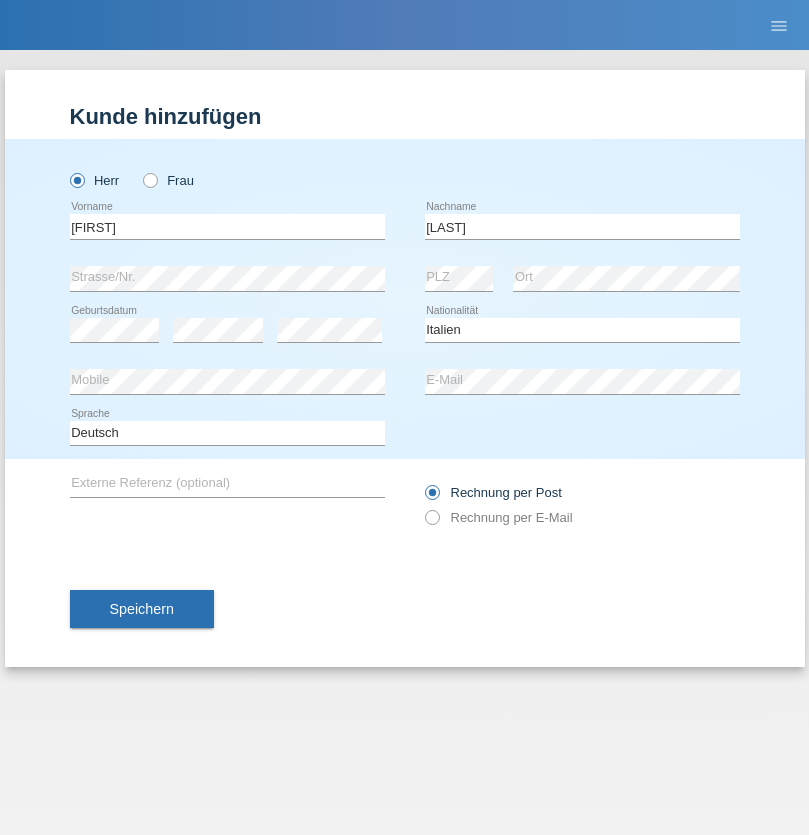 select on "C" 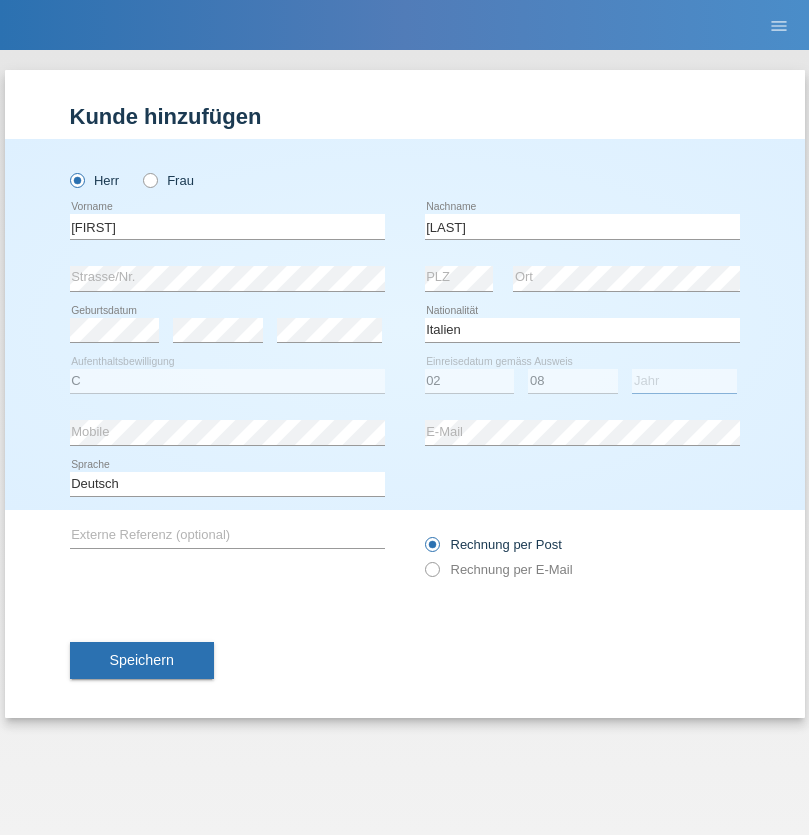 select on "1979" 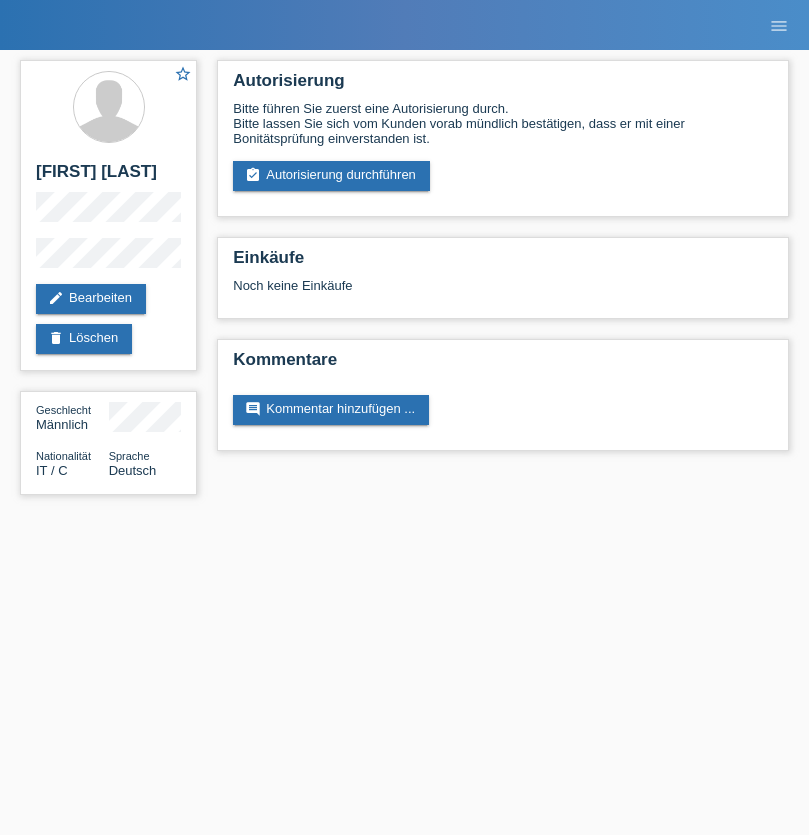 scroll, scrollTop: 0, scrollLeft: 0, axis: both 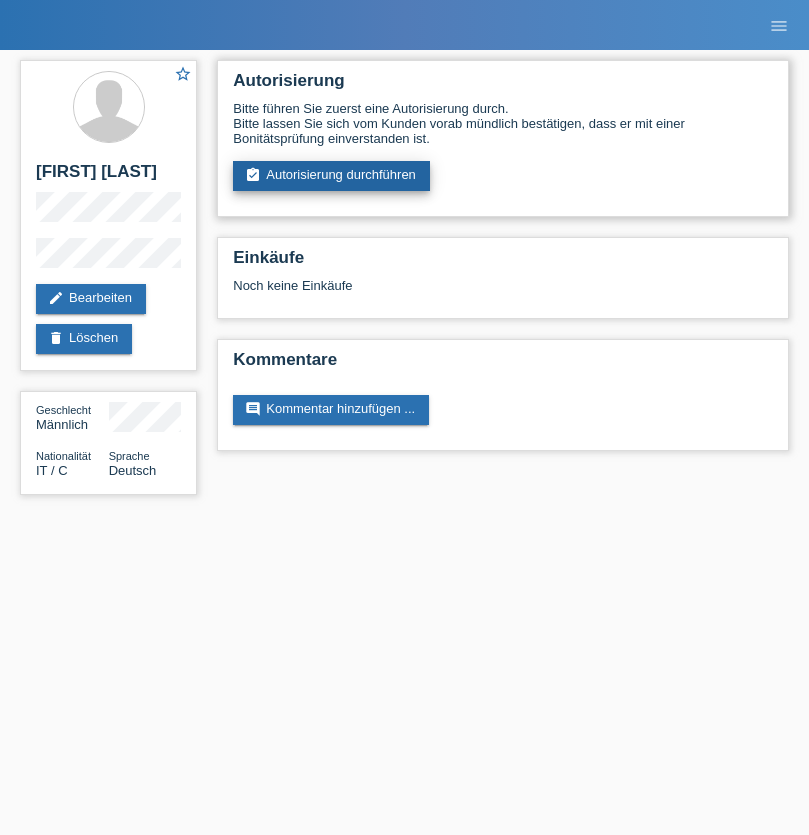 click on "assignment_turned_in  Autorisierung durchführen" at bounding box center [331, 176] 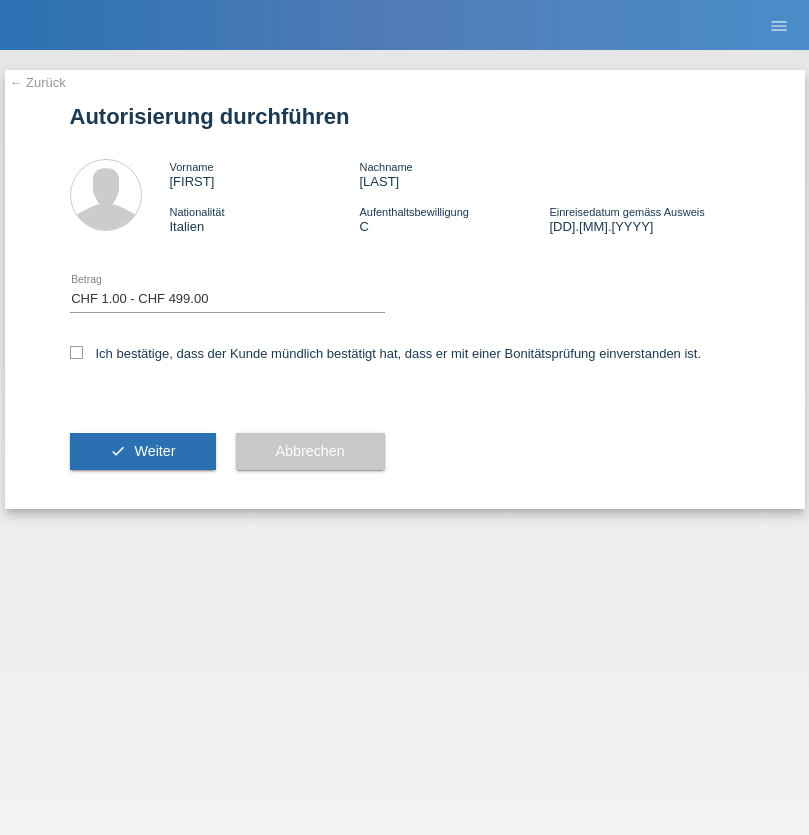 select on "1" 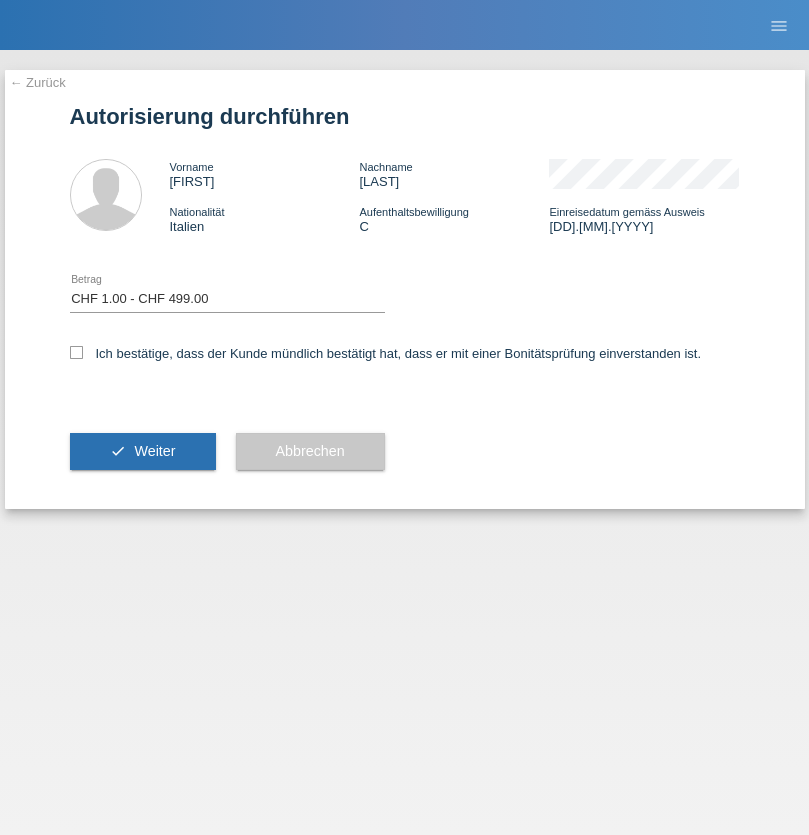 checkbox on "true" 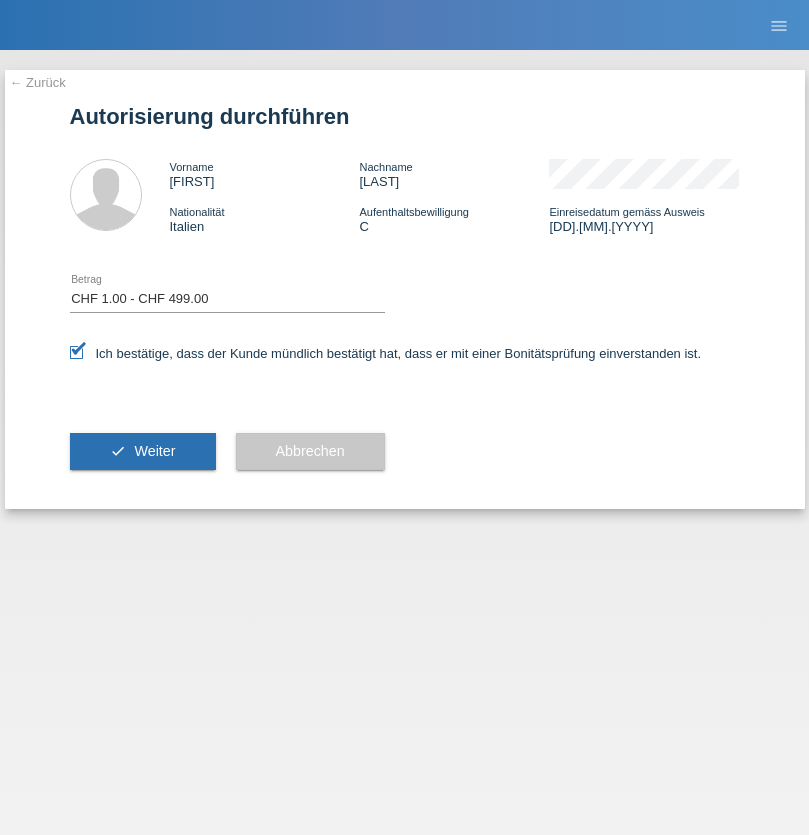 scroll, scrollTop: 0, scrollLeft: 0, axis: both 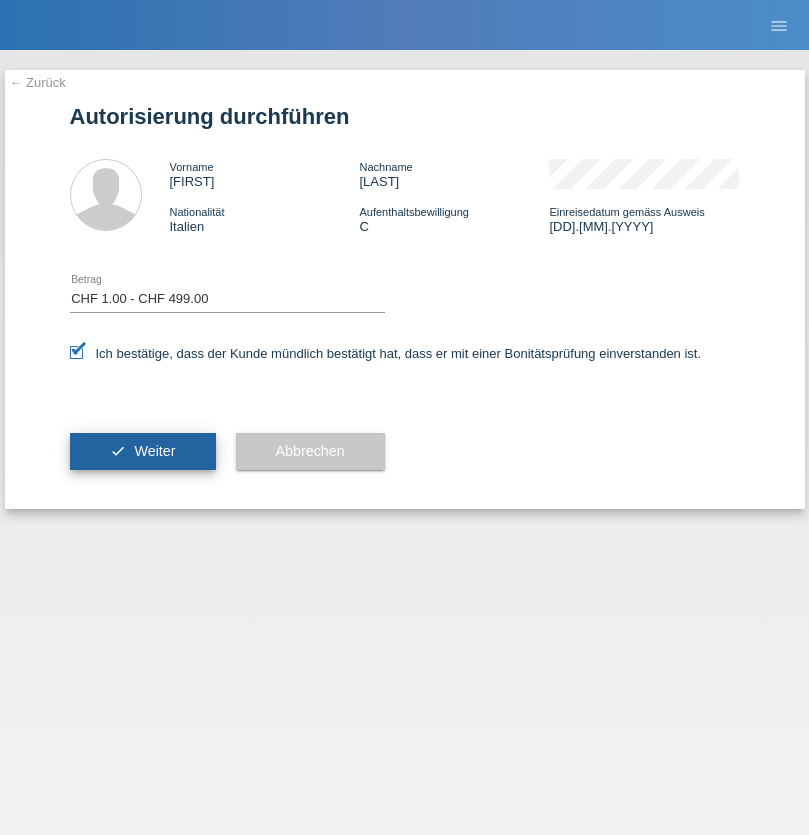 click on "Weiter" at bounding box center (154, 451) 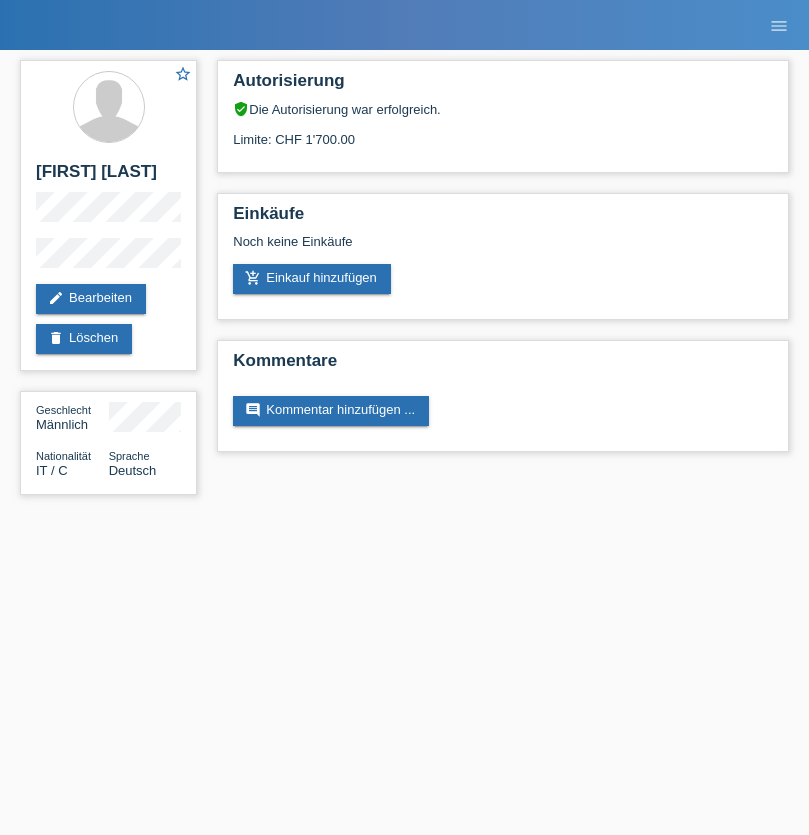 scroll, scrollTop: 0, scrollLeft: 0, axis: both 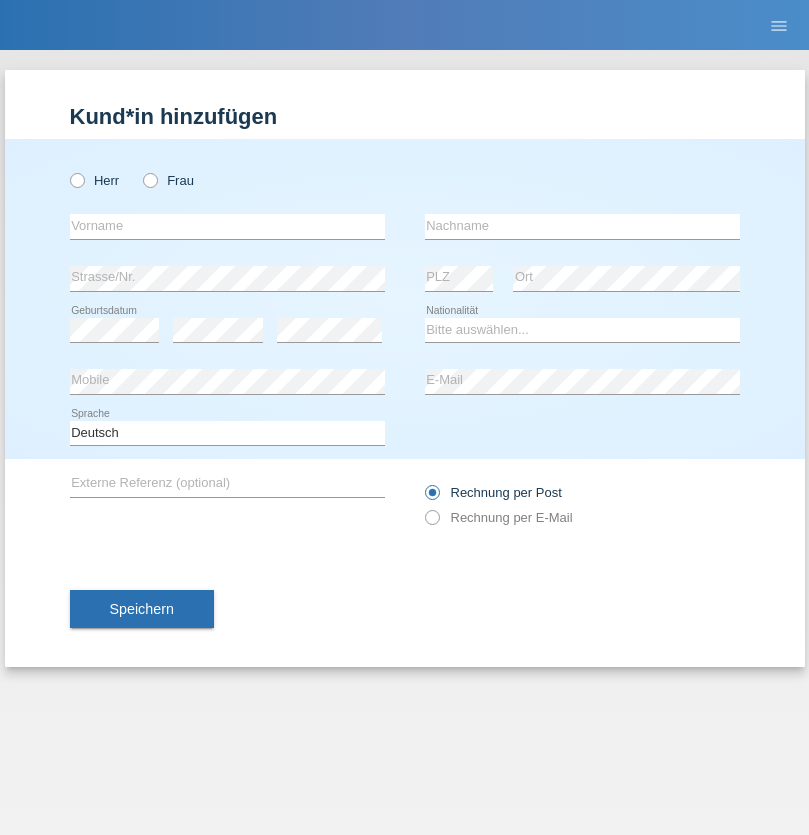 radio on "true" 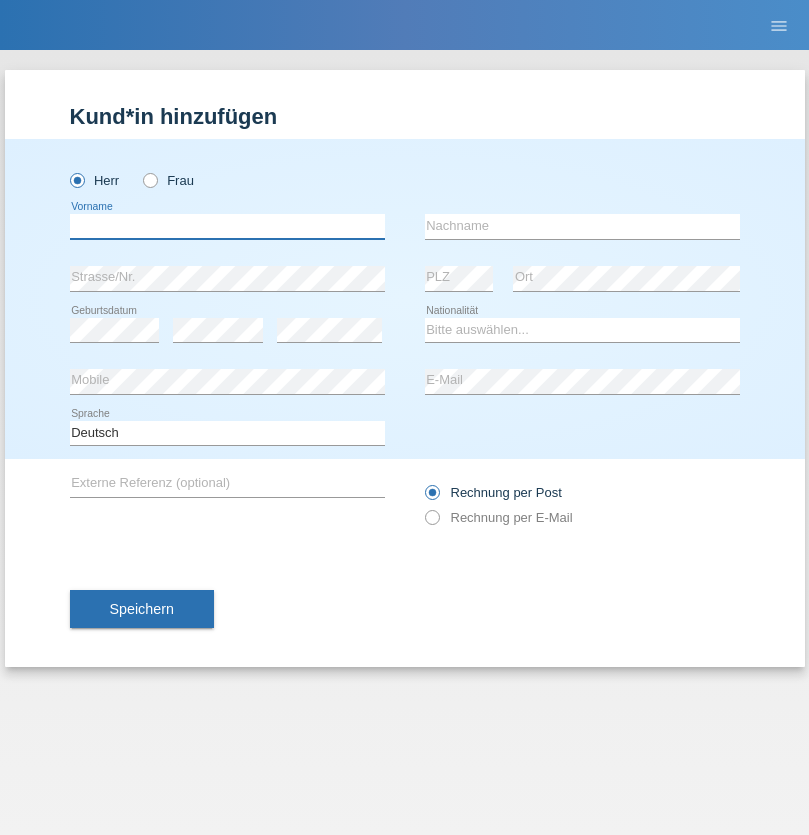 click at bounding box center (227, 226) 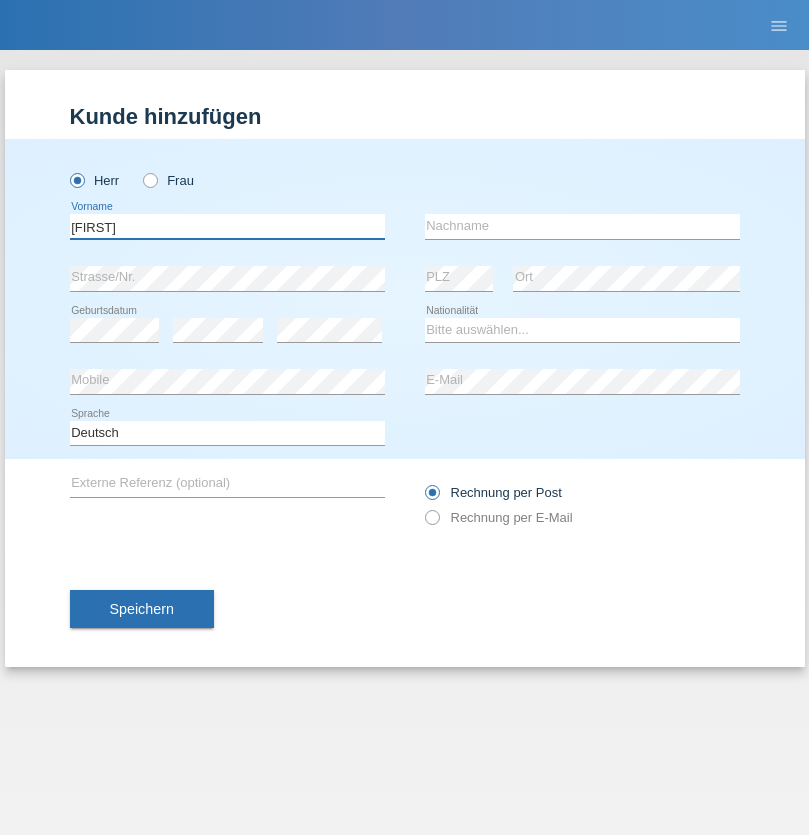 type on "[FIRST]" 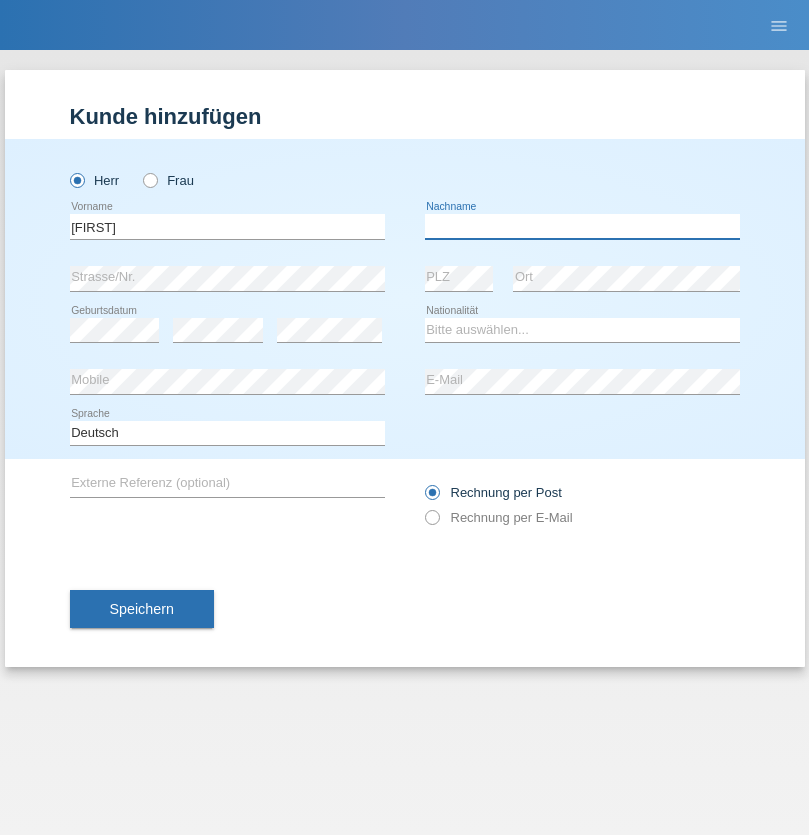 click at bounding box center (582, 226) 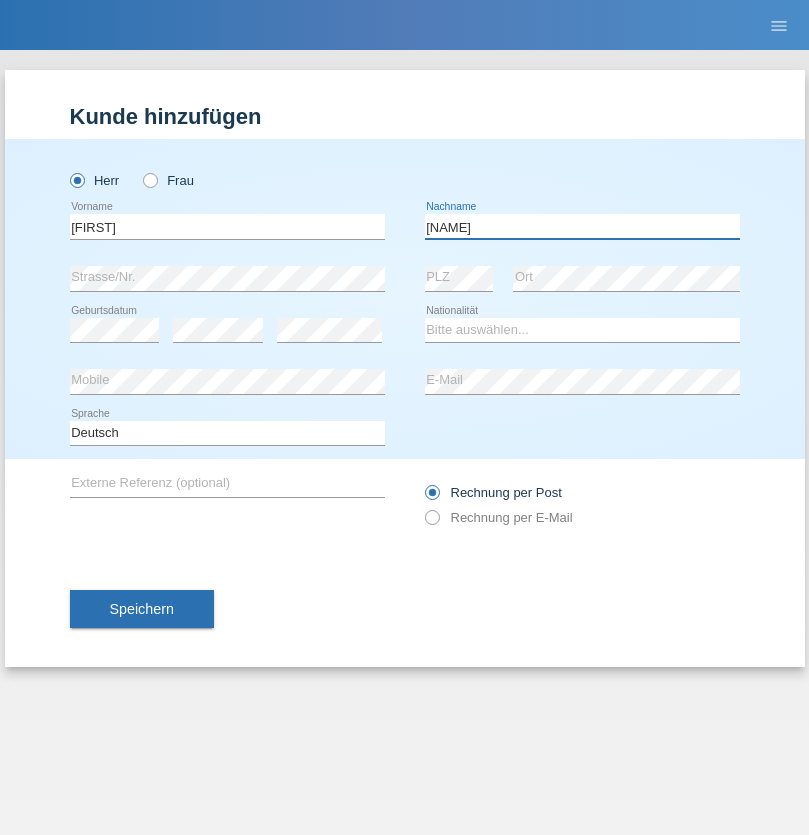 type on "[LAST]" 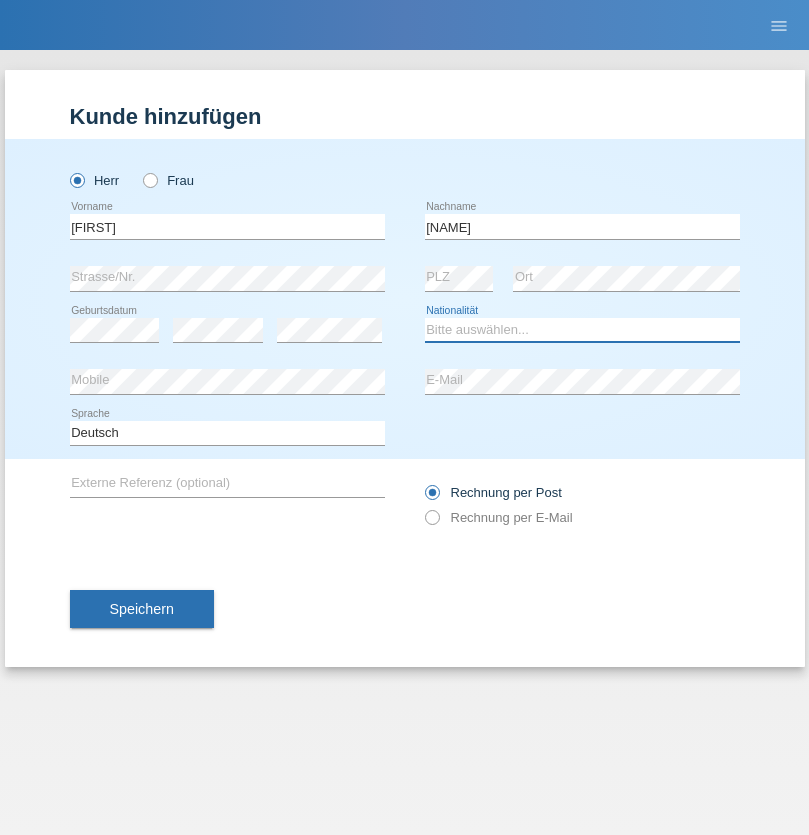 select on "AM" 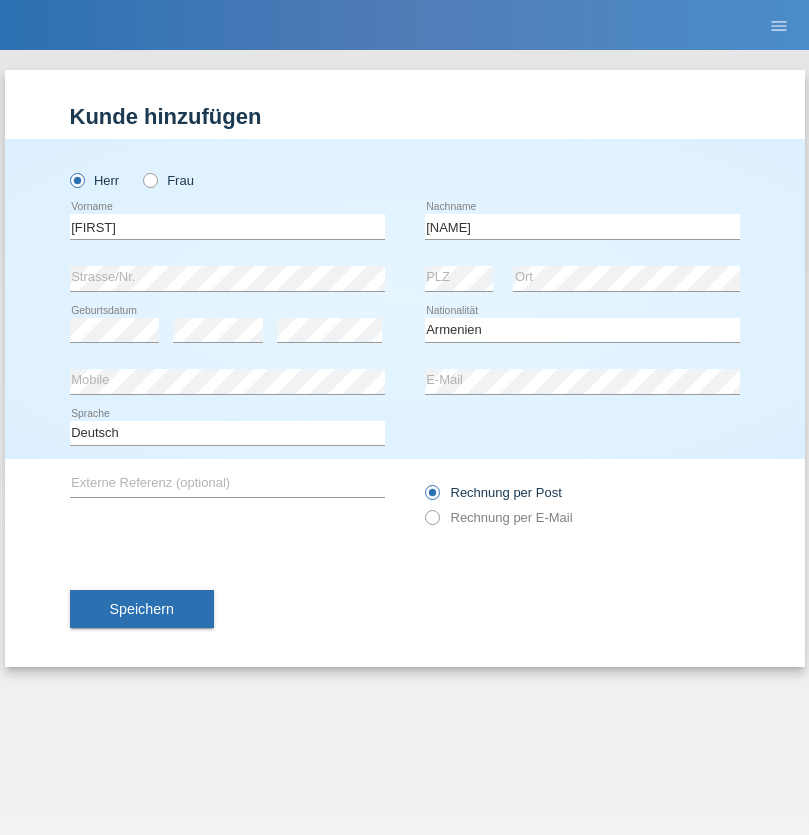 select on "C" 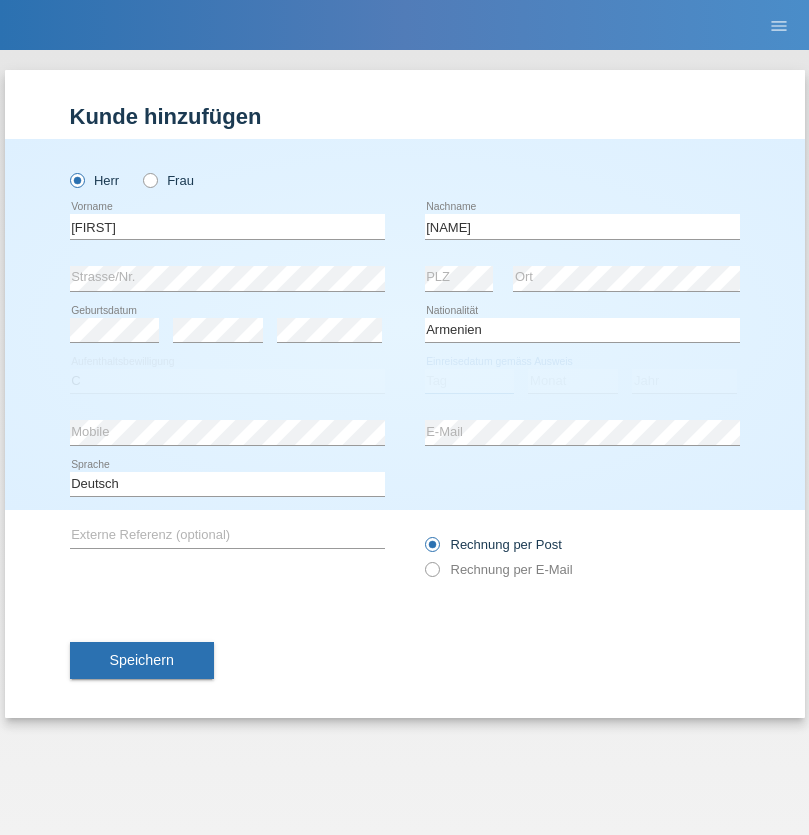select on "27" 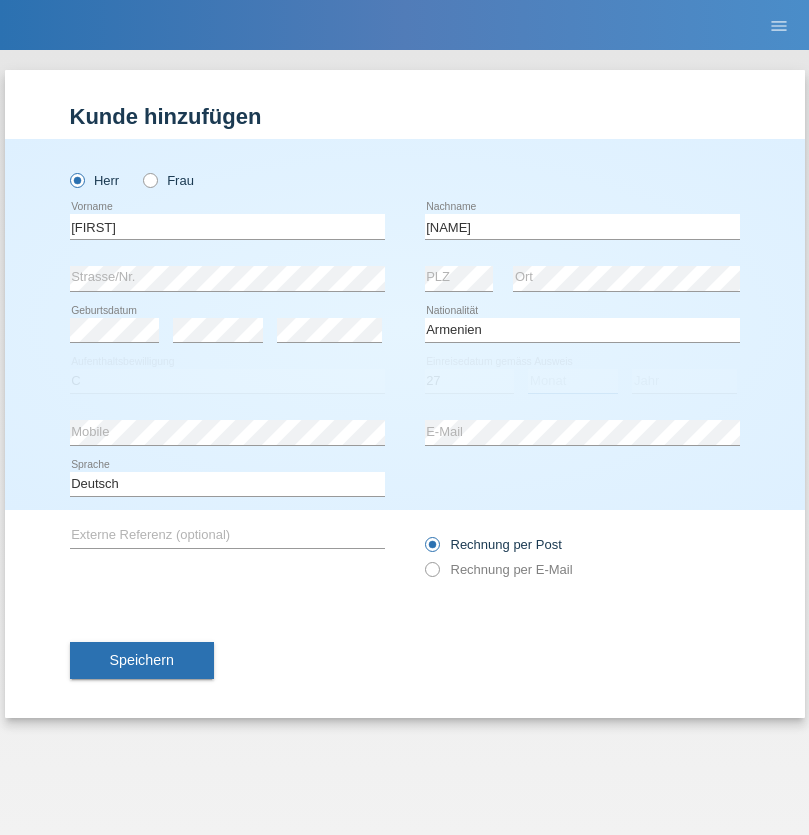 select on "12" 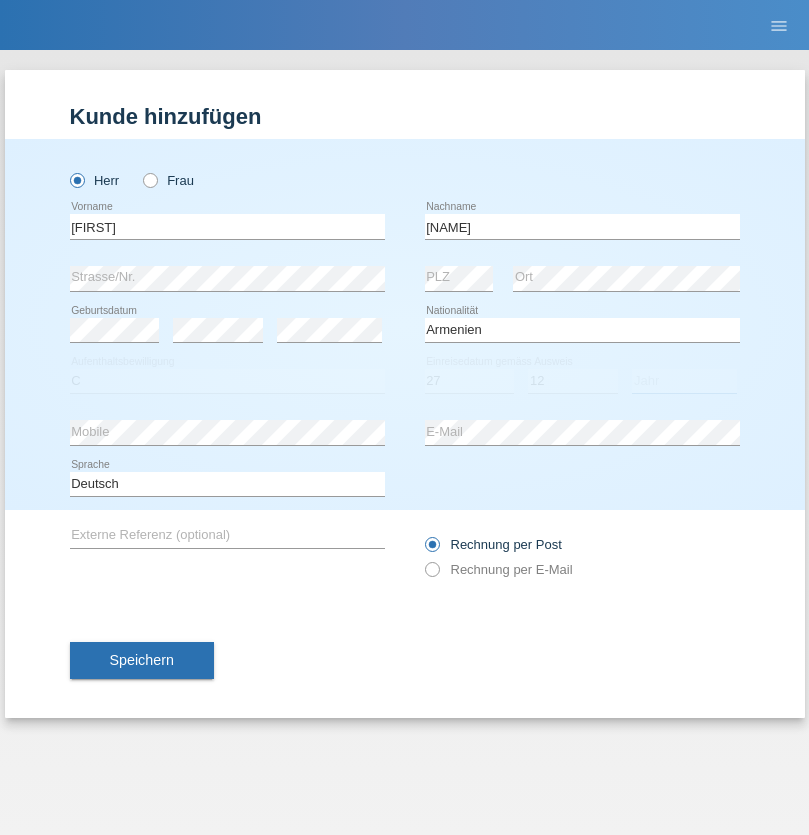 select on "2021" 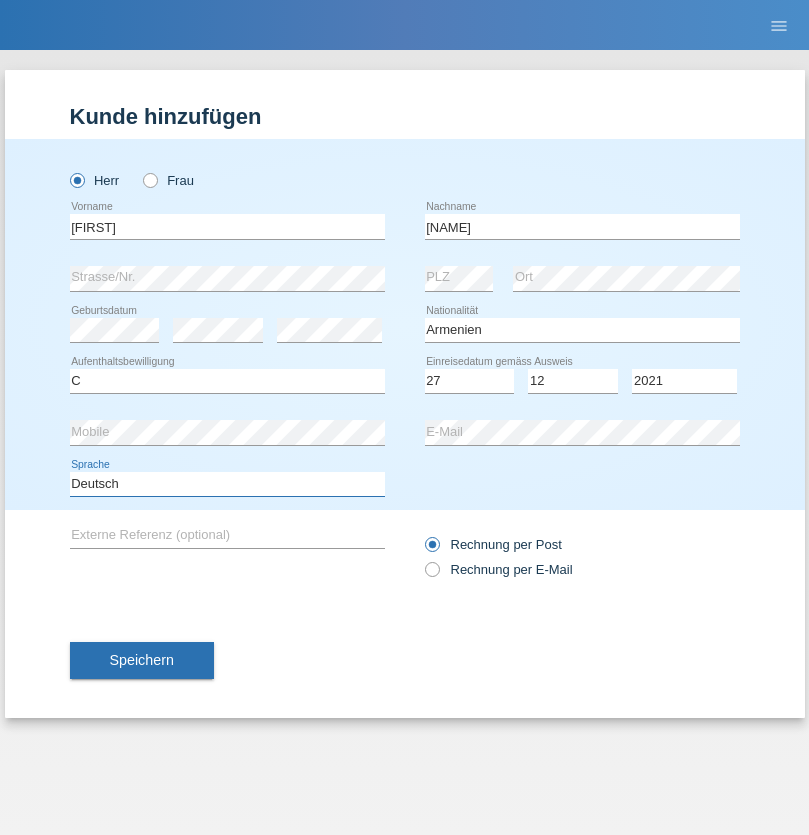select on "en" 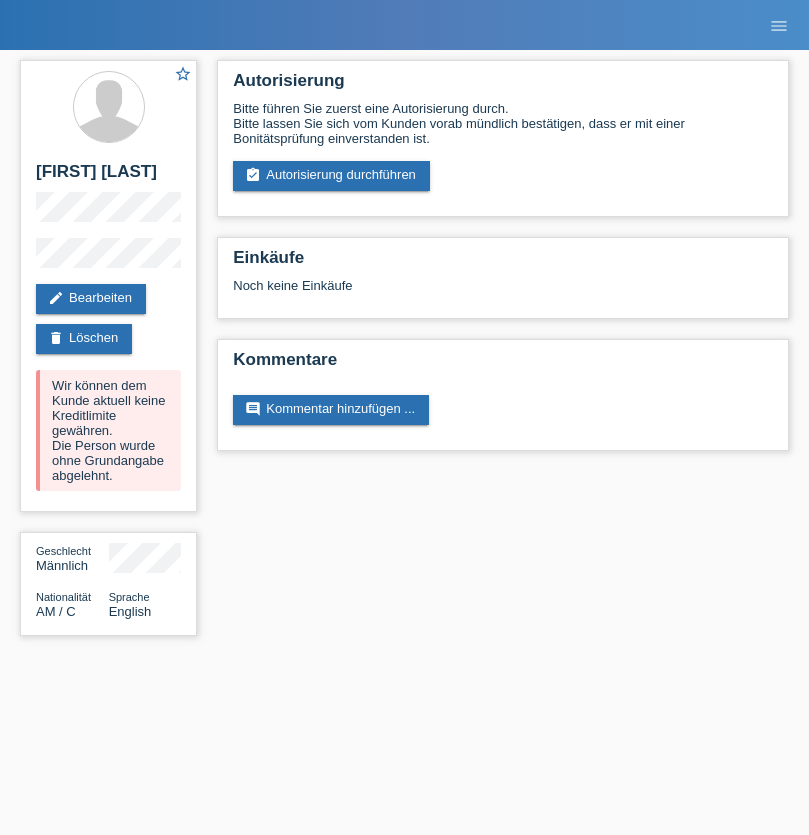 scroll, scrollTop: 0, scrollLeft: 0, axis: both 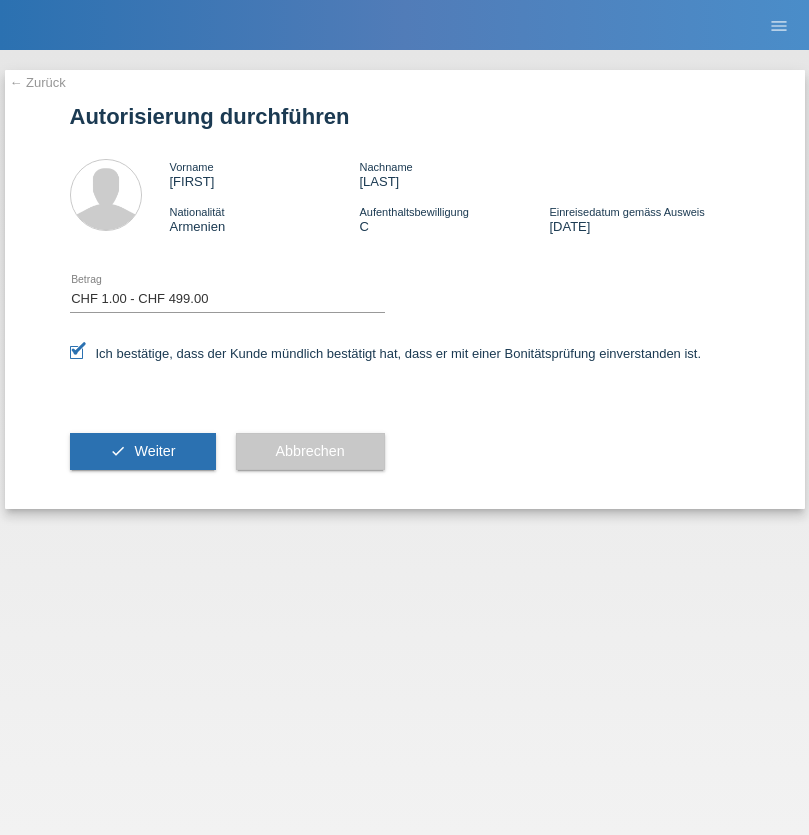 select on "1" 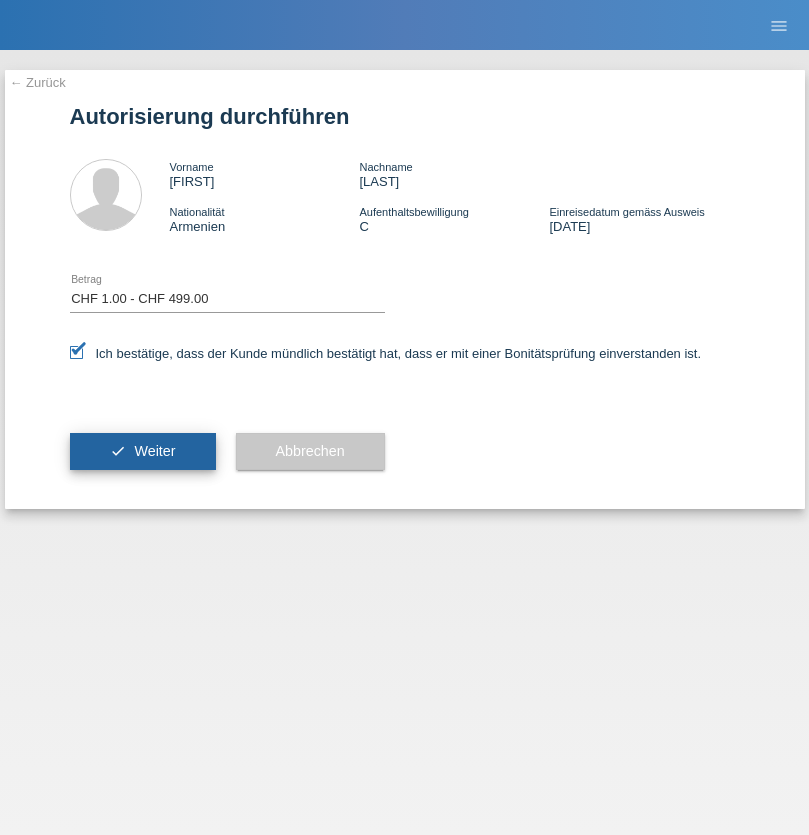 click on "Weiter" at bounding box center [154, 451] 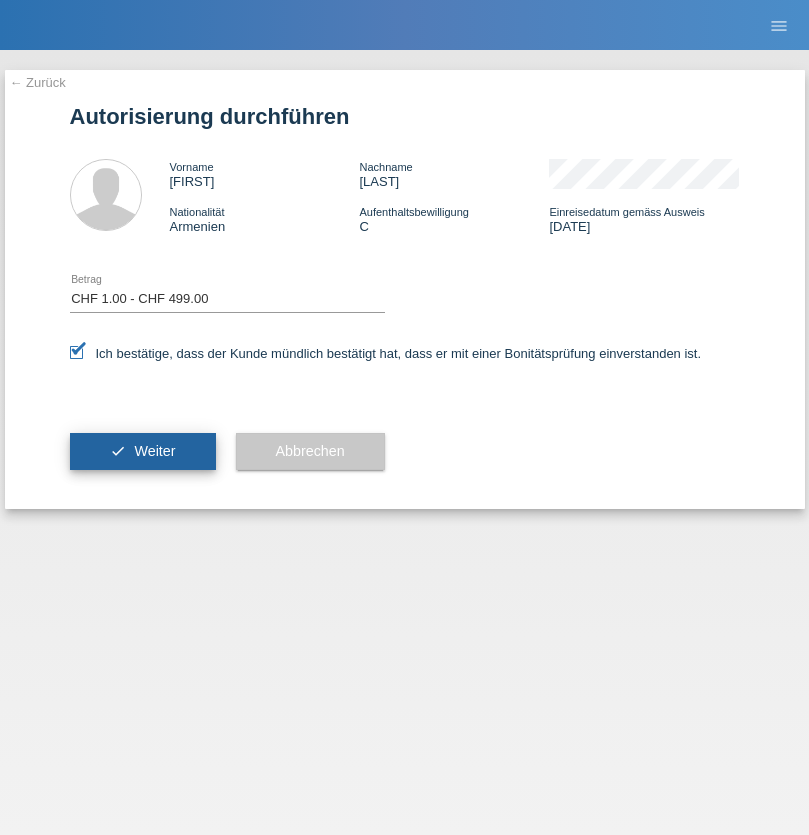 scroll, scrollTop: 0, scrollLeft: 0, axis: both 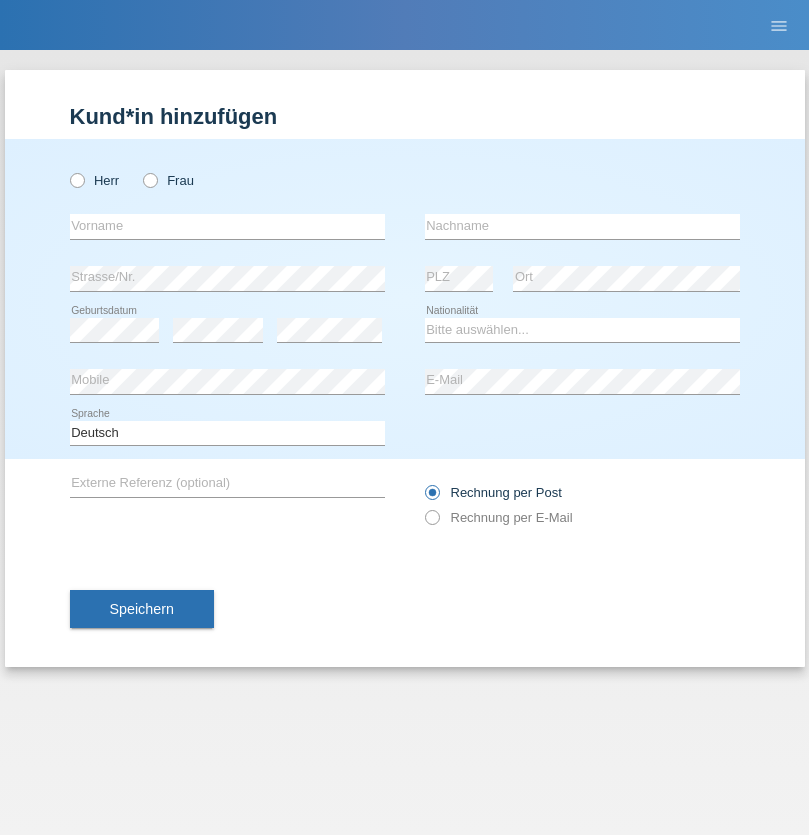 radio on "true" 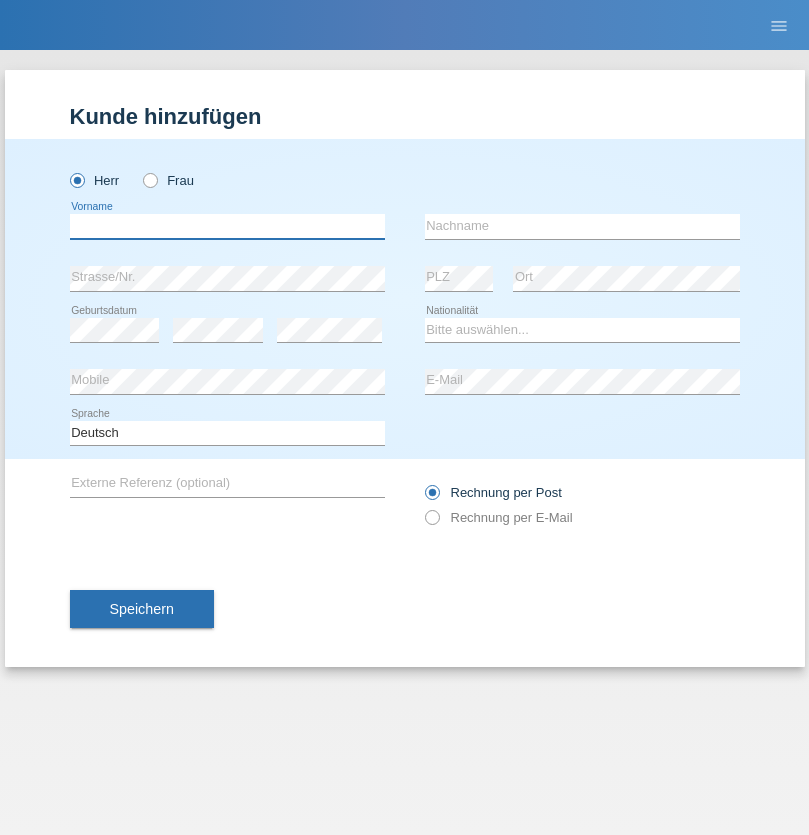 click at bounding box center [227, 226] 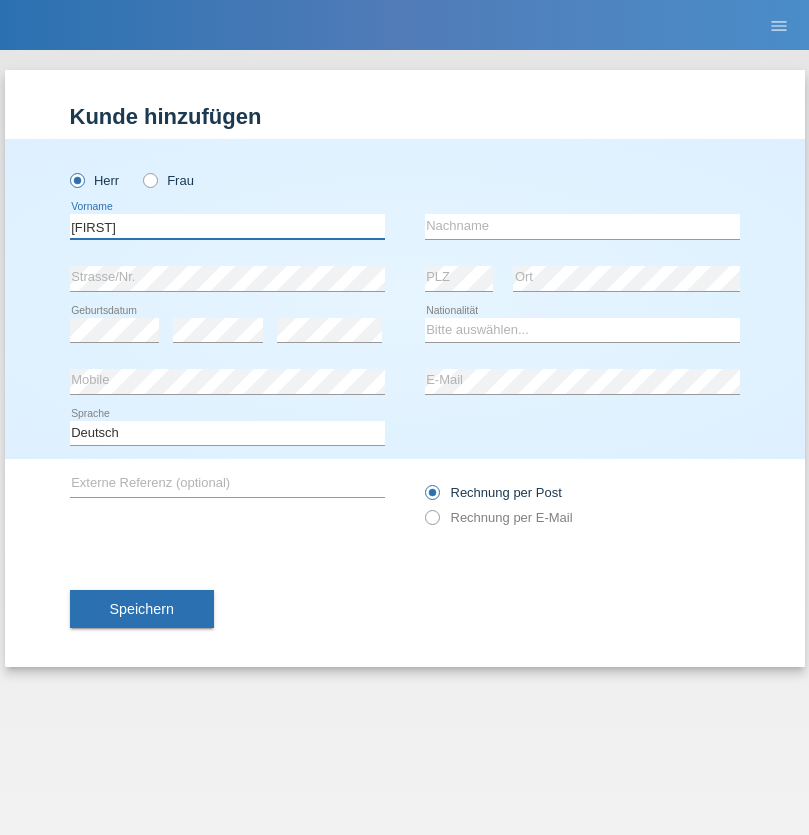 type on "[FIRST]" 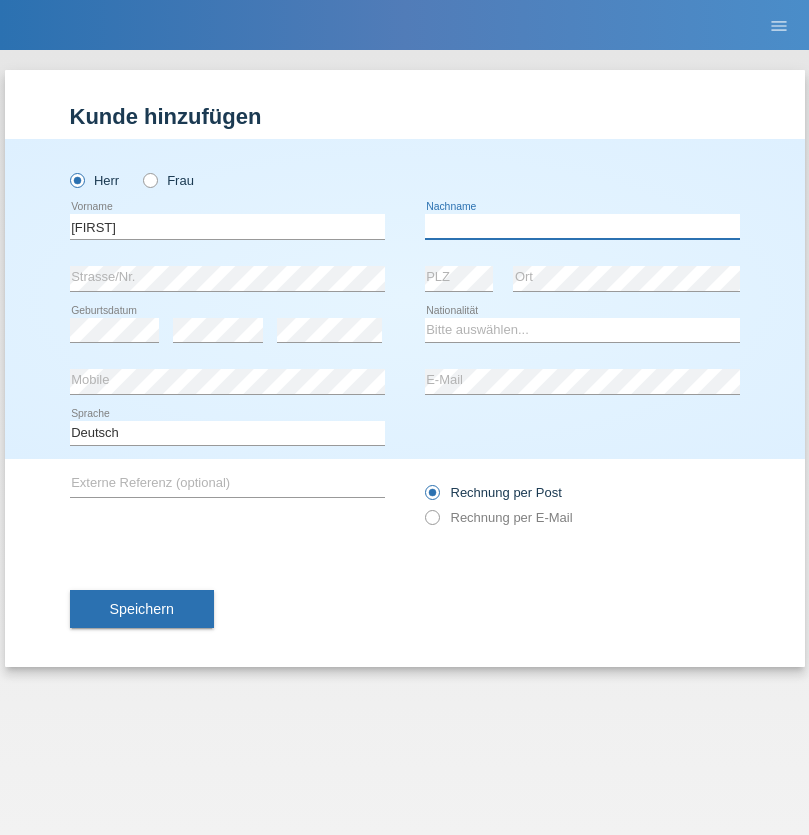 click at bounding box center (582, 226) 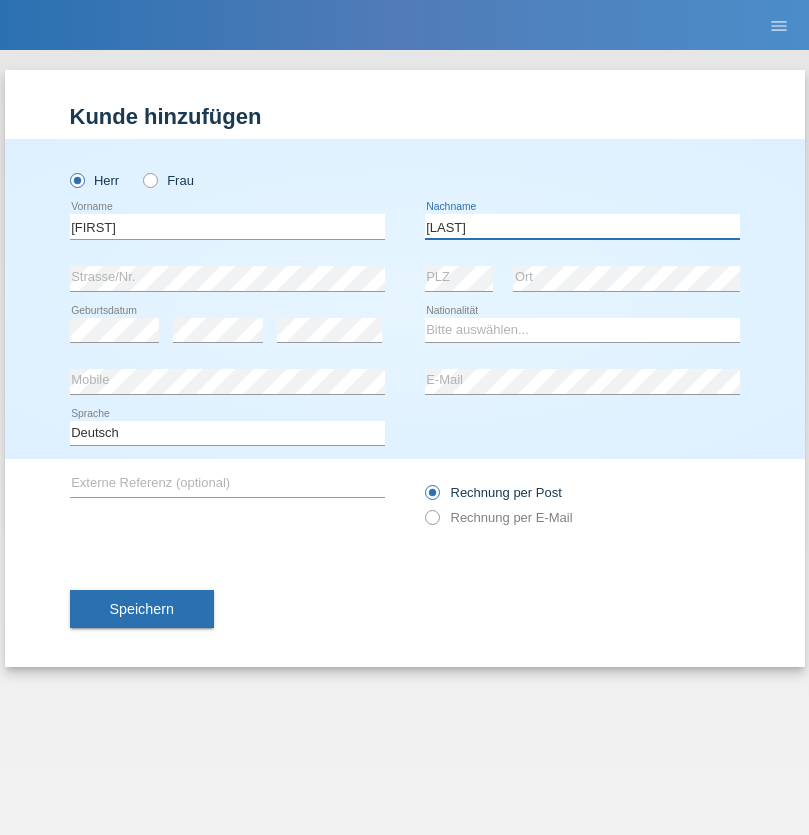 type on "[LAST]" 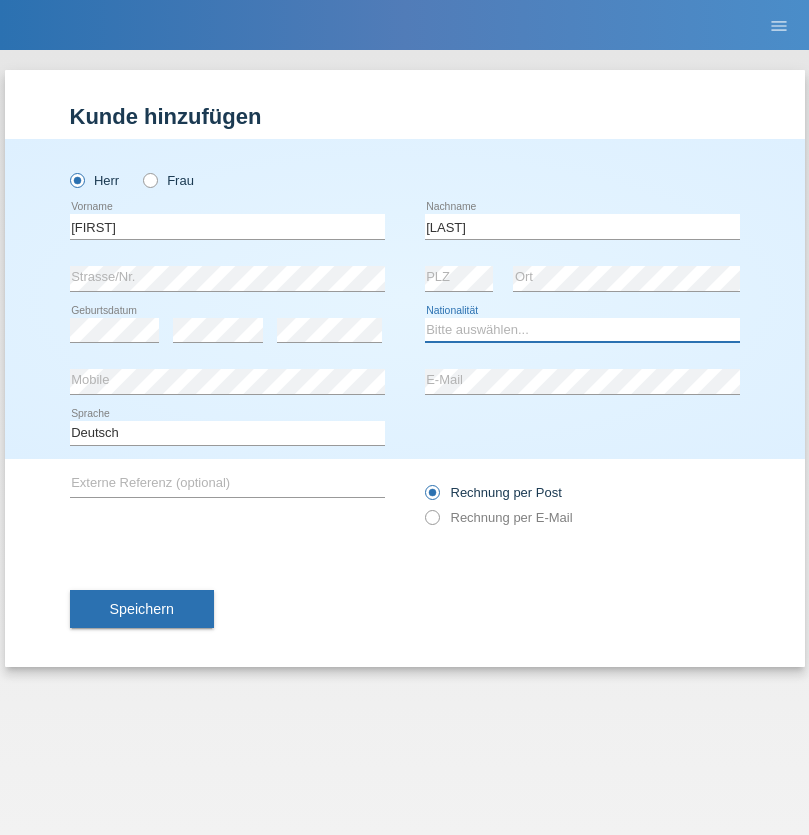 select on "GH" 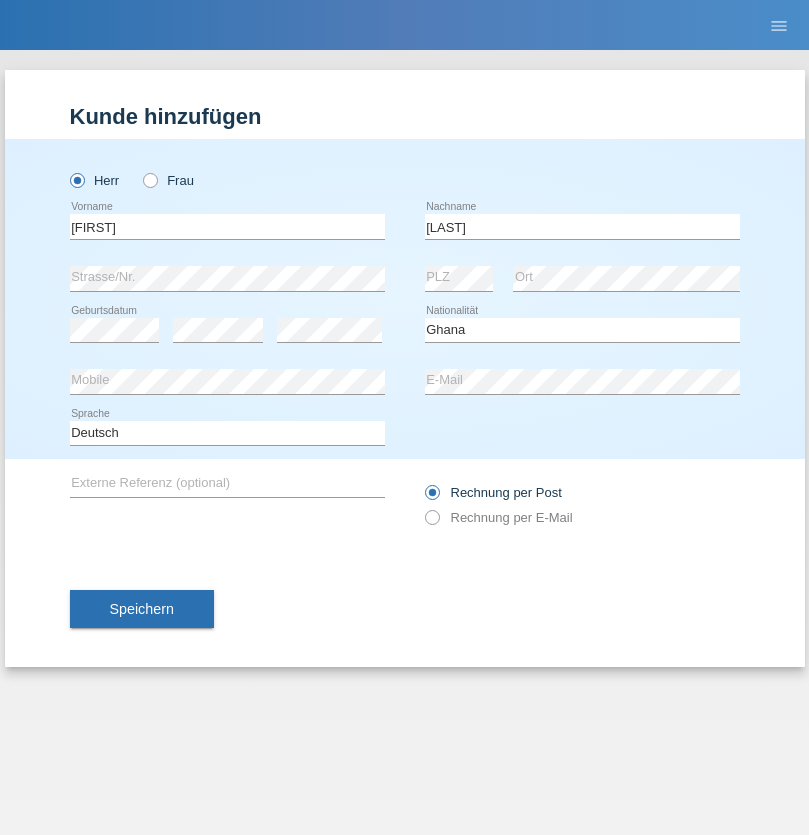 select on "C" 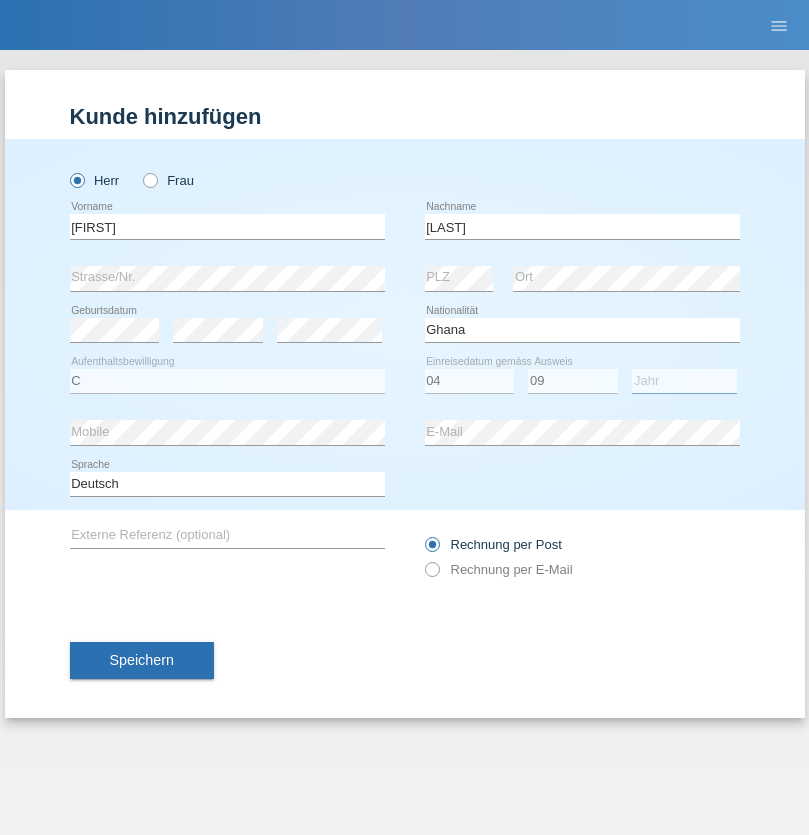 select on "2021" 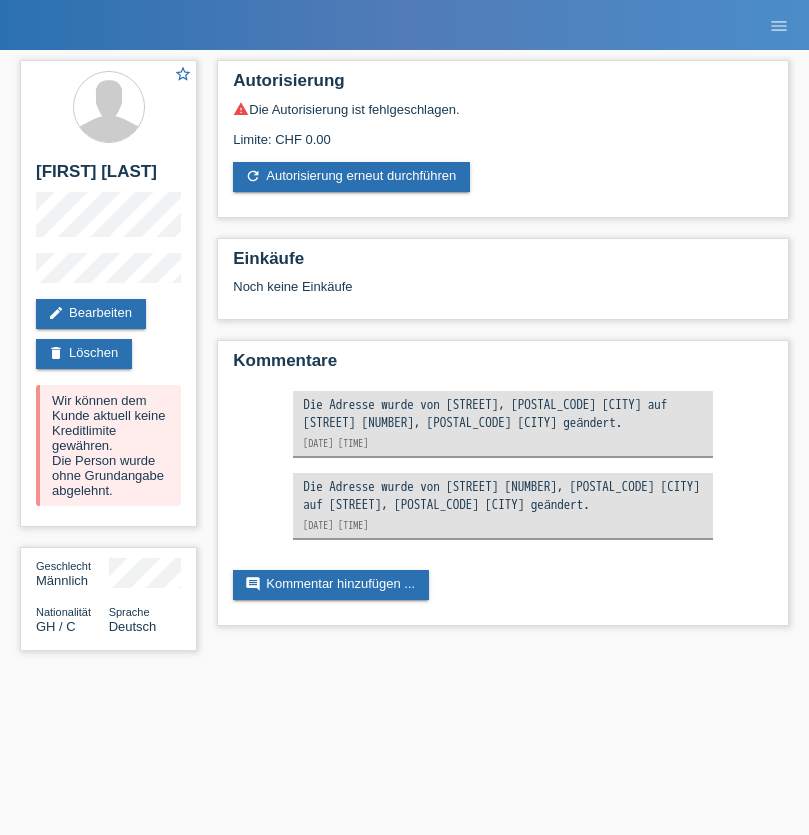 scroll, scrollTop: 0, scrollLeft: 0, axis: both 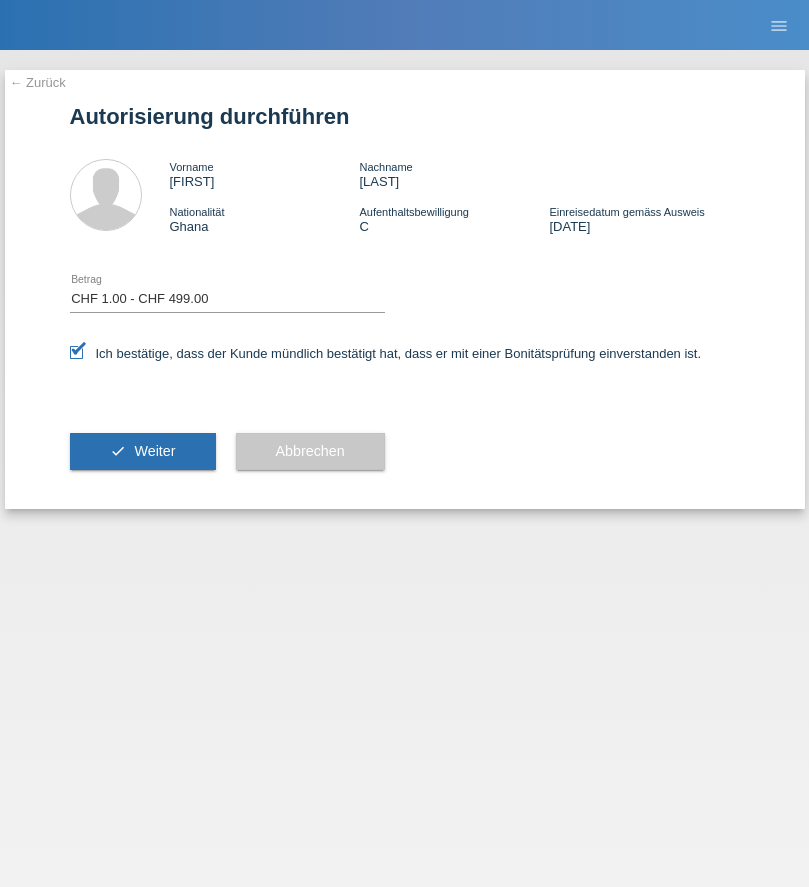 select on "1" 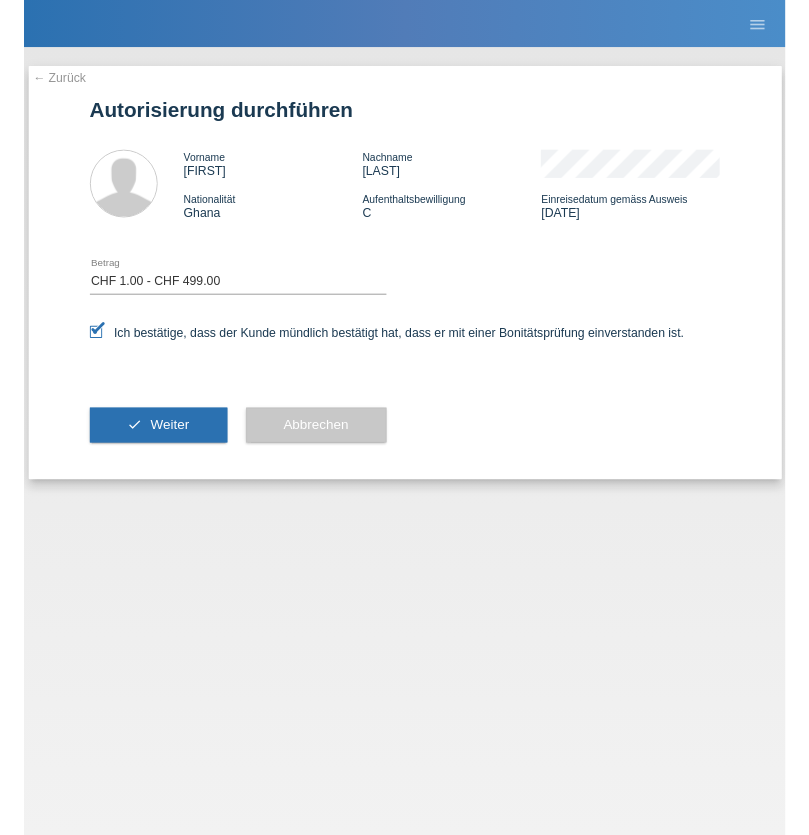 scroll, scrollTop: 0, scrollLeft: 0, axis: both 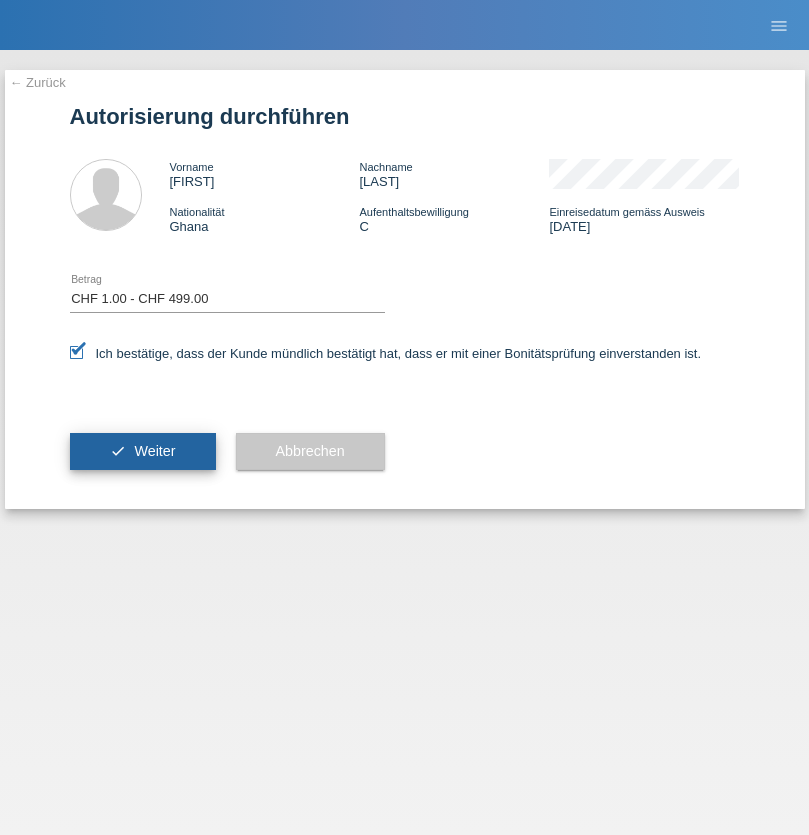 click on "Weiter" at bounding box center (154, 451) 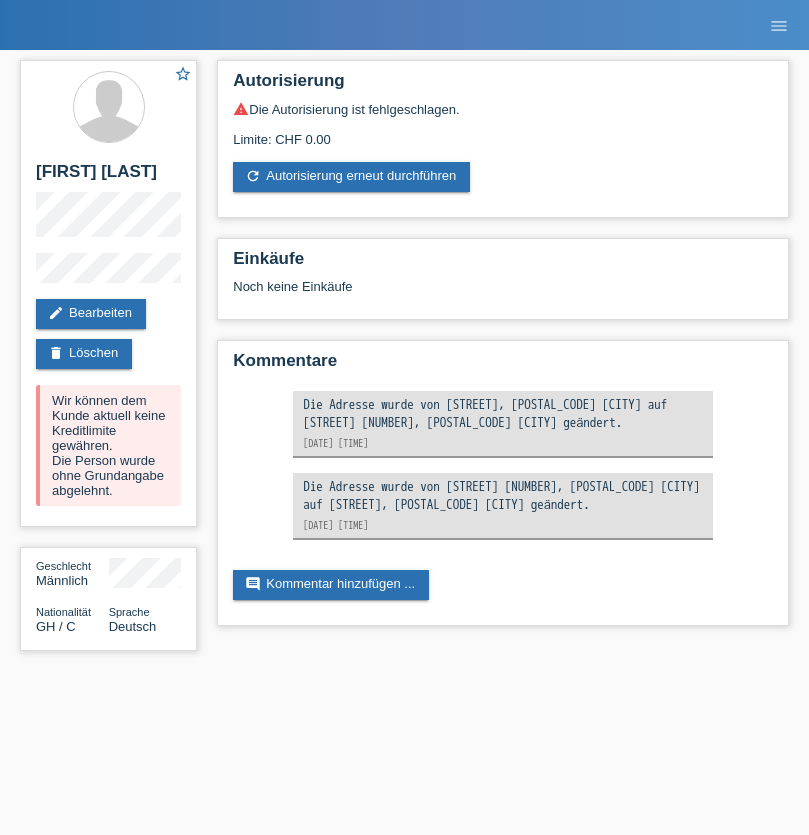 scroll, scrollTop: 0, scrollLeft: 0, axis: both 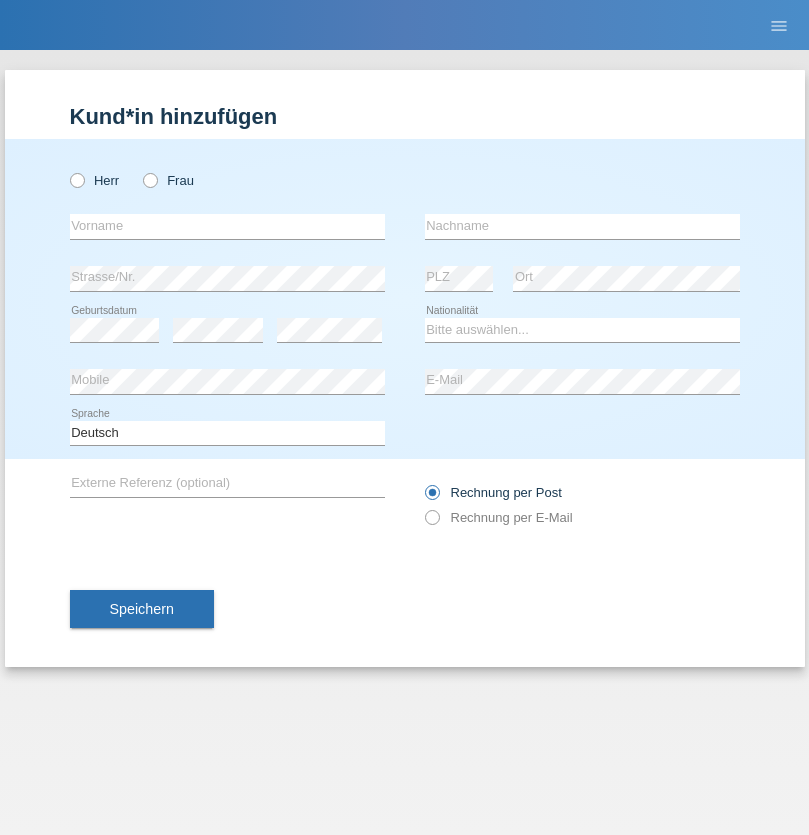 radio on "true" 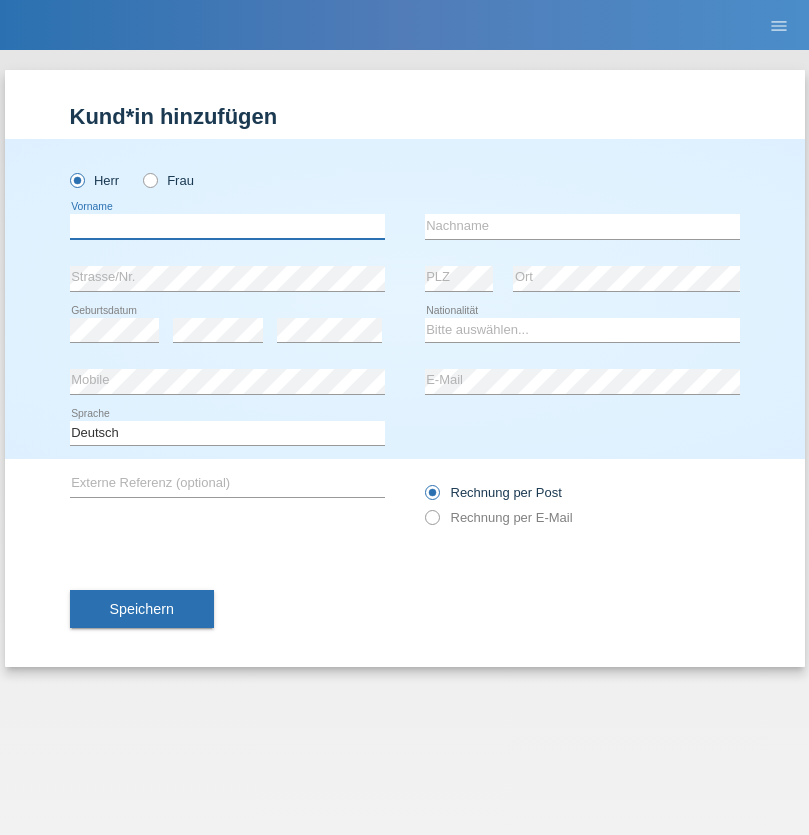 click at bounding box center [227, 226] 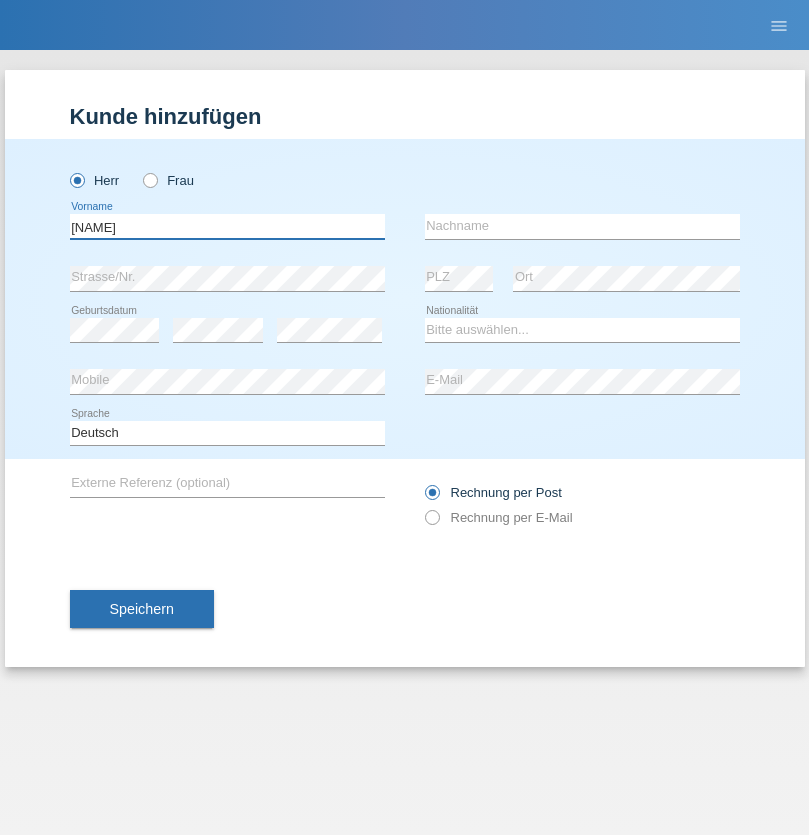 type on "Jir" 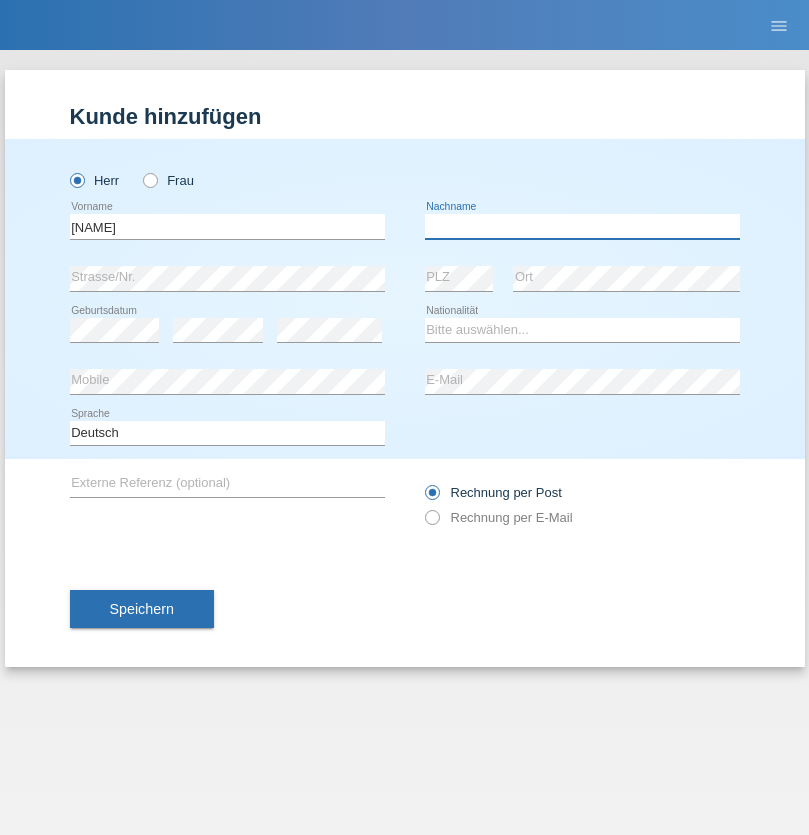 click at bounding box center (582, 226) 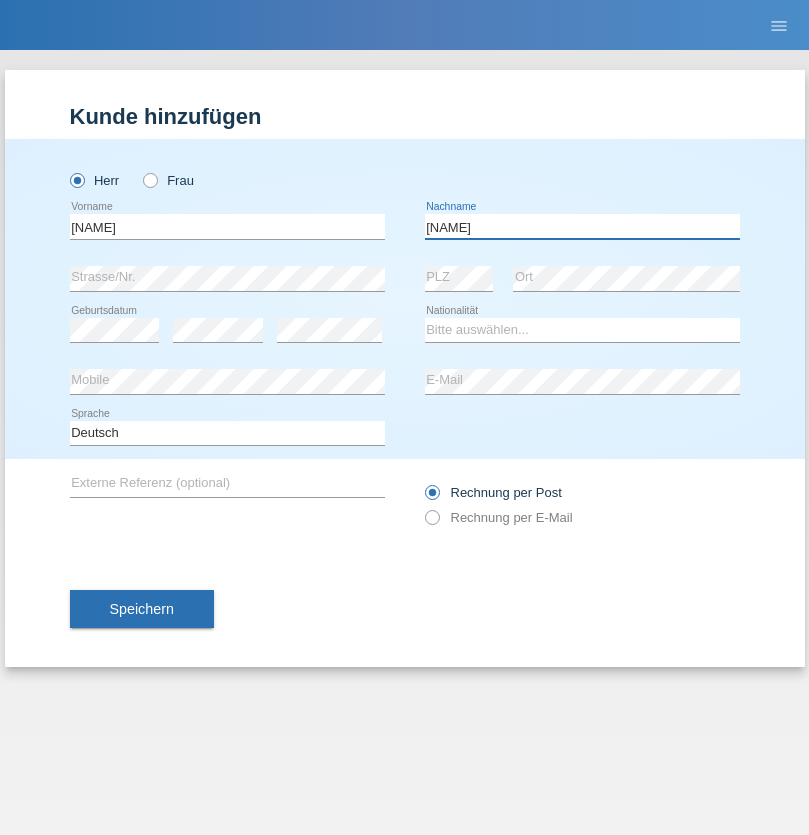 type on "Shauky" 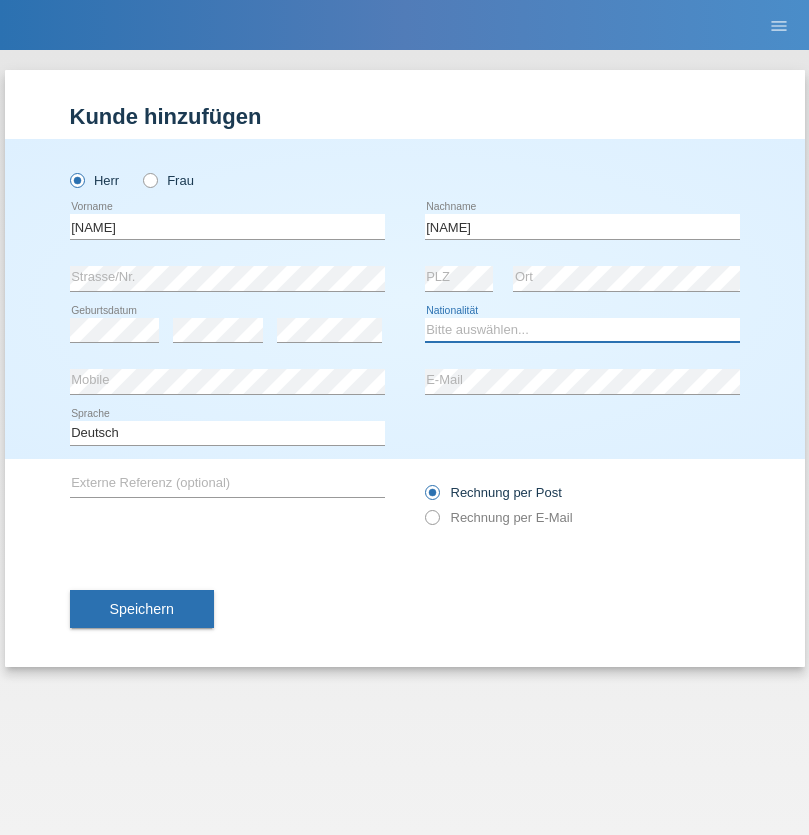 select on "CH" 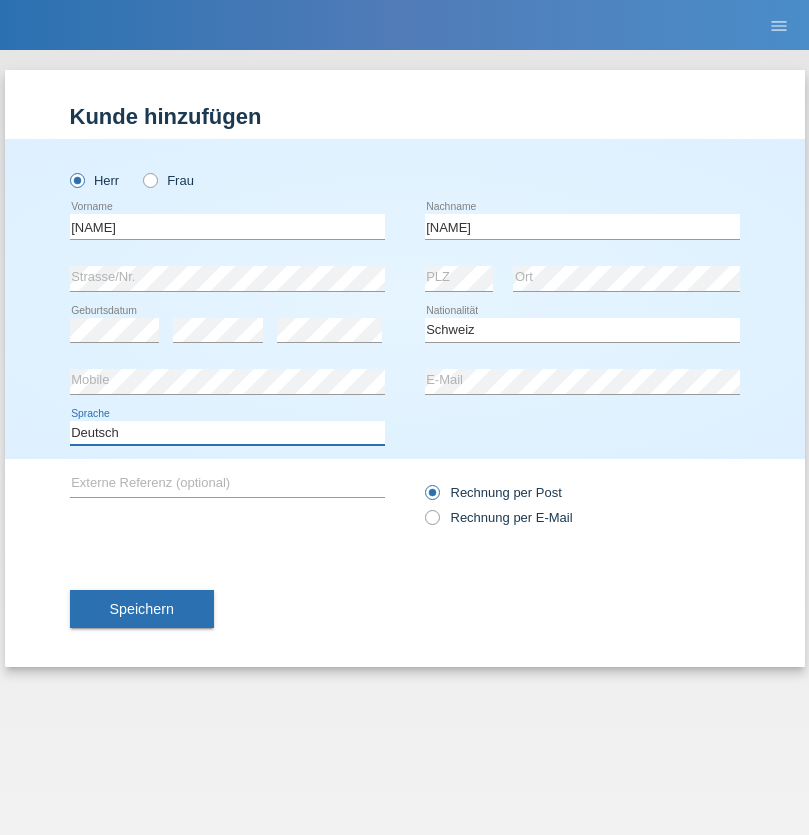 select on "en" 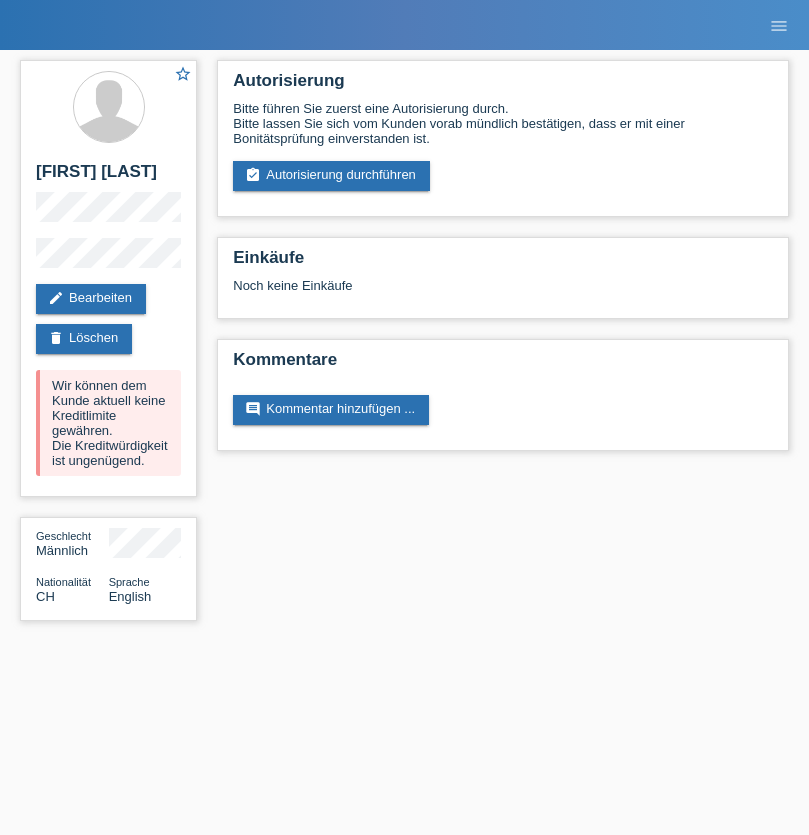 scroll, scrollTop: 0, scrollLeft: 0, axis: both 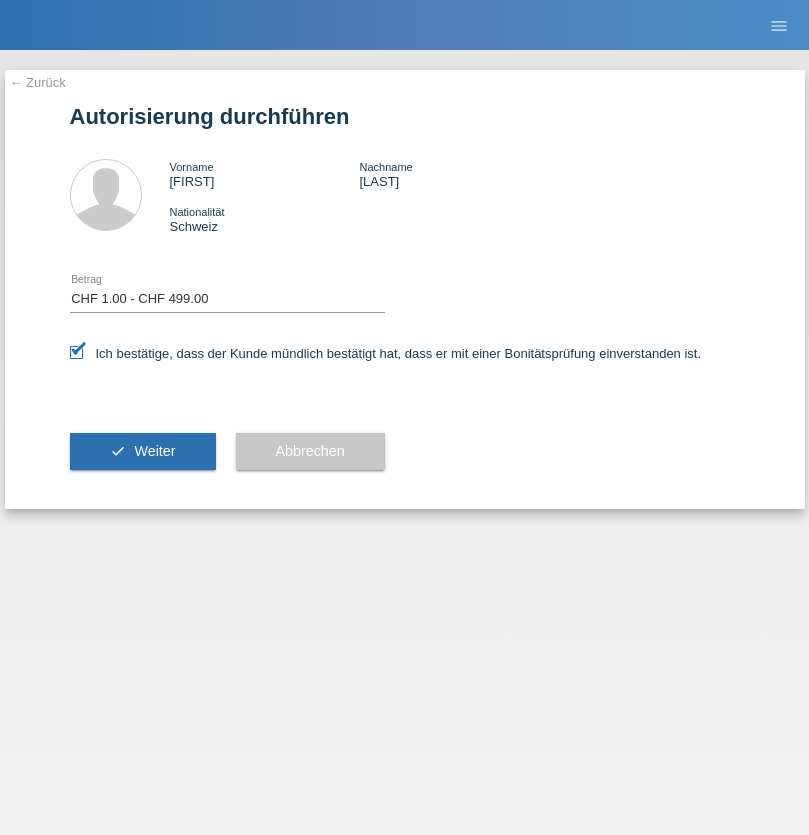 select on "1" 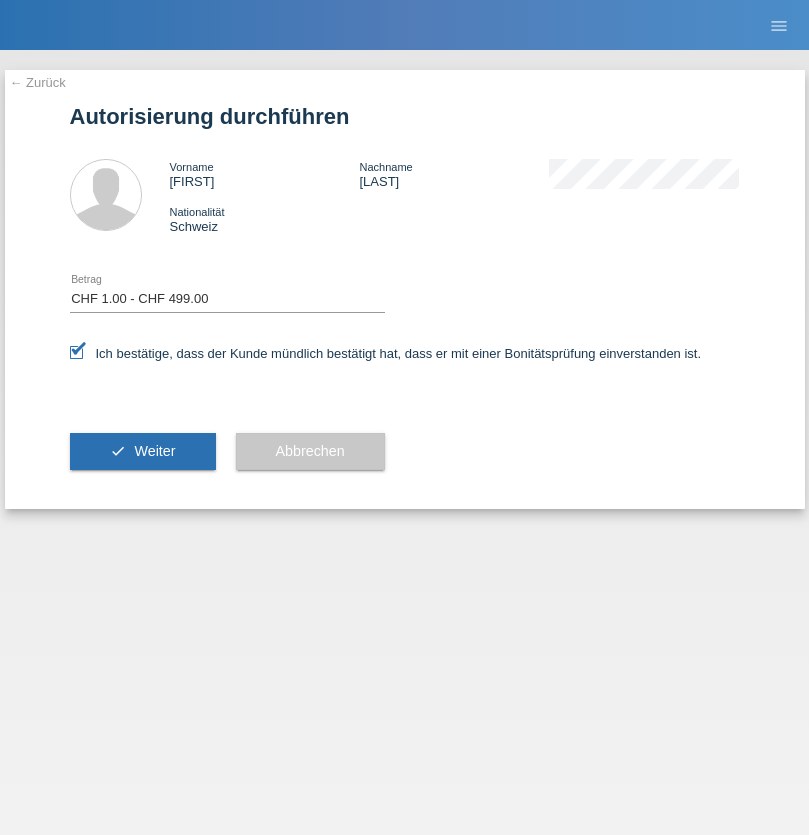 scroll, scrollTop: 0, scrollLeft: 0, axis: both 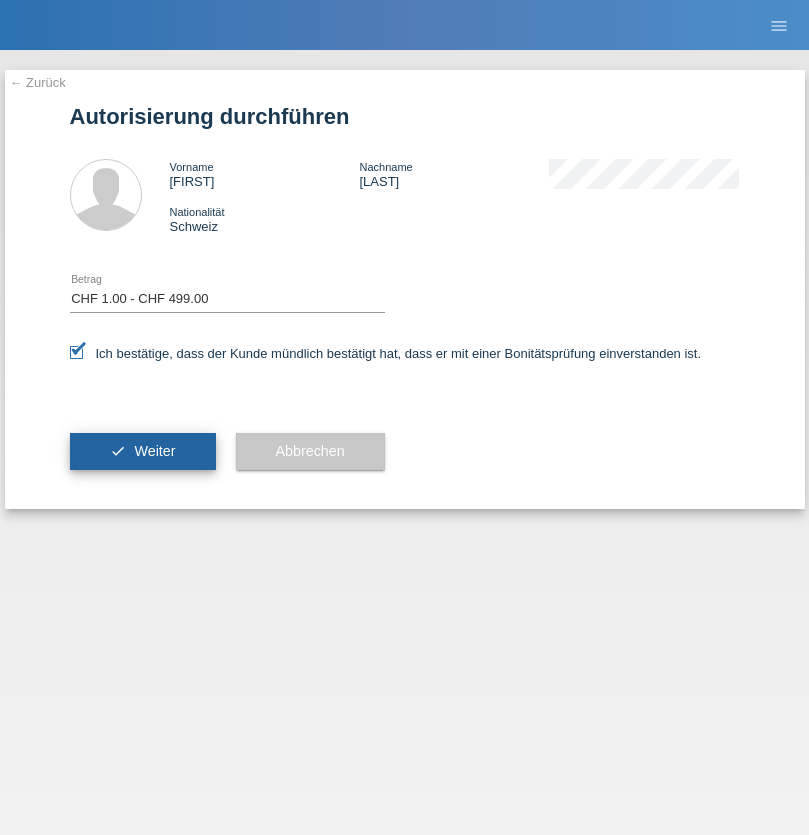 click on "Weiter" at bounding box center [154, 451] 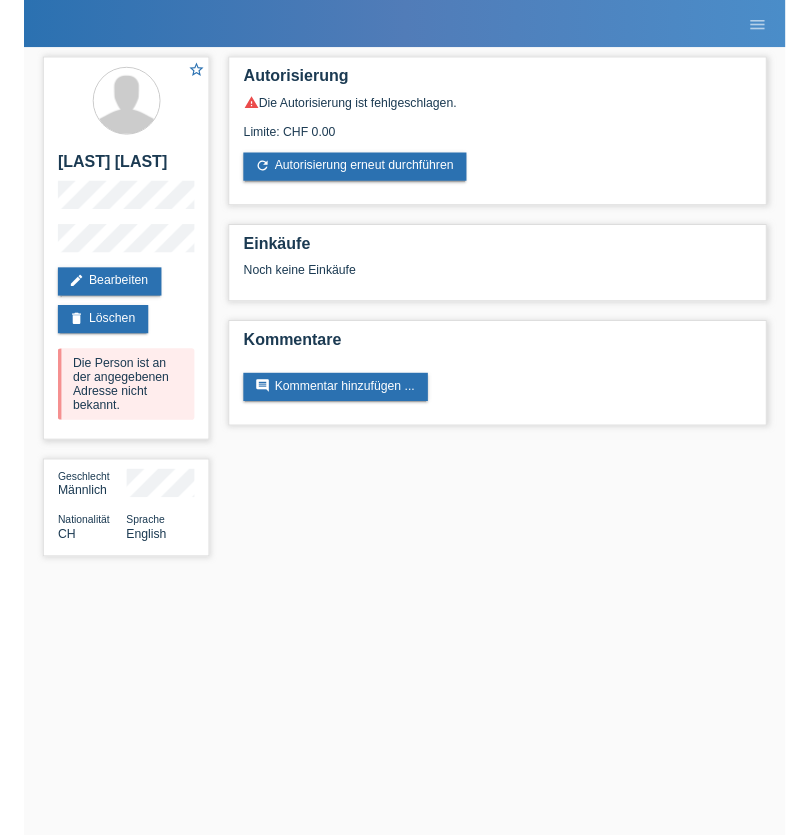 scroll, scrollTop: 0, scrollLeft: 0, axis: both 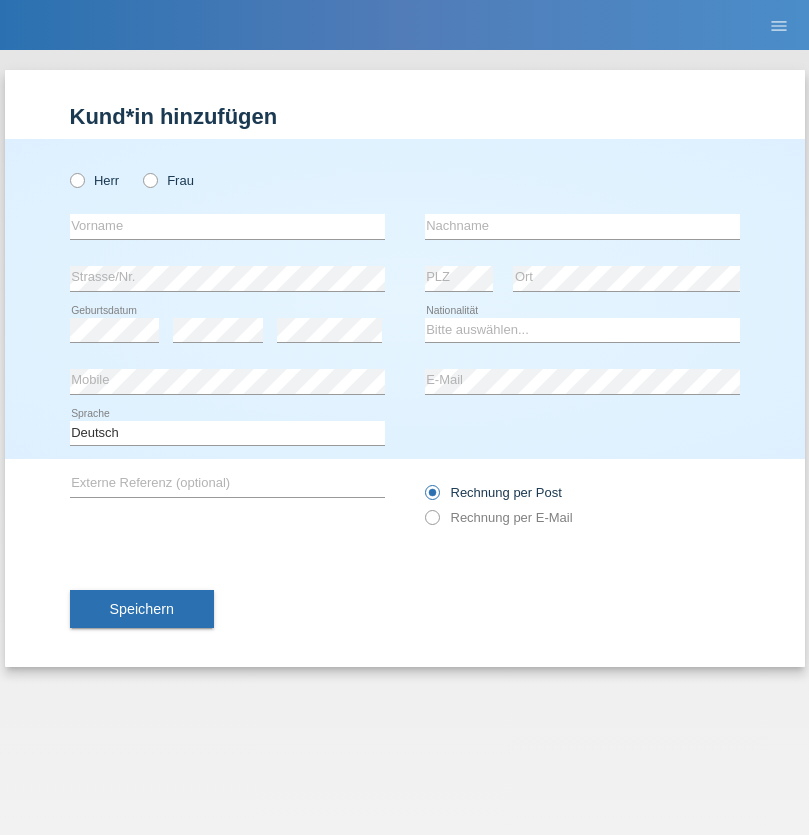radio on "true" 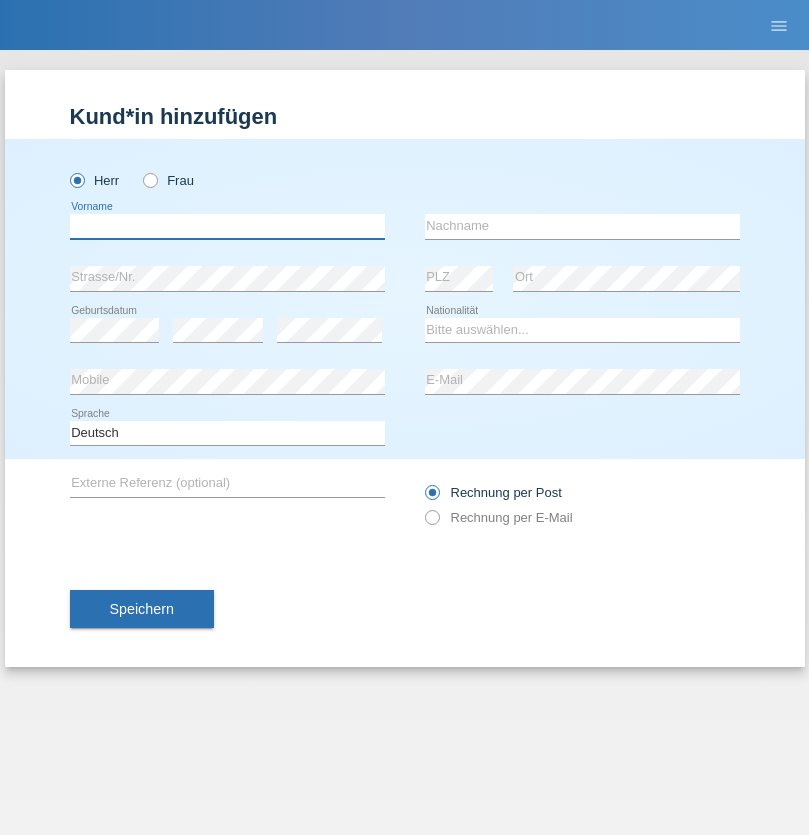 click at bounding box center (227, 226) 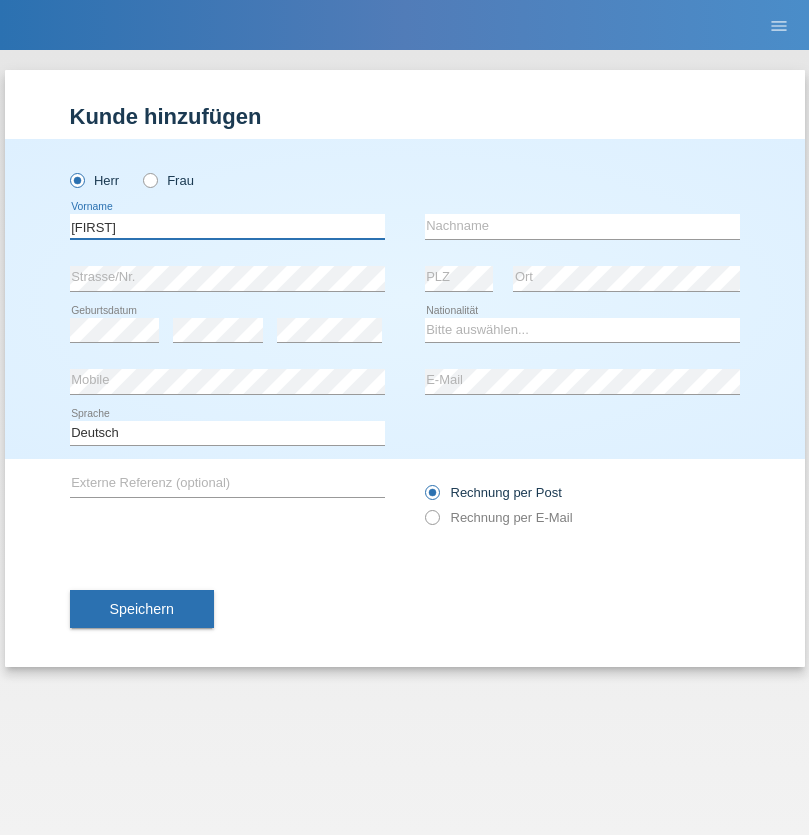 type on "Aron" 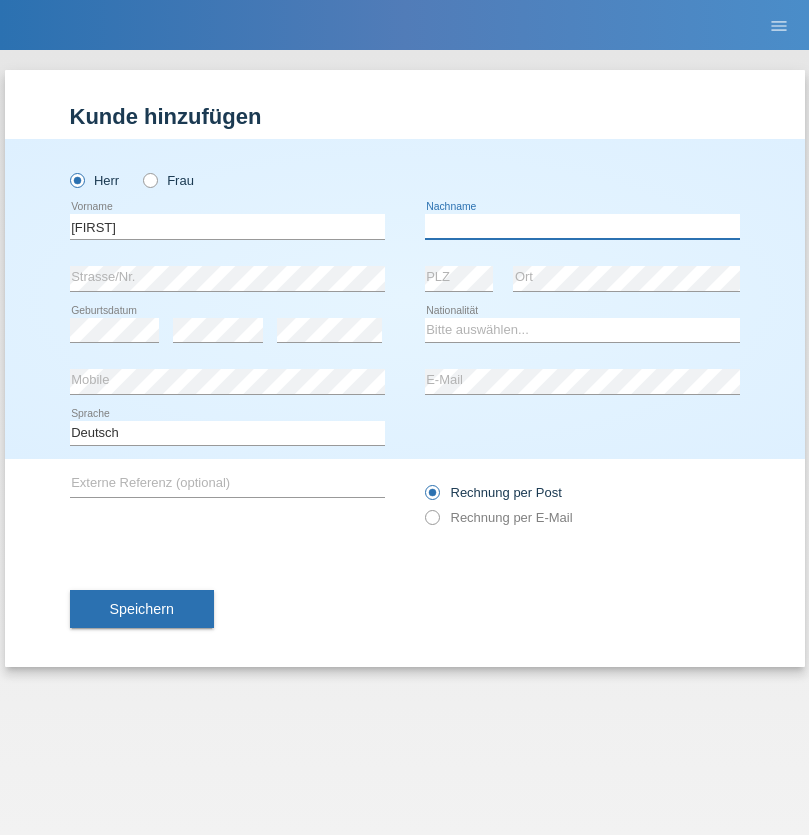 click at bounding box center (582, 226) 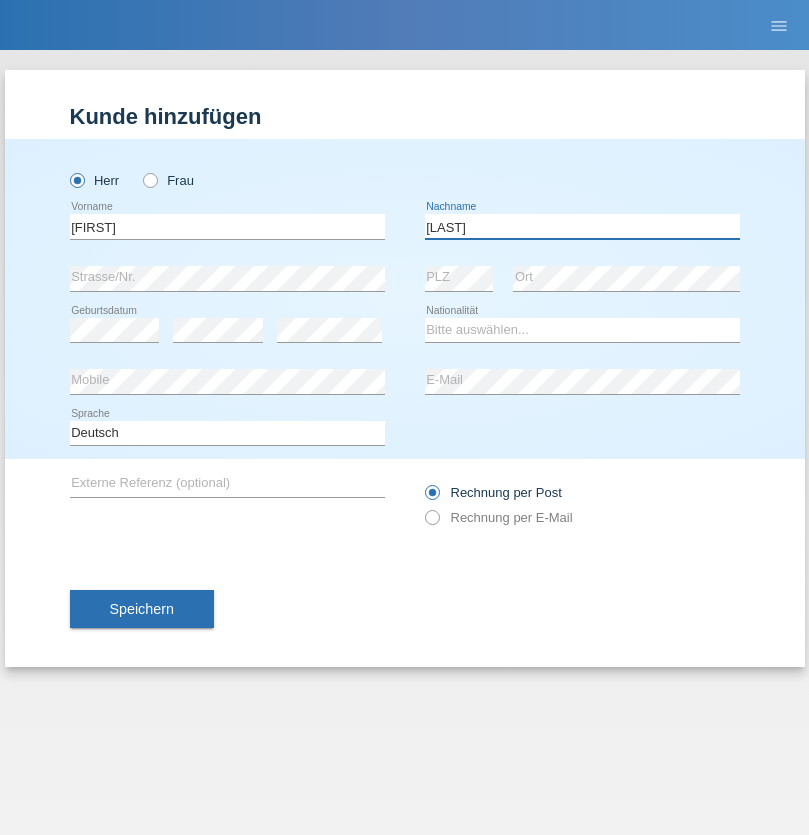 type on "Tanase" 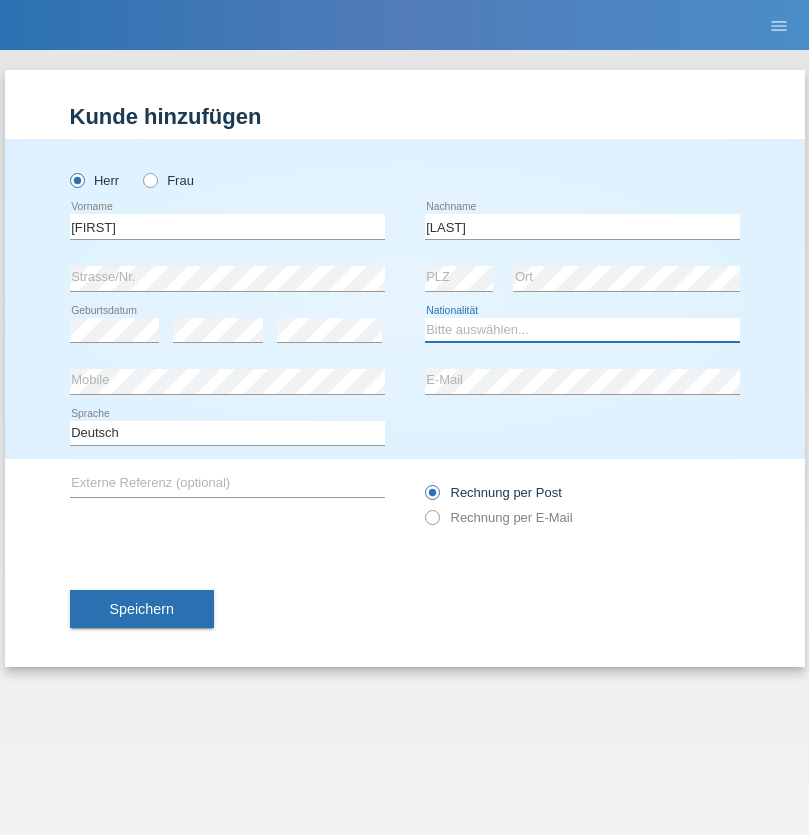 select on "RO" 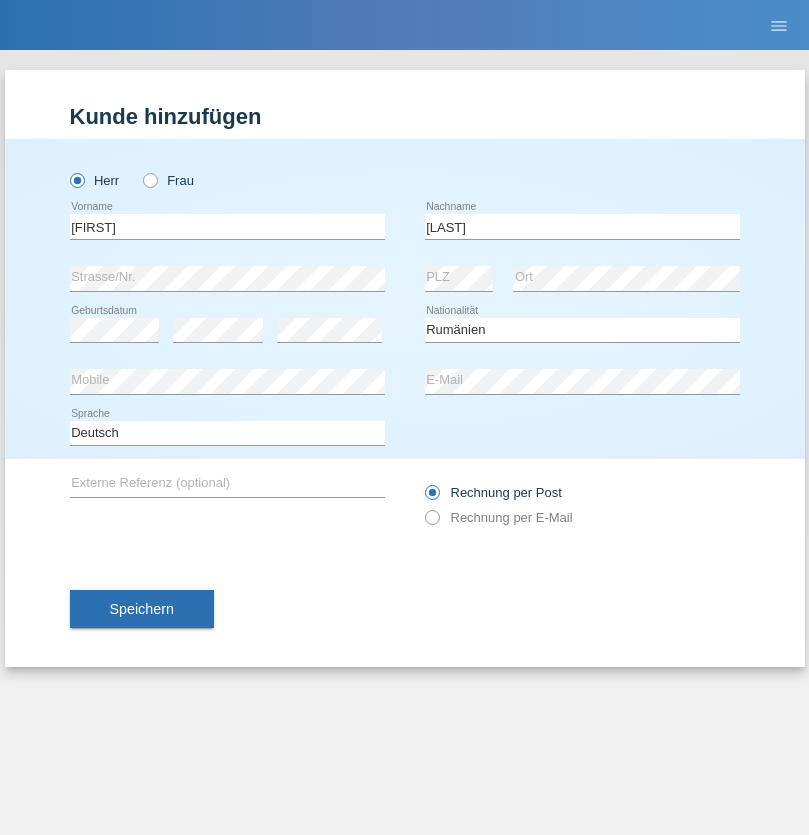 select on "C" 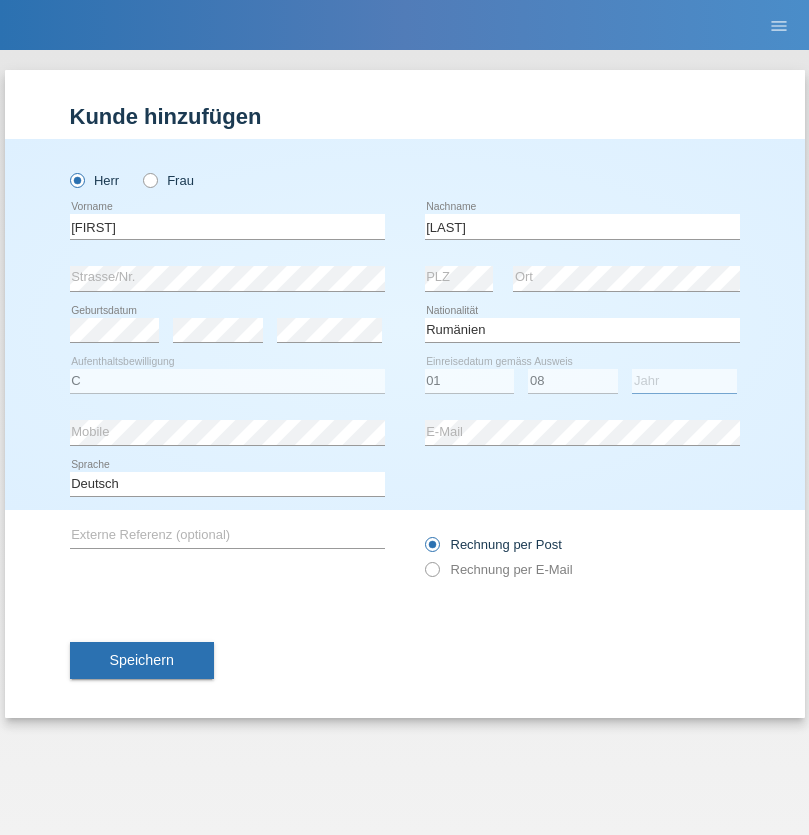 select on "2021" 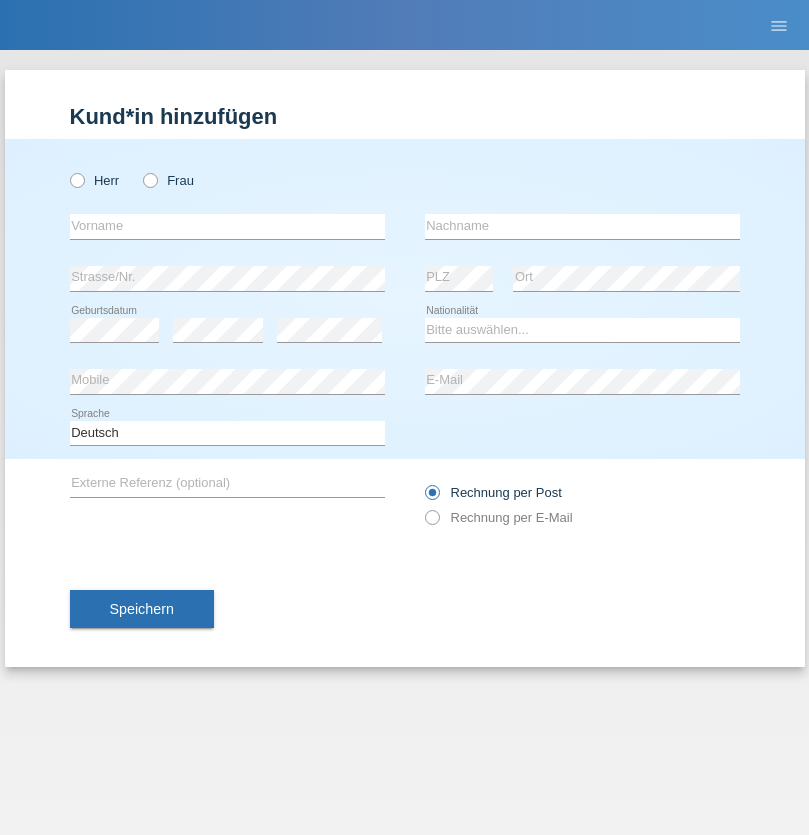 scroll, scrollTop: 0, scrollLeft: 0, axis: both 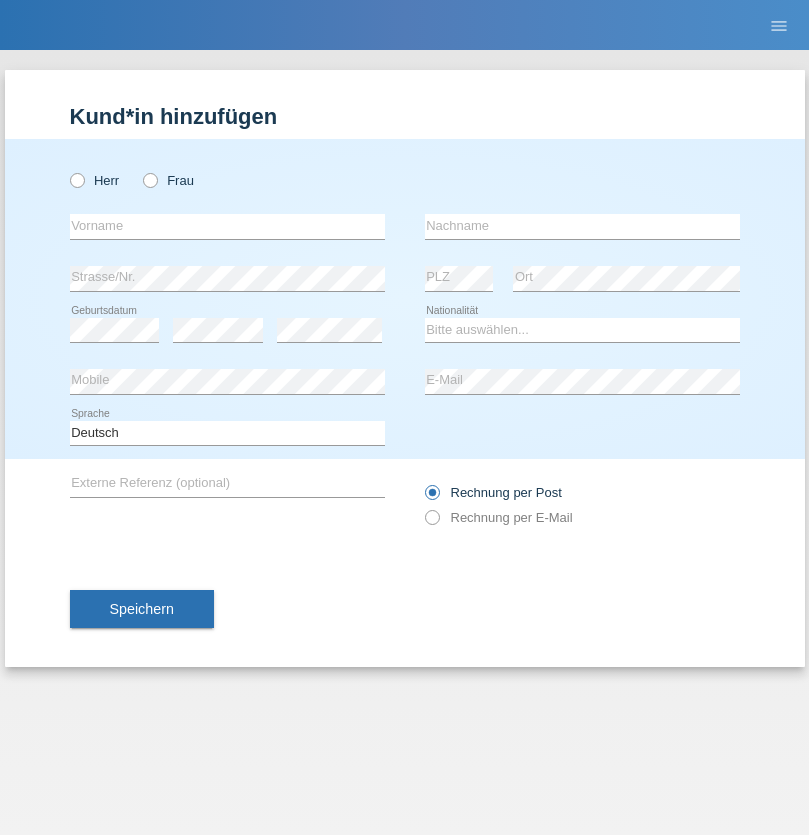 radio on "true" 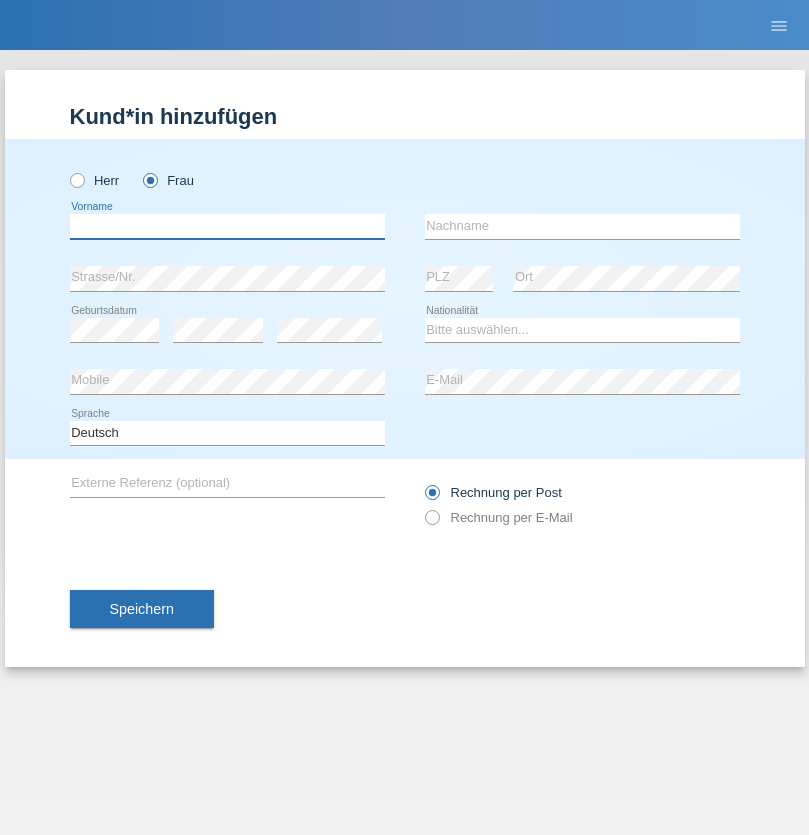 click at bounding box center [227, 226] 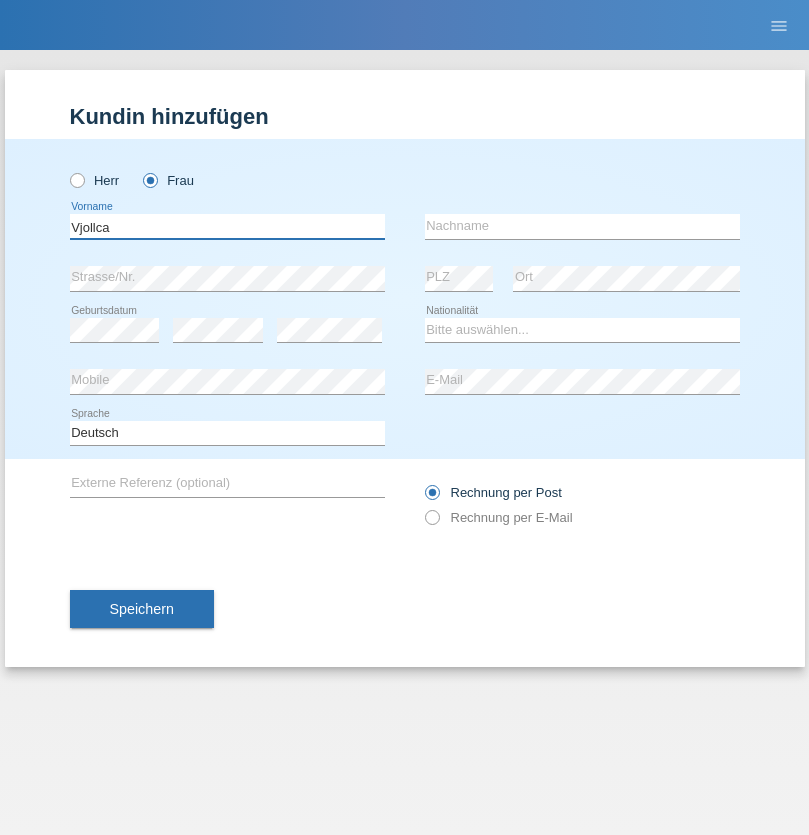 type on "Vjollca" 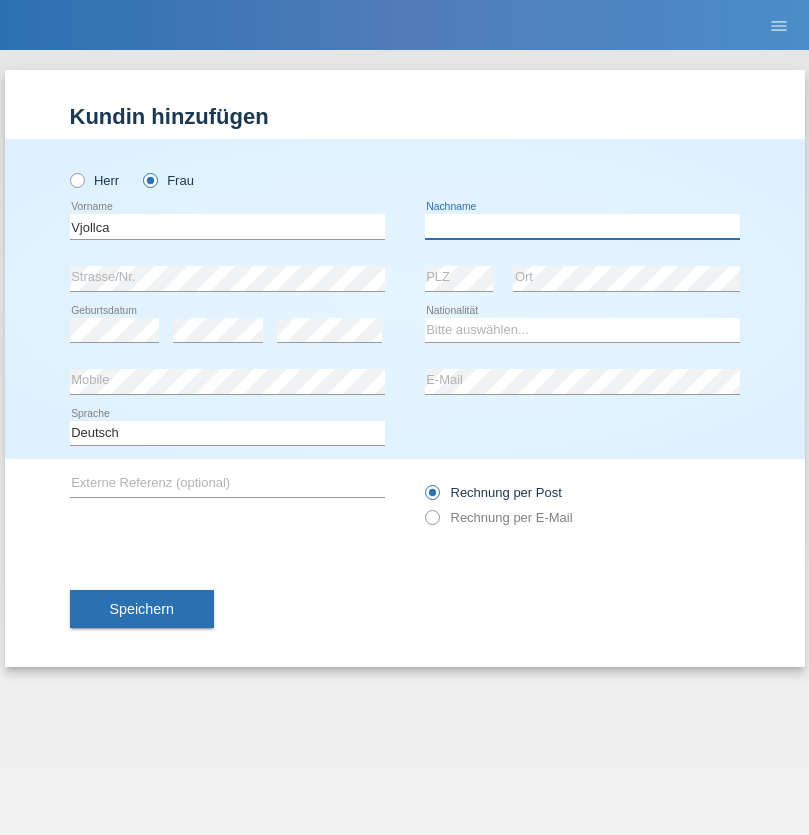 click at bounding box center (582, 226) 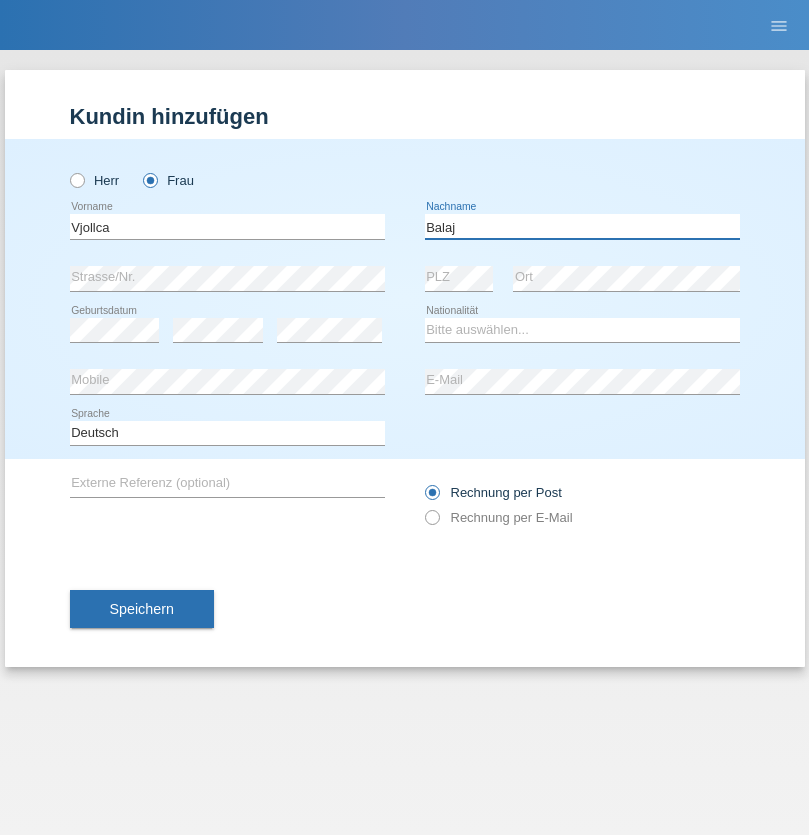type on "Balaj" 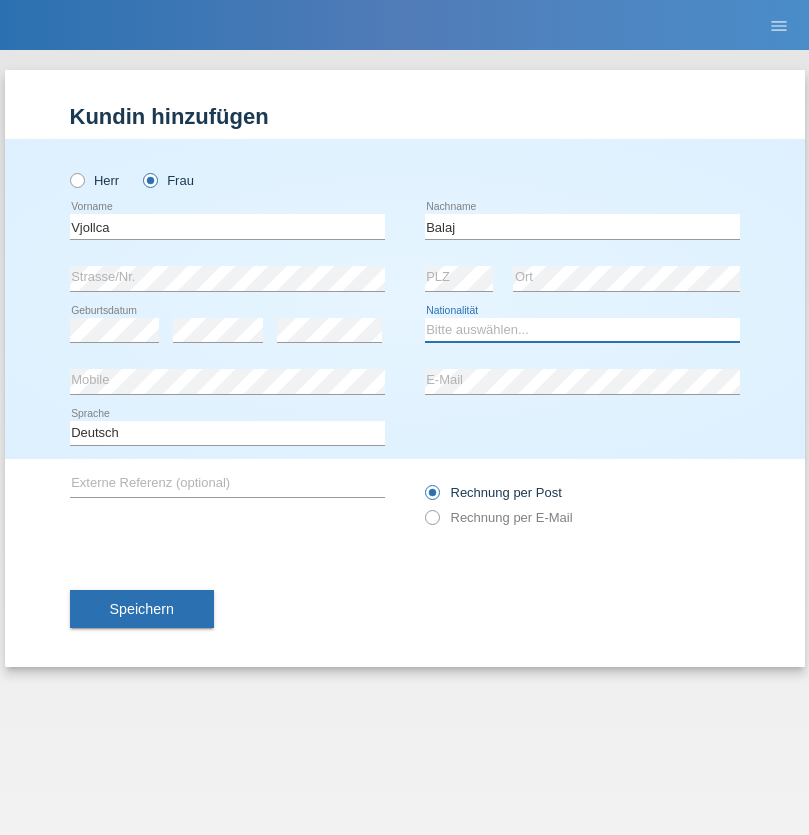 select on "XK" 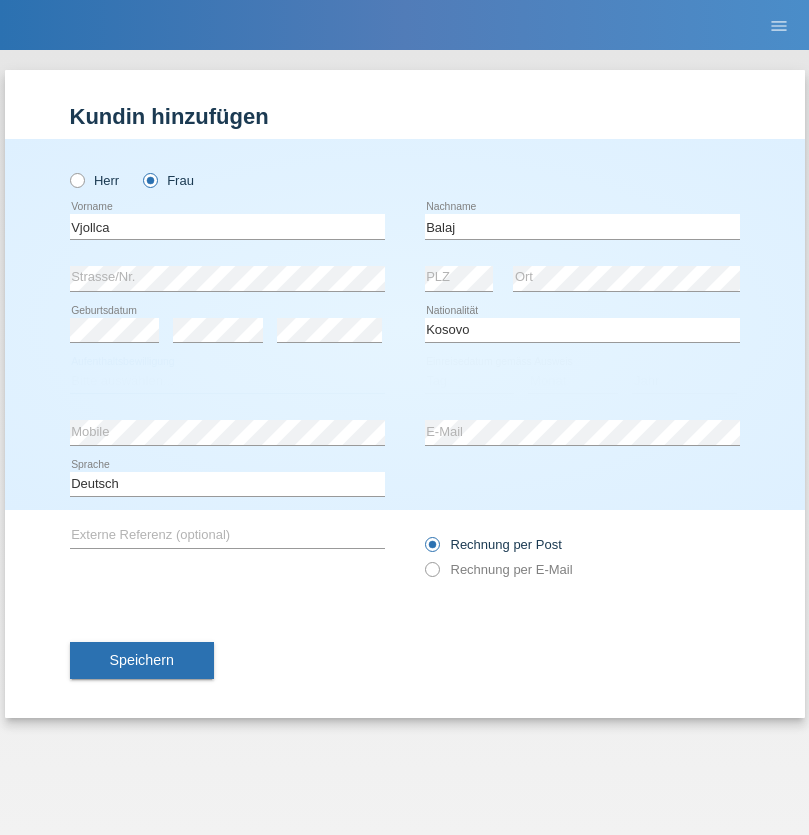 select on "C" 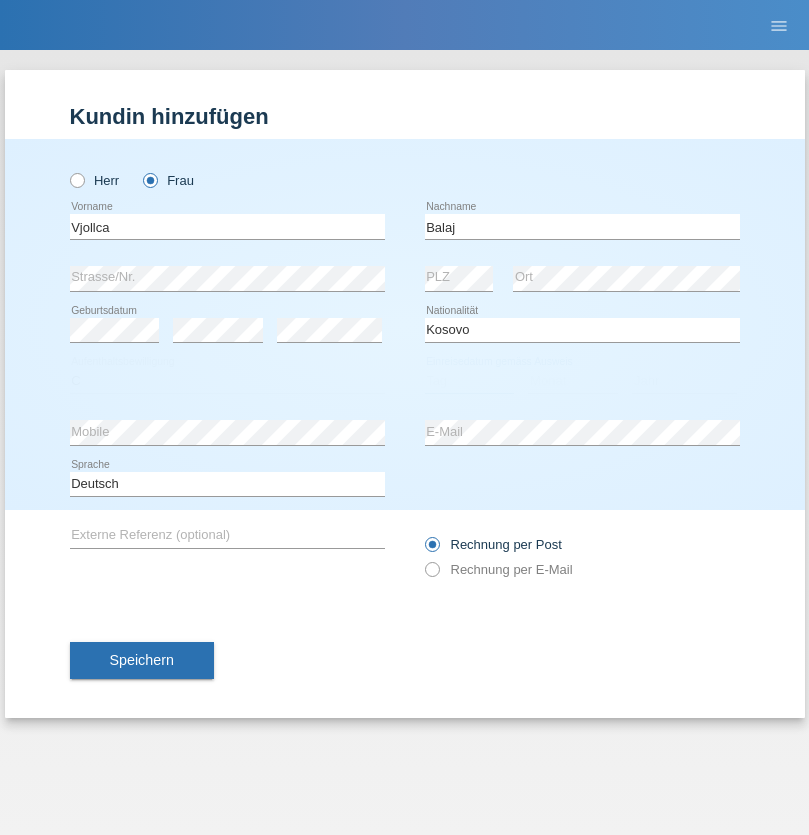 select on "01" 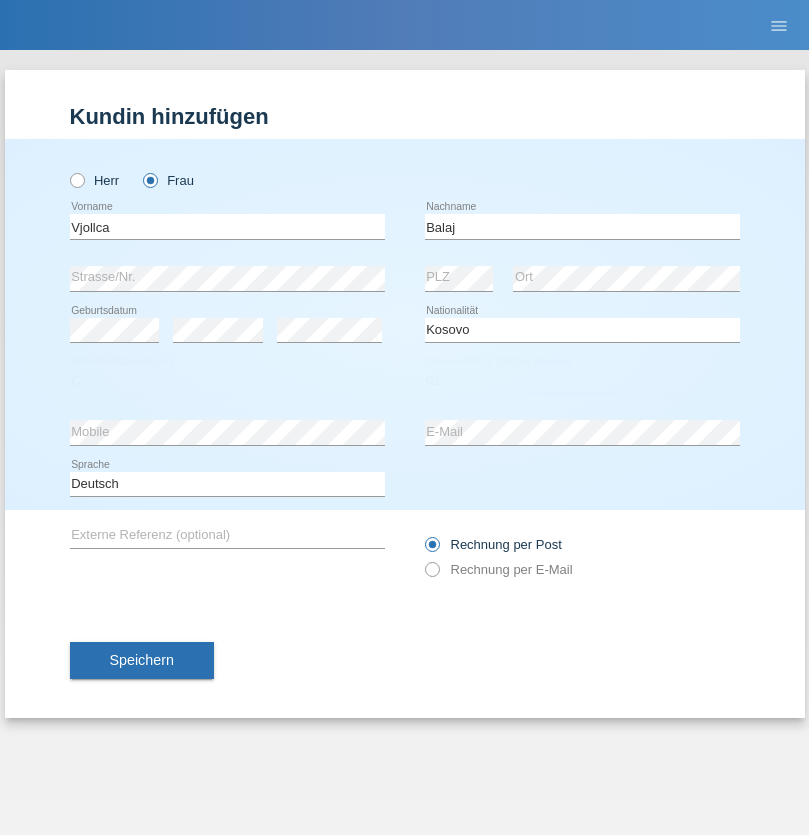 select on "08" 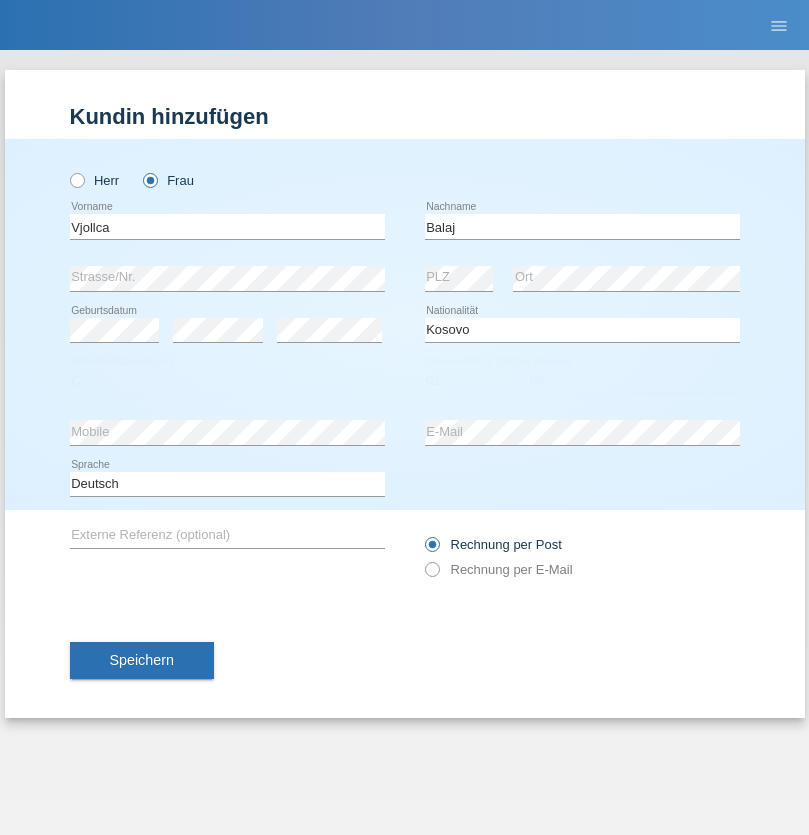 select on "2021" 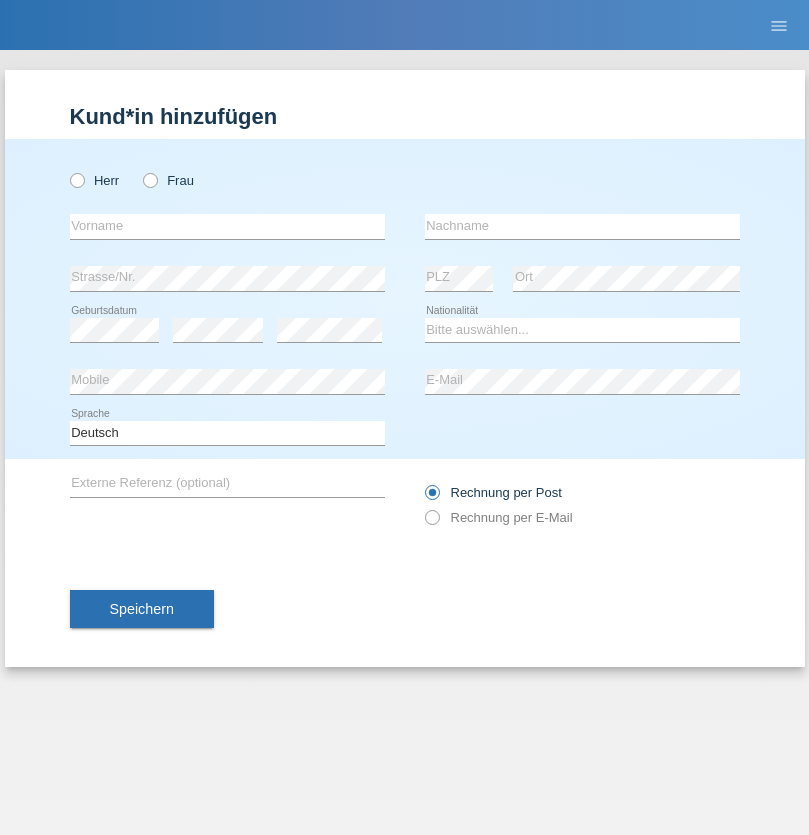 scroll, scrollTop: 0, scrollLeft: 0, axis: both 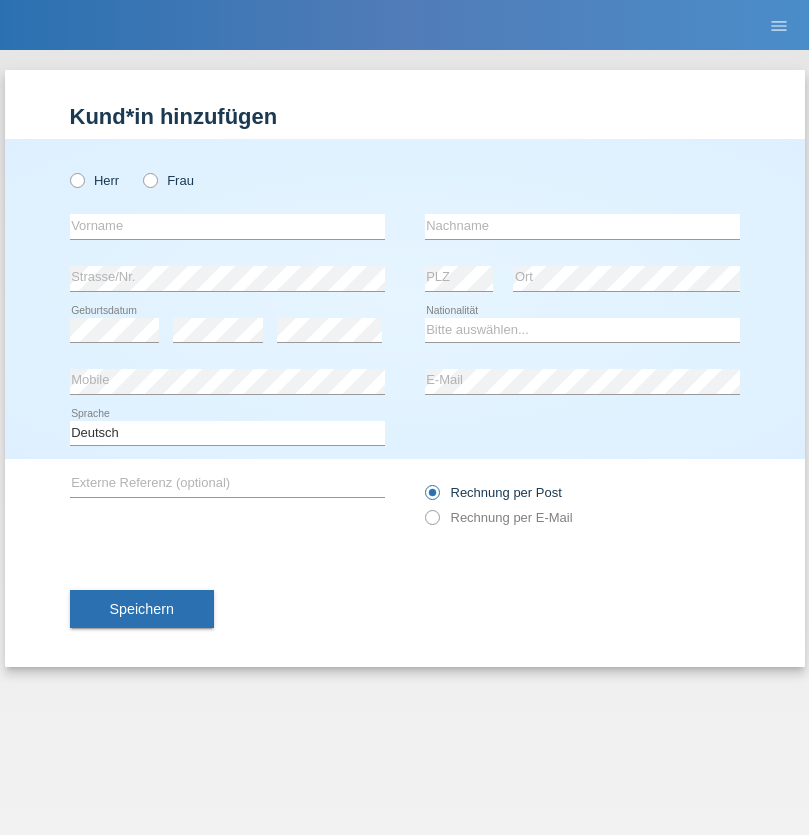 radio on "true" 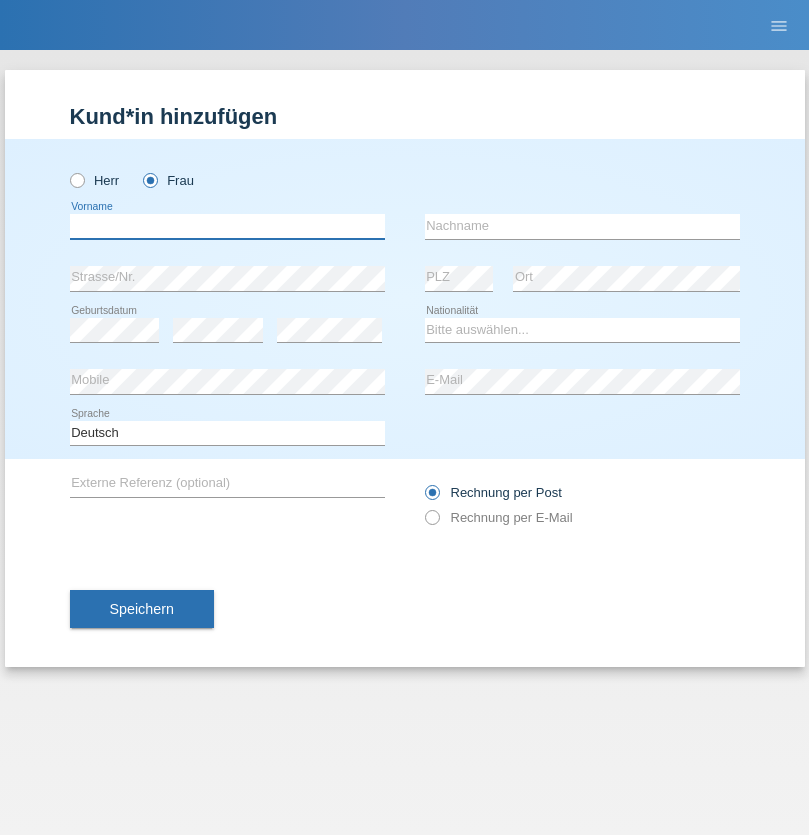 click at bounding box center [227, 226] 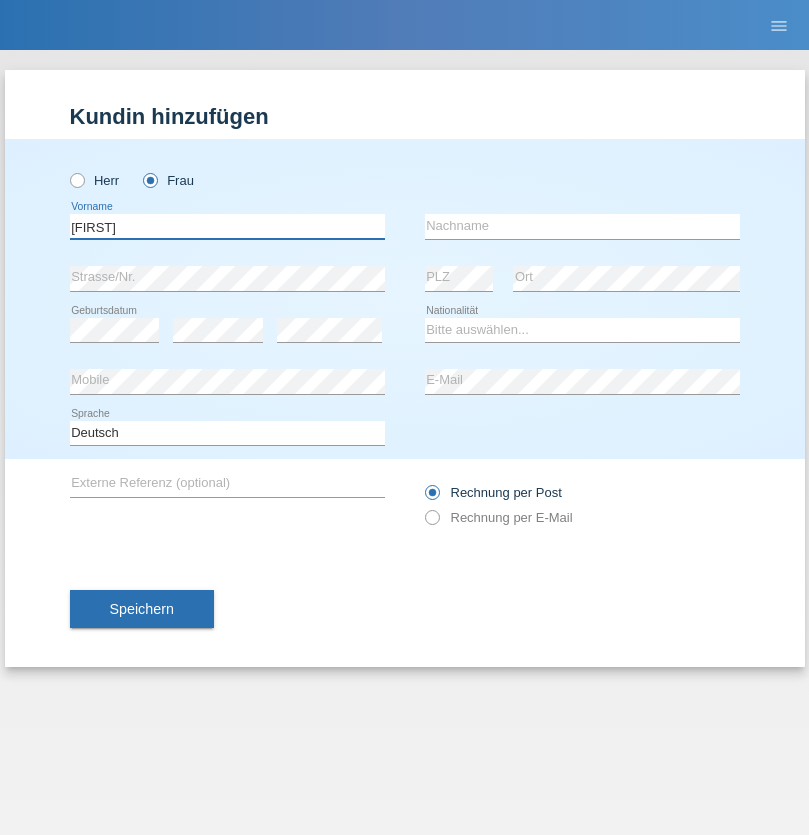 type on "[FIRST]" 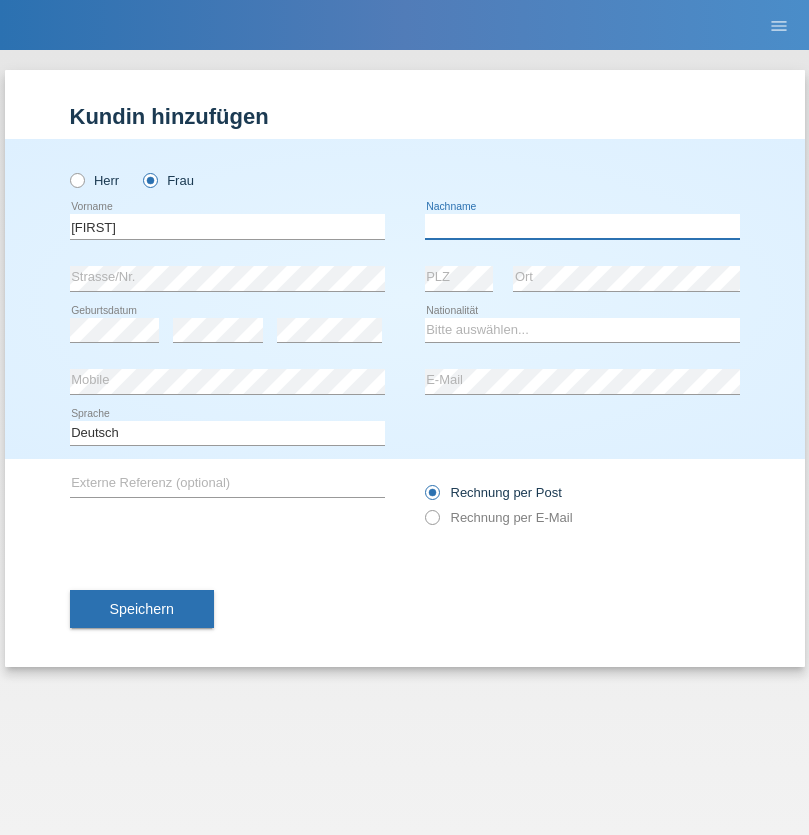 click at bounding box center (582, 226) 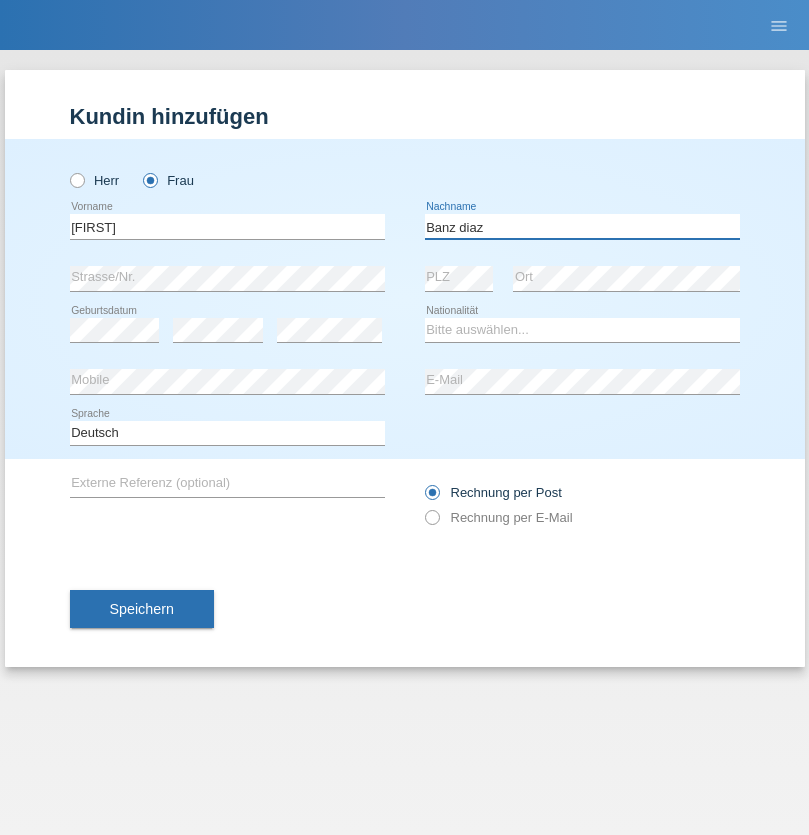 type on "Banz diaz" 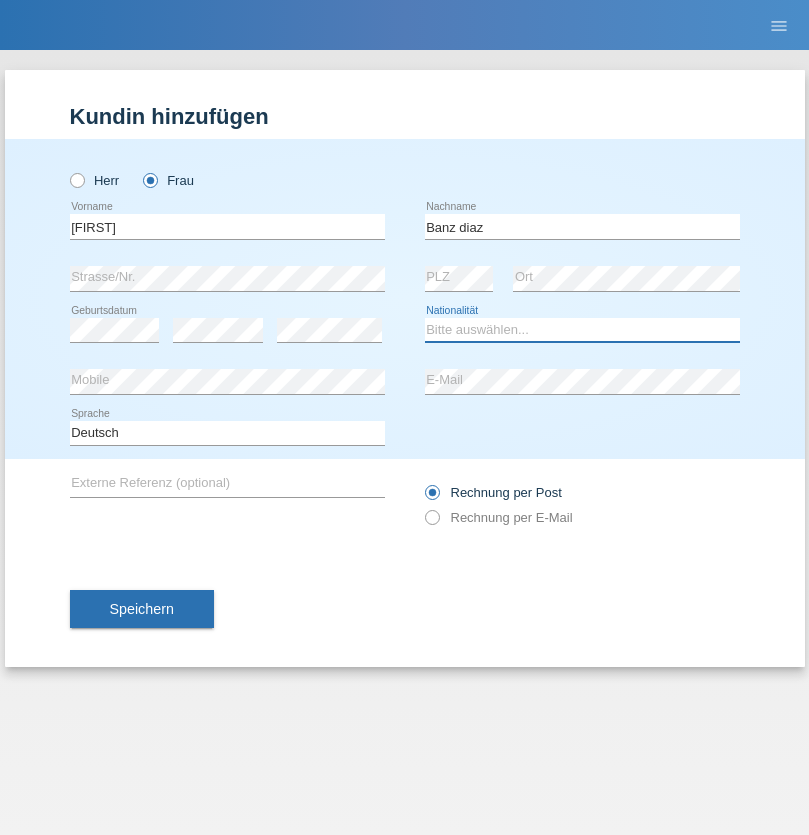 select on "CH" 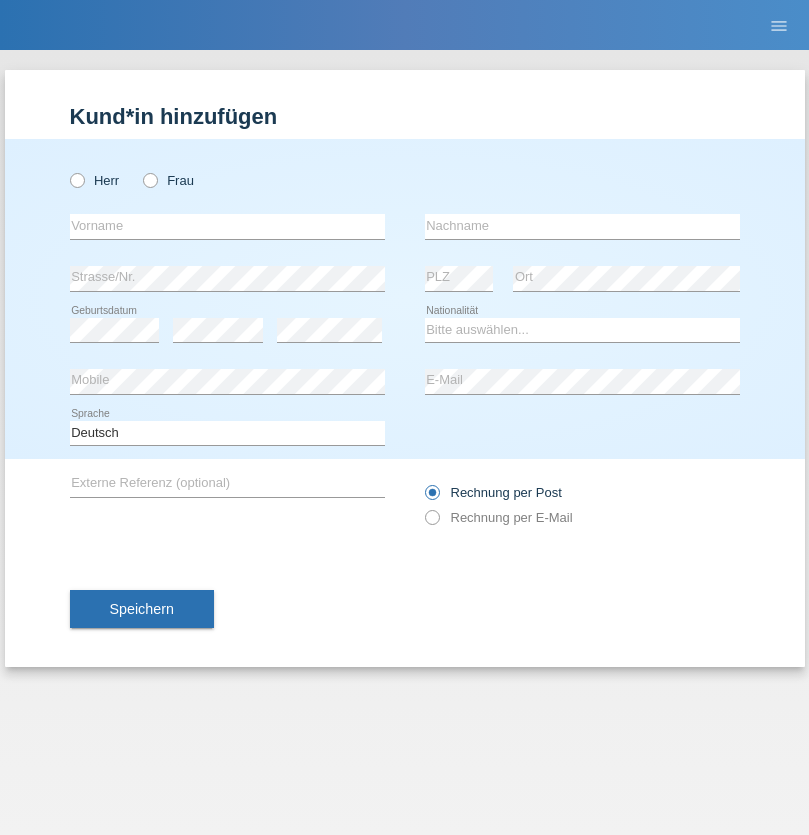 scroll, scrollTop: 0, scrollLeft: 0, axis: both 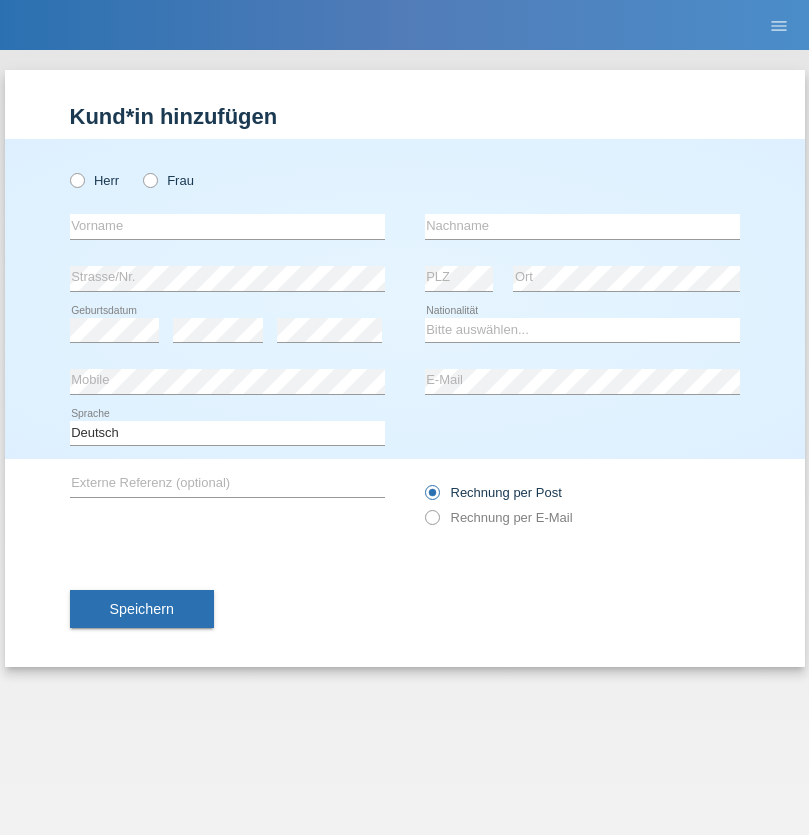 radio on "true" 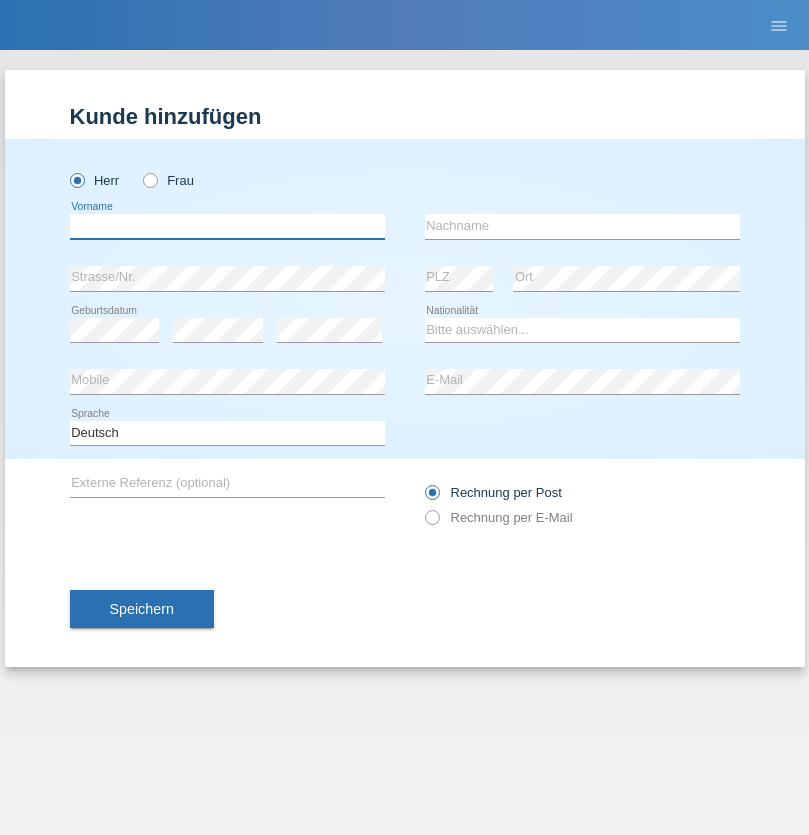 click at bounding box center [227, 226] 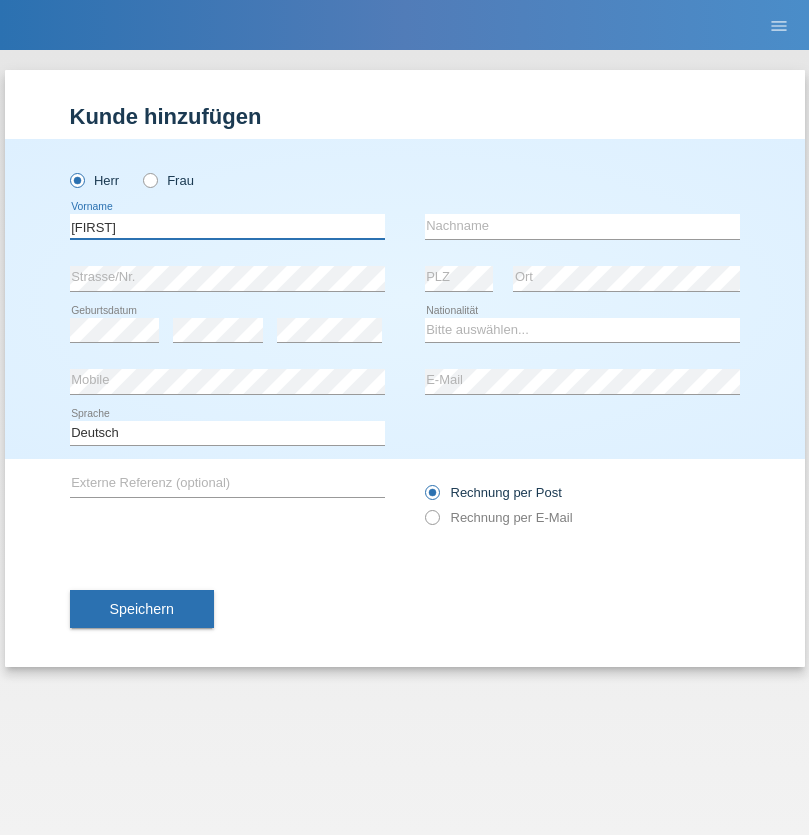 type on "[FIRST]" 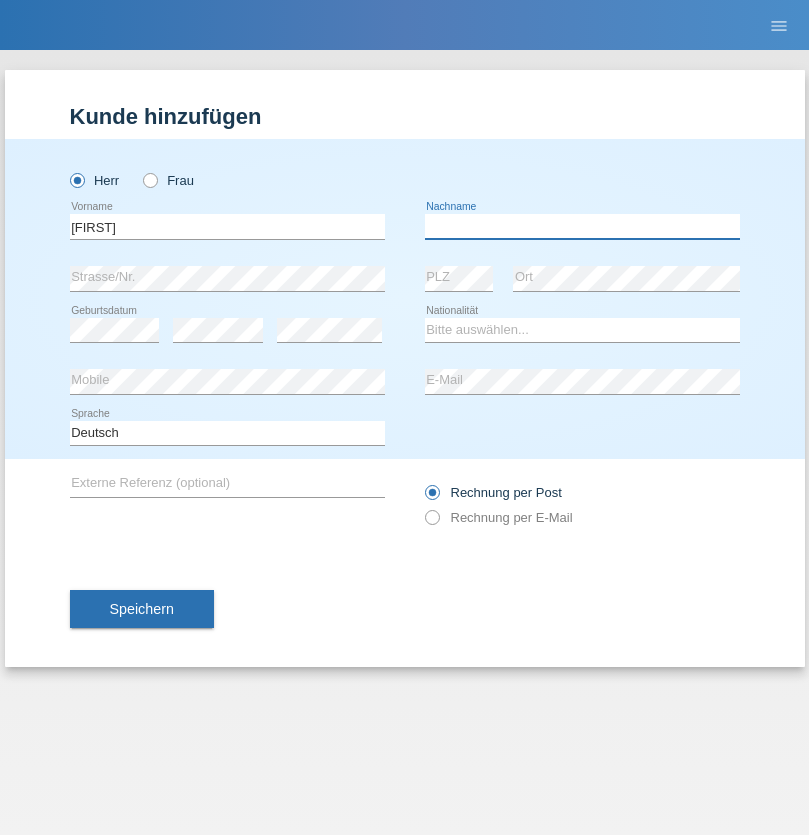 click at bounding box center [582, 226] 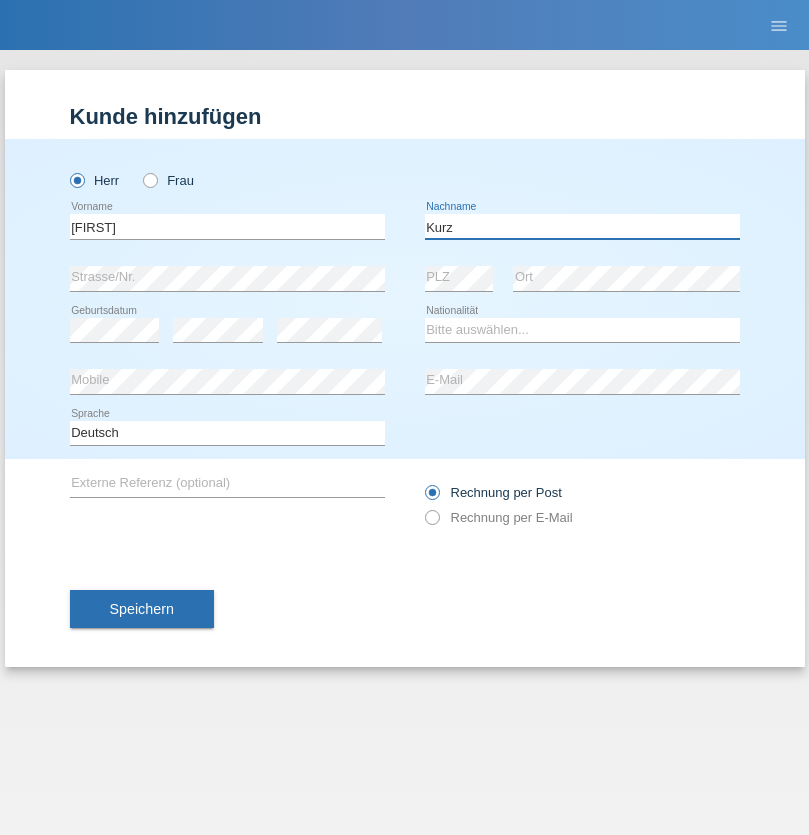 type on "Kurz" 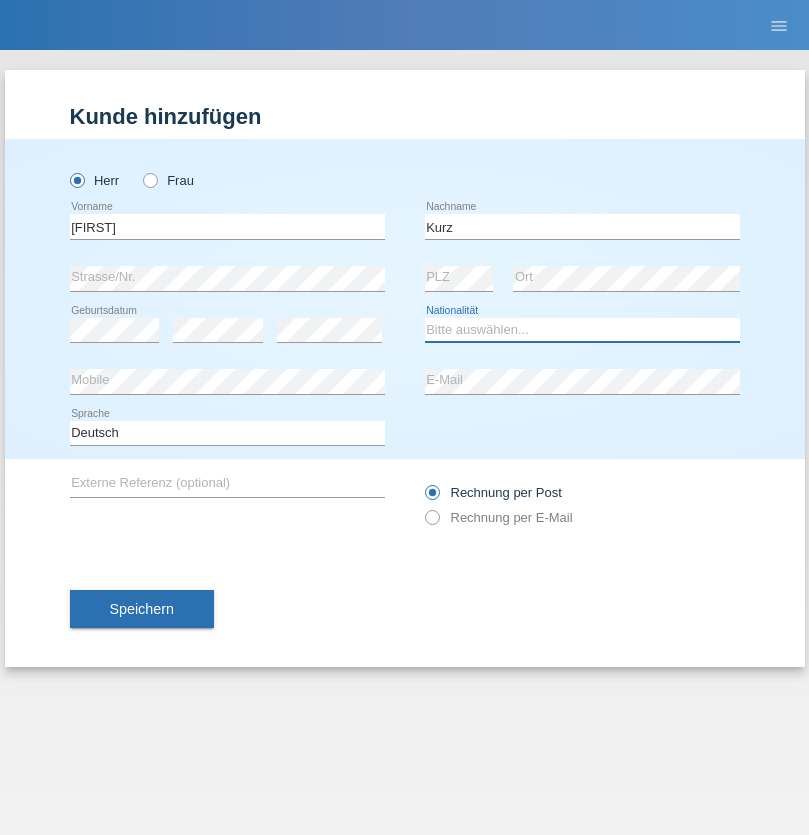 select on "CH" 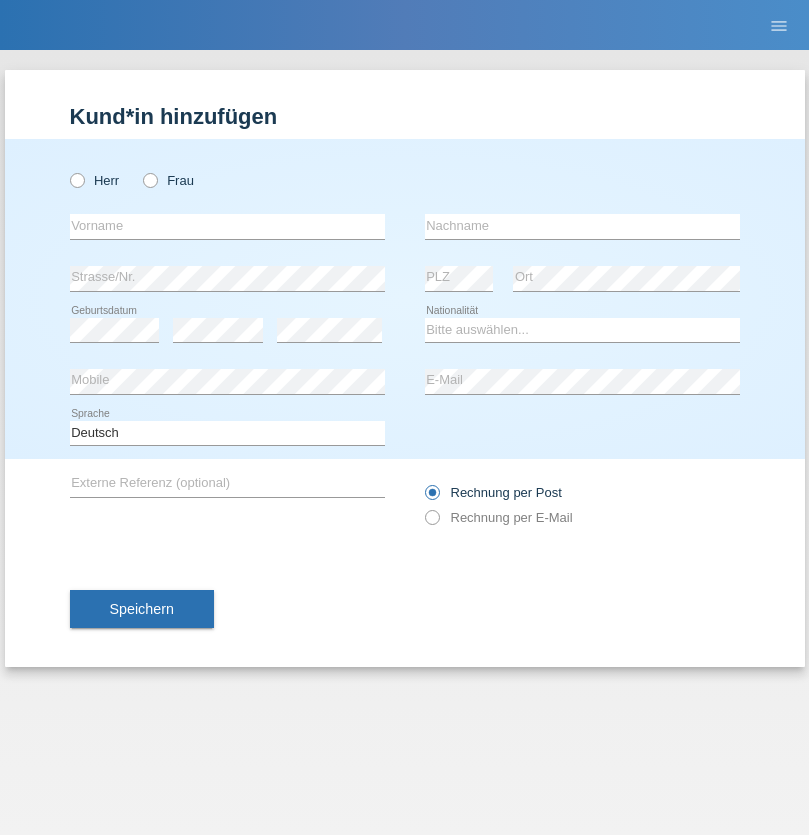 scroll, scrollTop: 0, scrollLeft: 0, axis: both 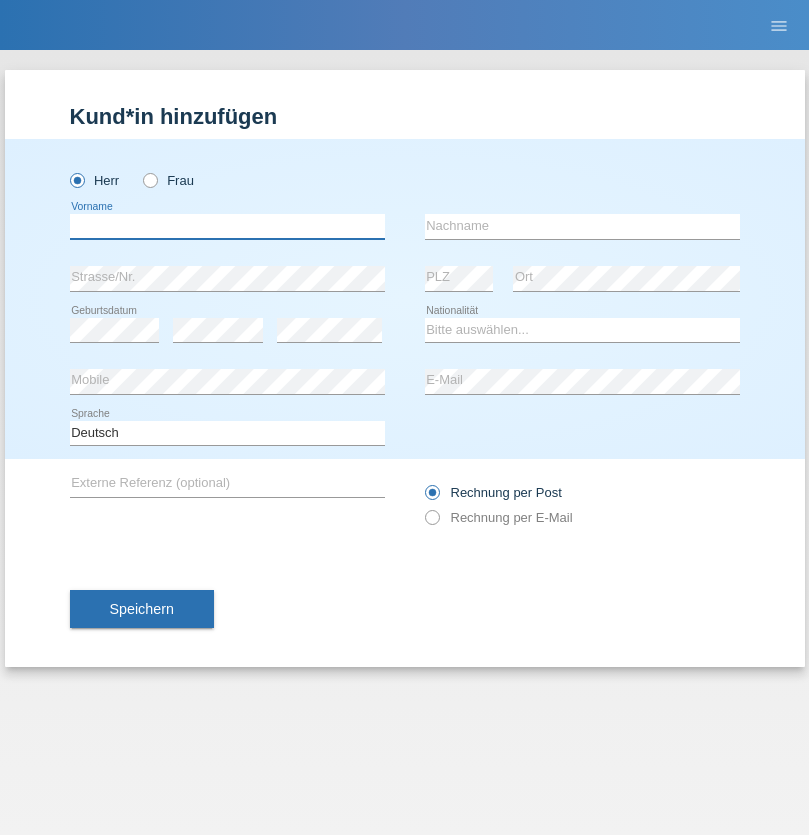 click at bounding box center (227, 226) 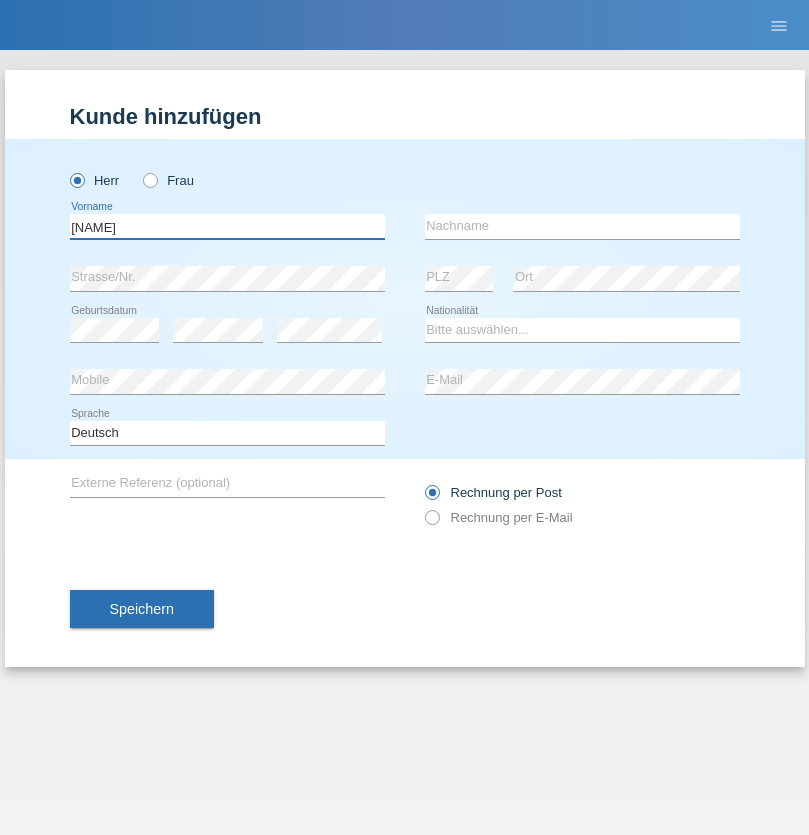 type on "Hans-Ulrich" 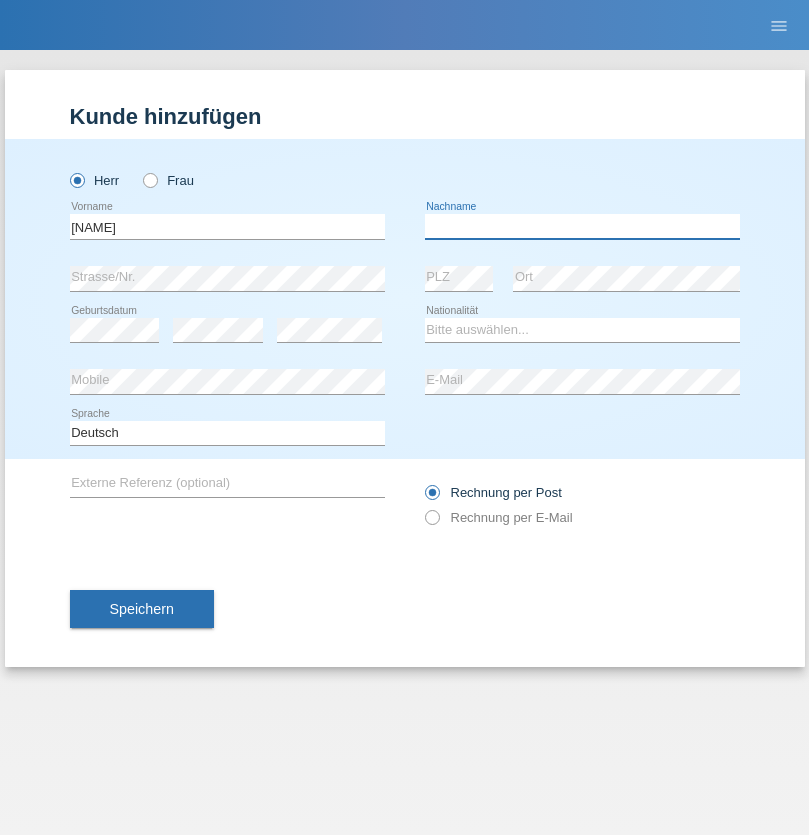 click at bounding box center [582, 226] 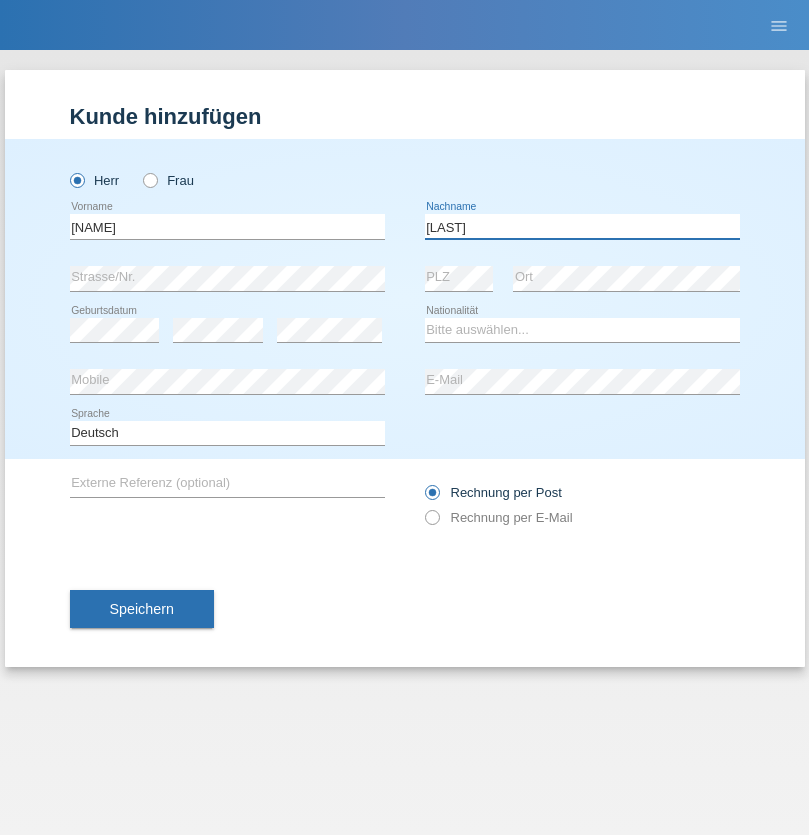 type on "Zwahlen" 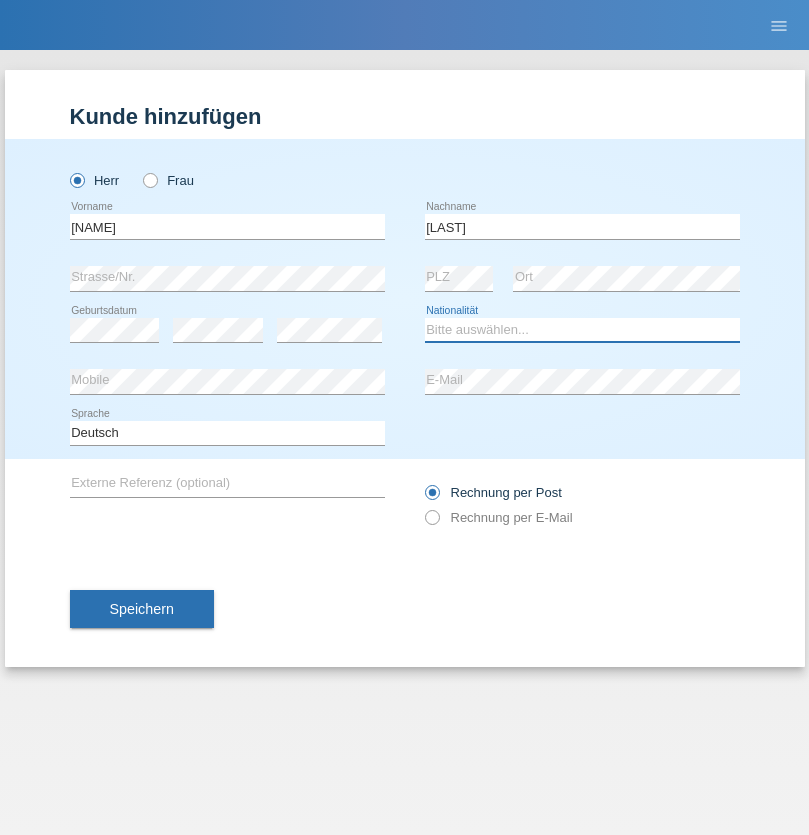 select on "CH" 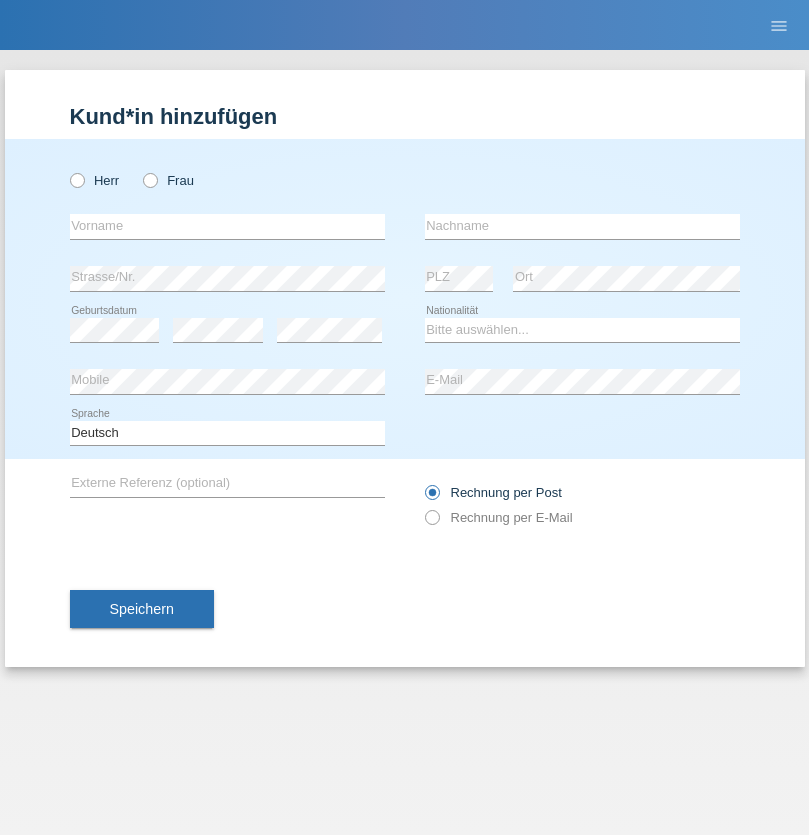 scroll, scrollTop: 0, scrollLeft: 0, axis: both 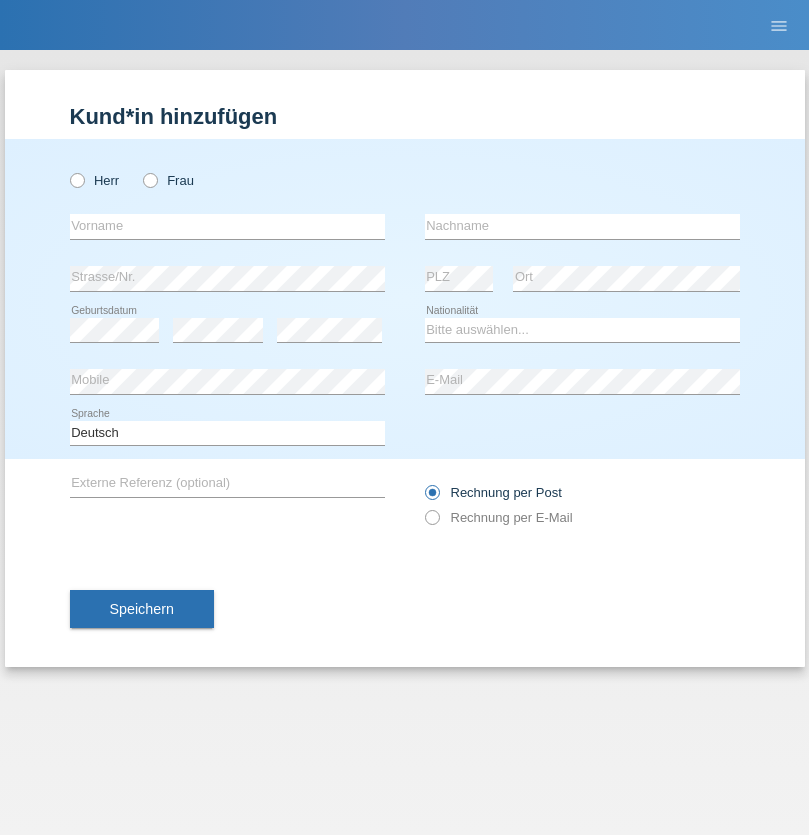 radio on "true" 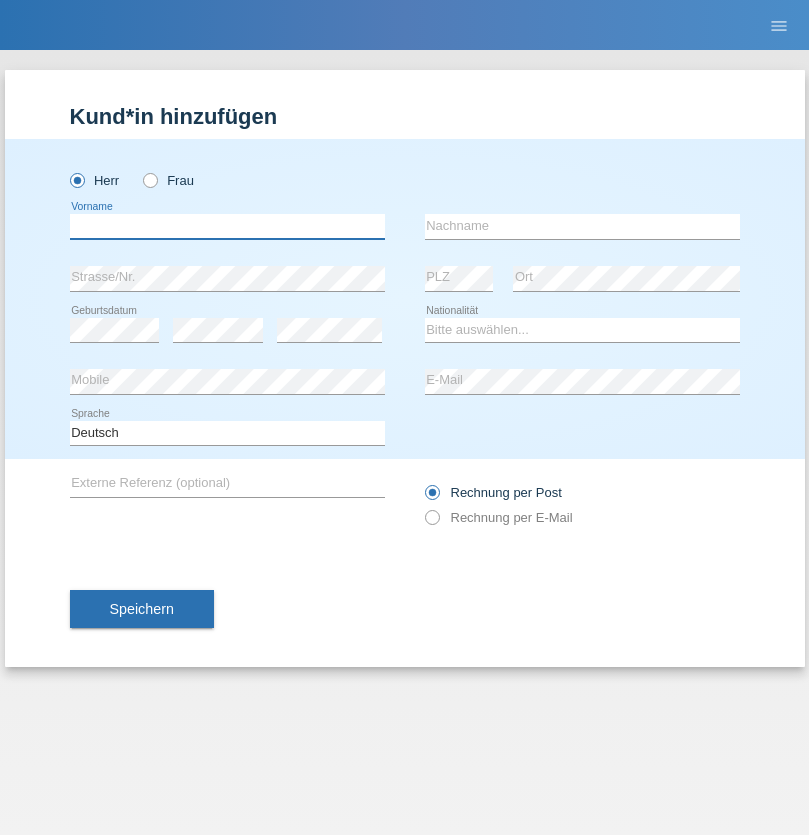 click at bounding box center [227, 226] 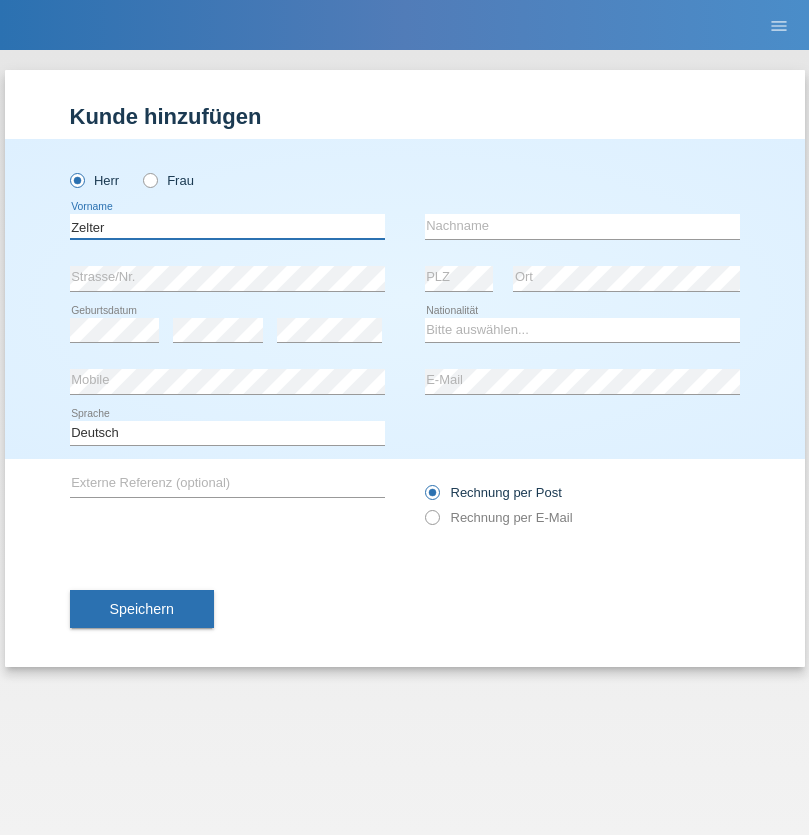 type on "Zelter" 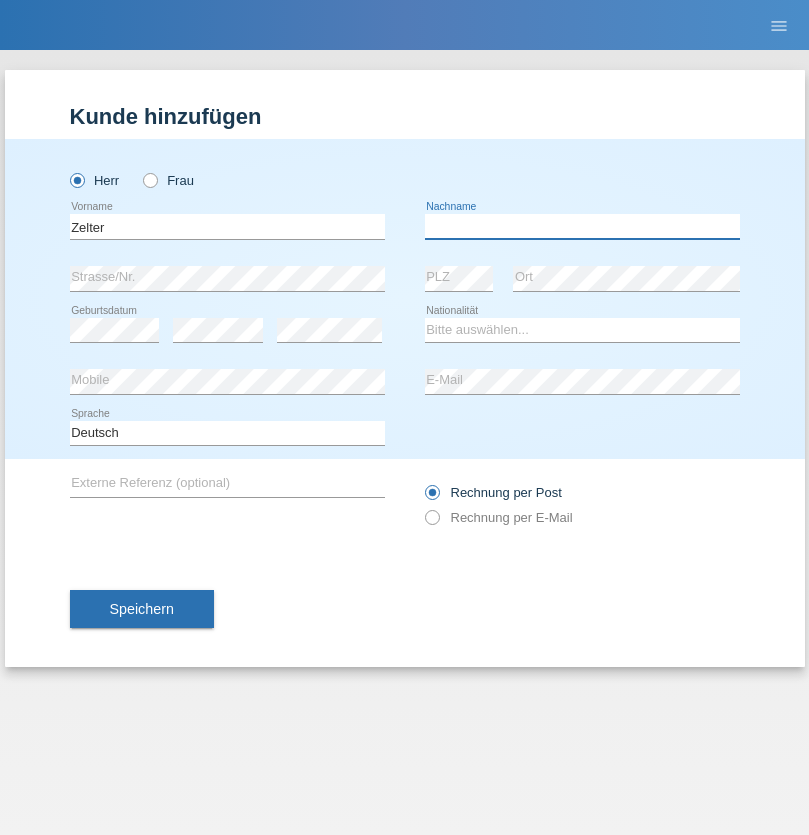 click at bounding box center (582, 226) 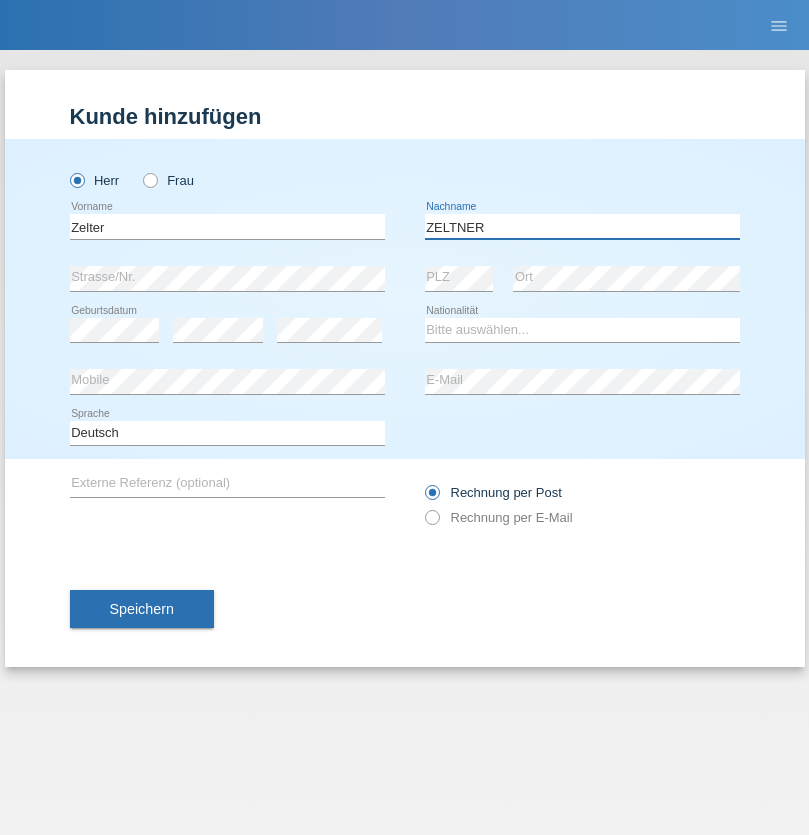 type on "ZELTNER" 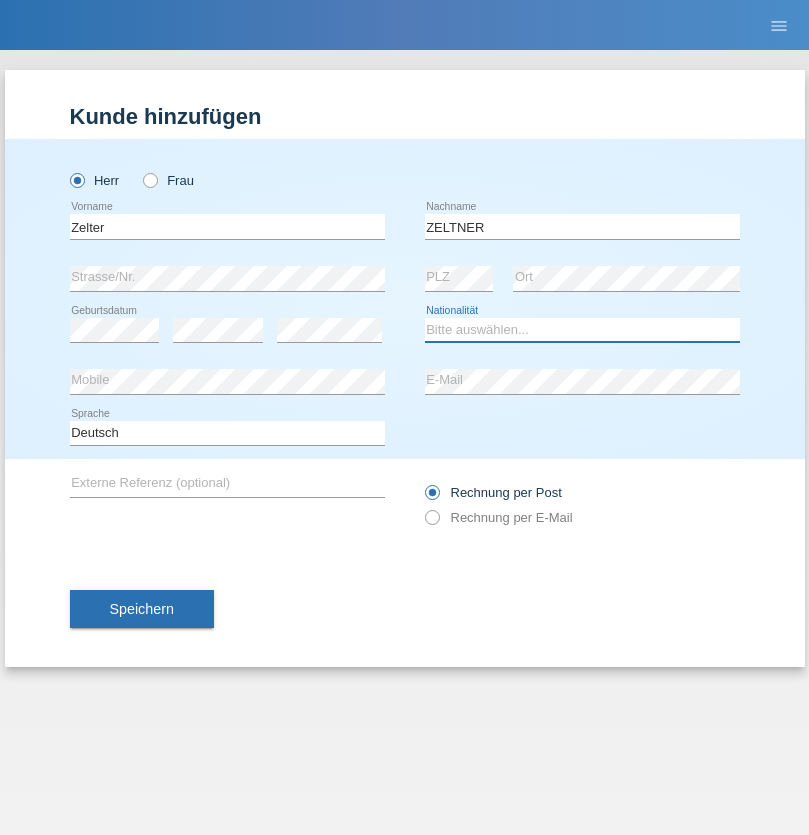 select on "CH" 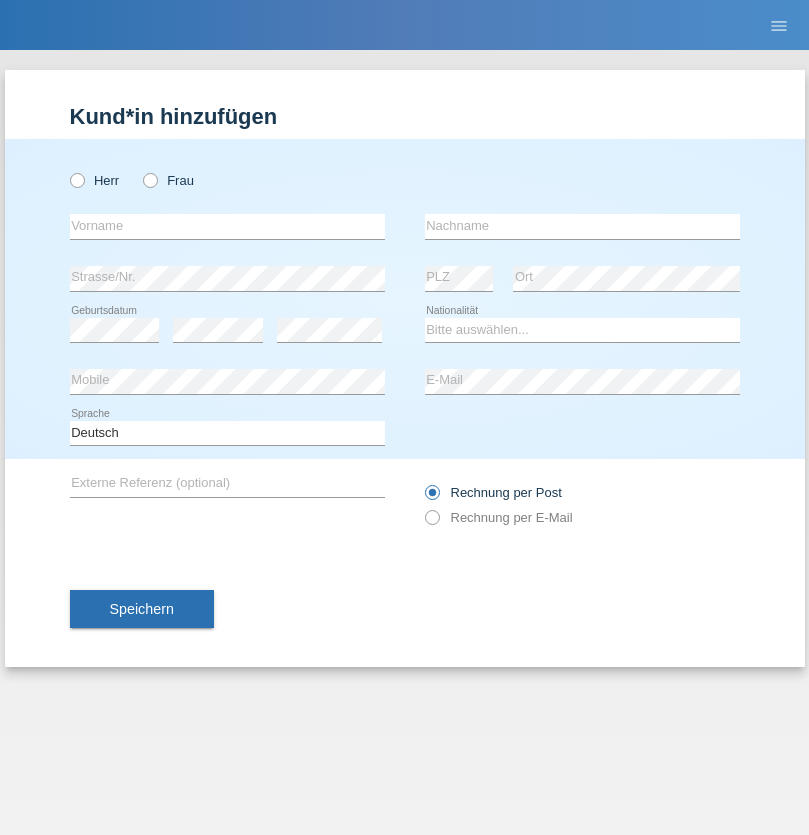 scroll, scrollTop: 0, scrollLeft: 0, axis: both 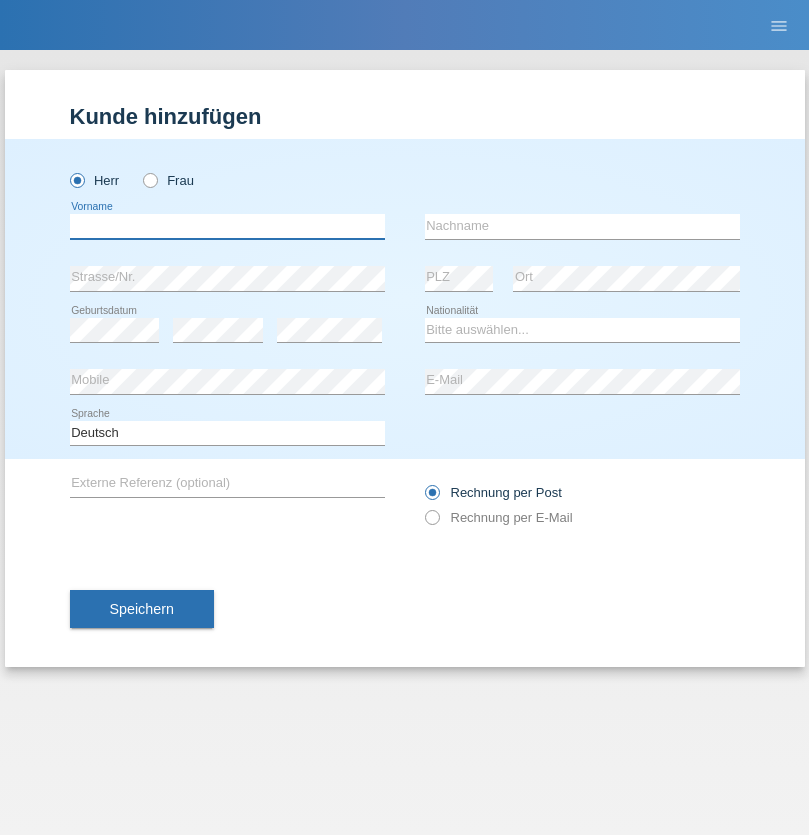 click at bounding box center (227, 226) 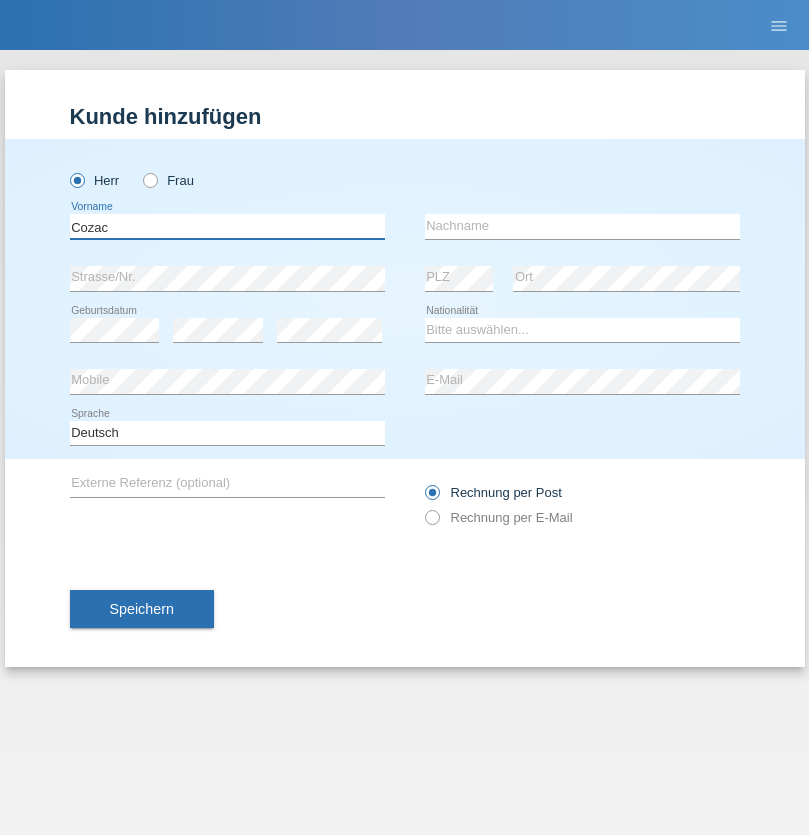 type on "Cozac" 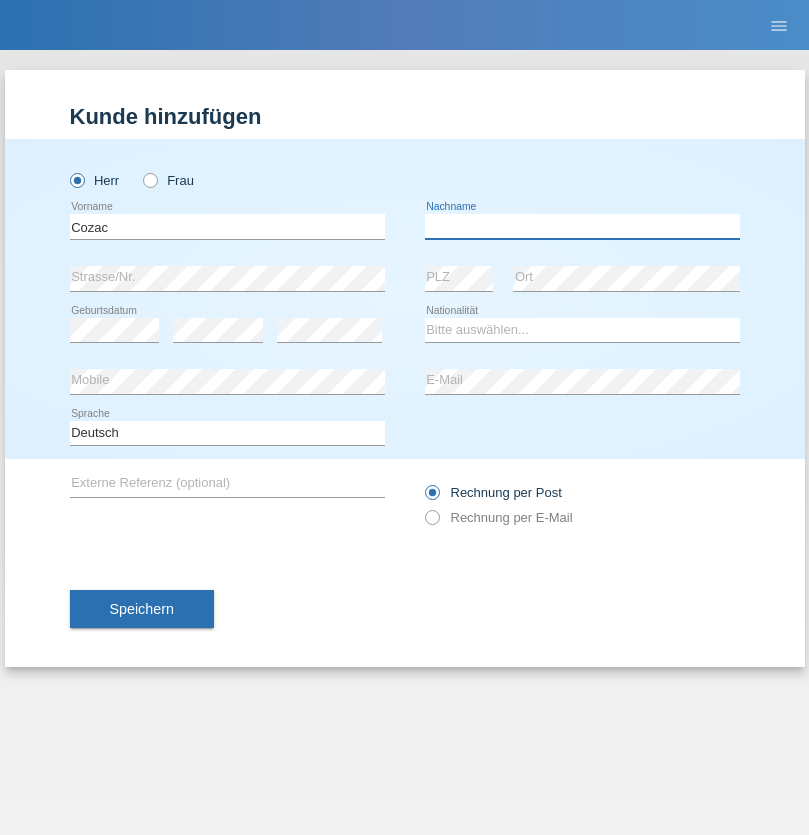 click at bounding box center (582, 226) 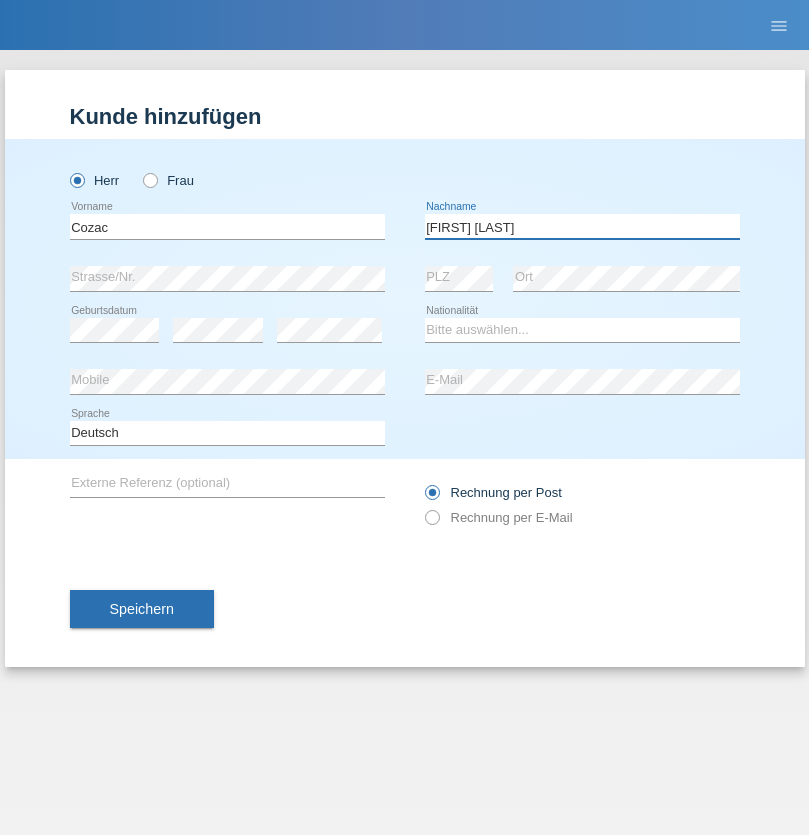 type on "[FIRST] [LAST]" 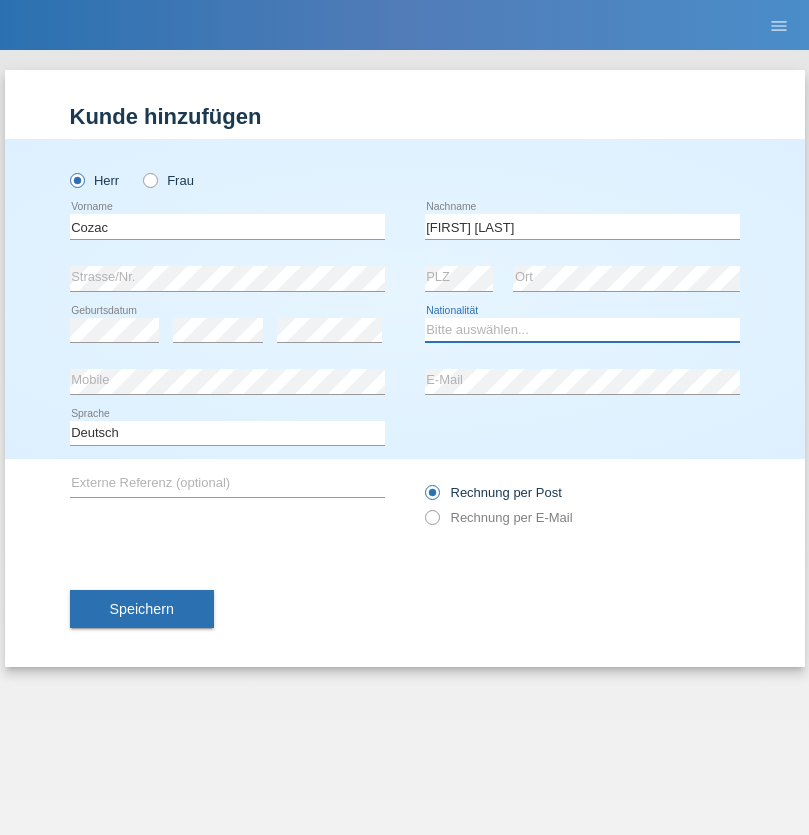 select on "RO" 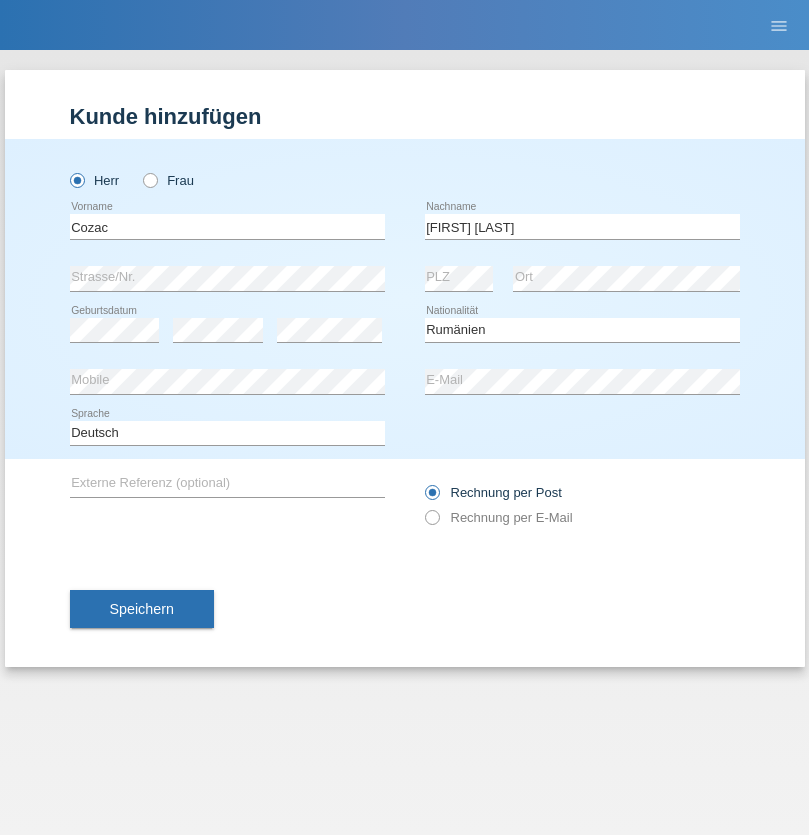 select on "C" 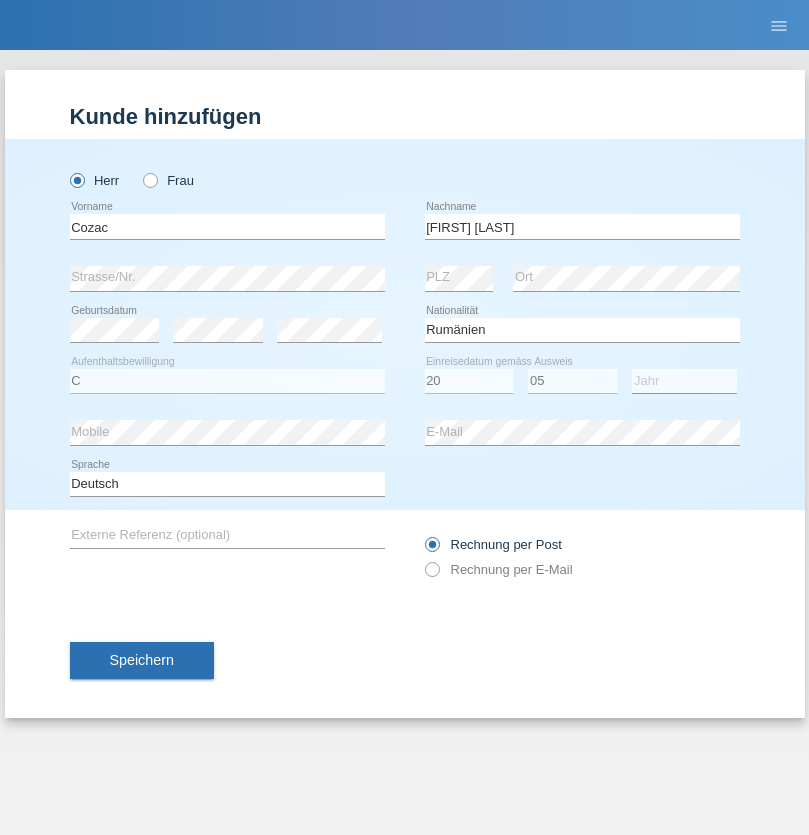 select on "2021" 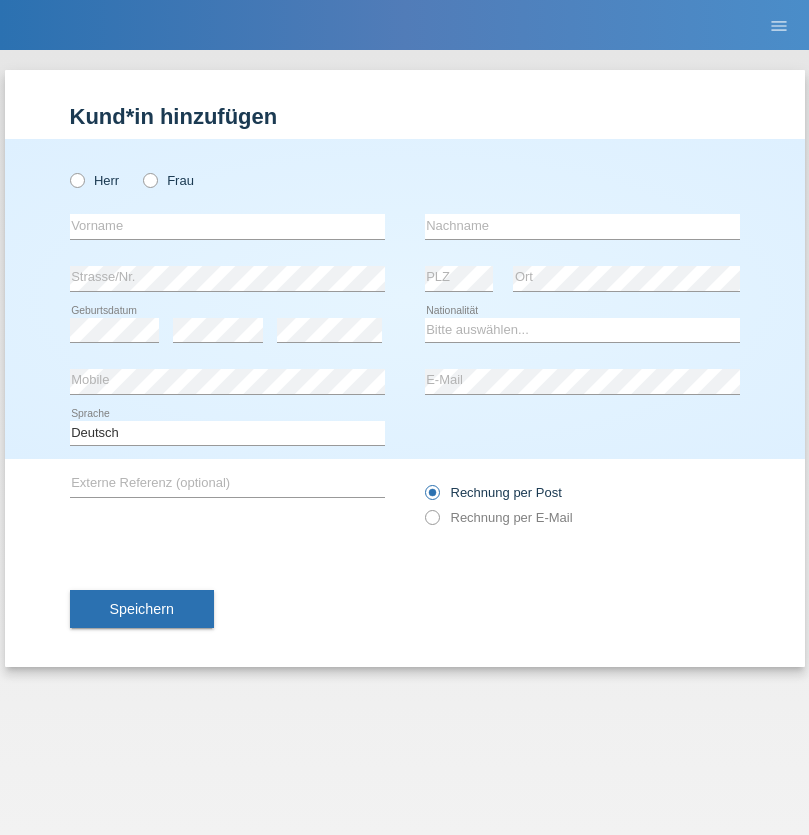 scroll, scrollTop: 0, scrollLeft: 0, axis: both 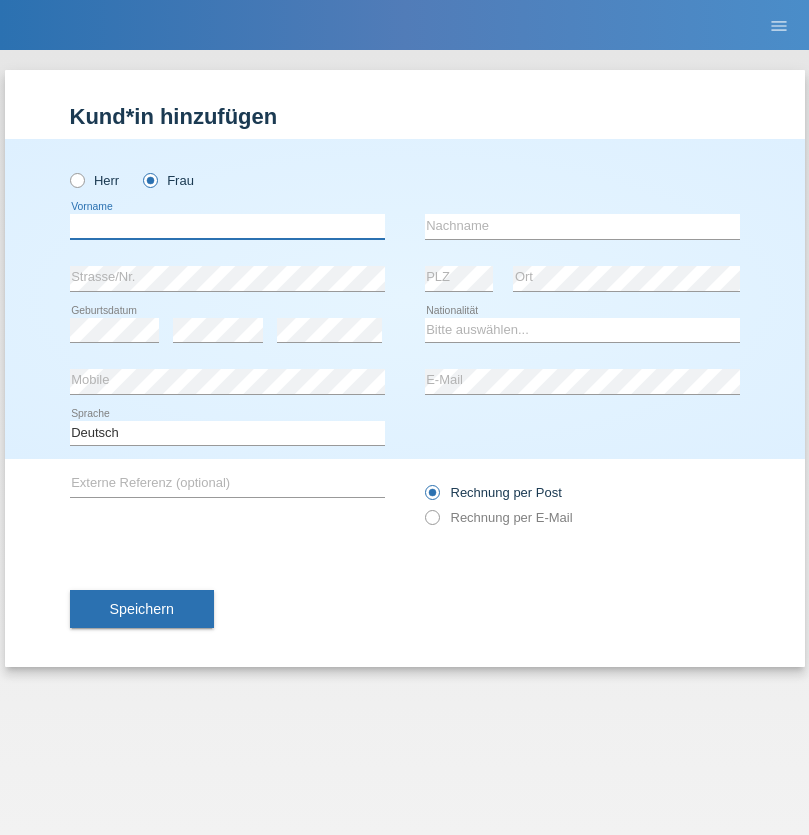 click at bounding box center [227, 226] 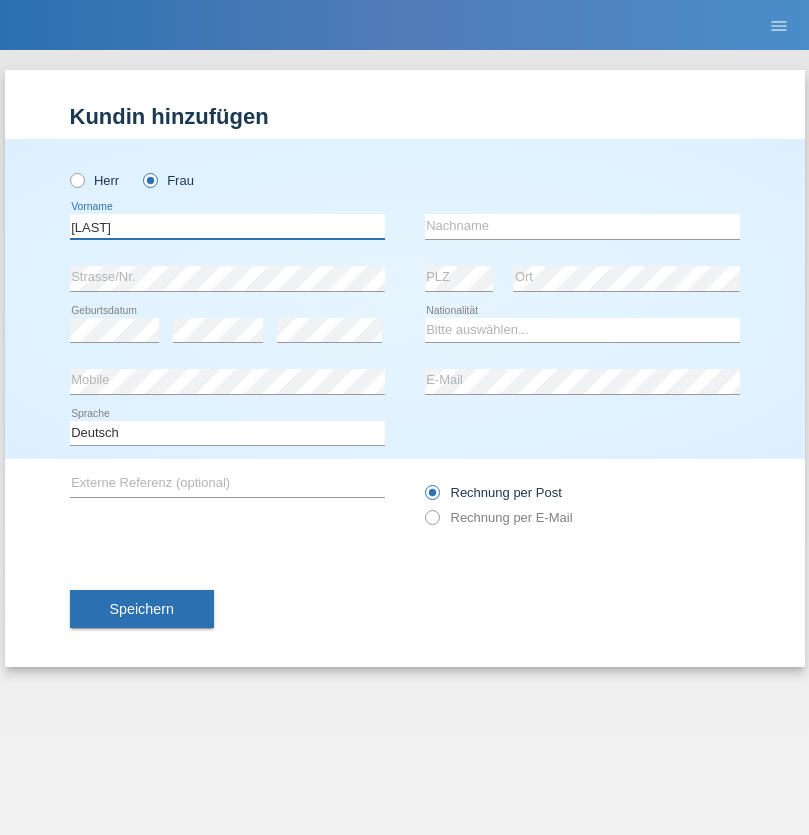 type on "Farkash" 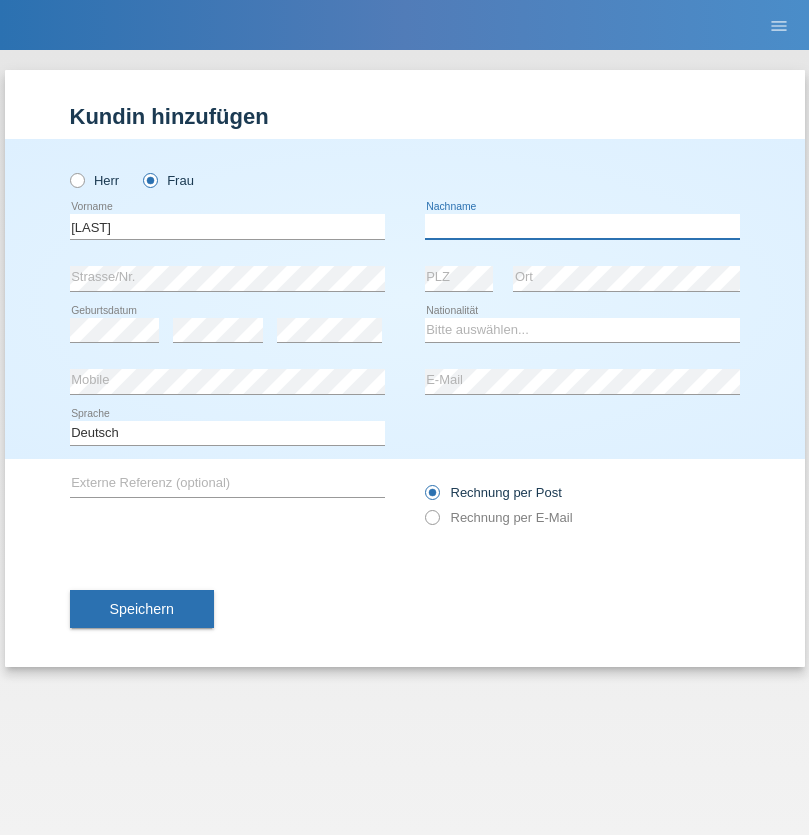 click at bounding box center [582, 226] 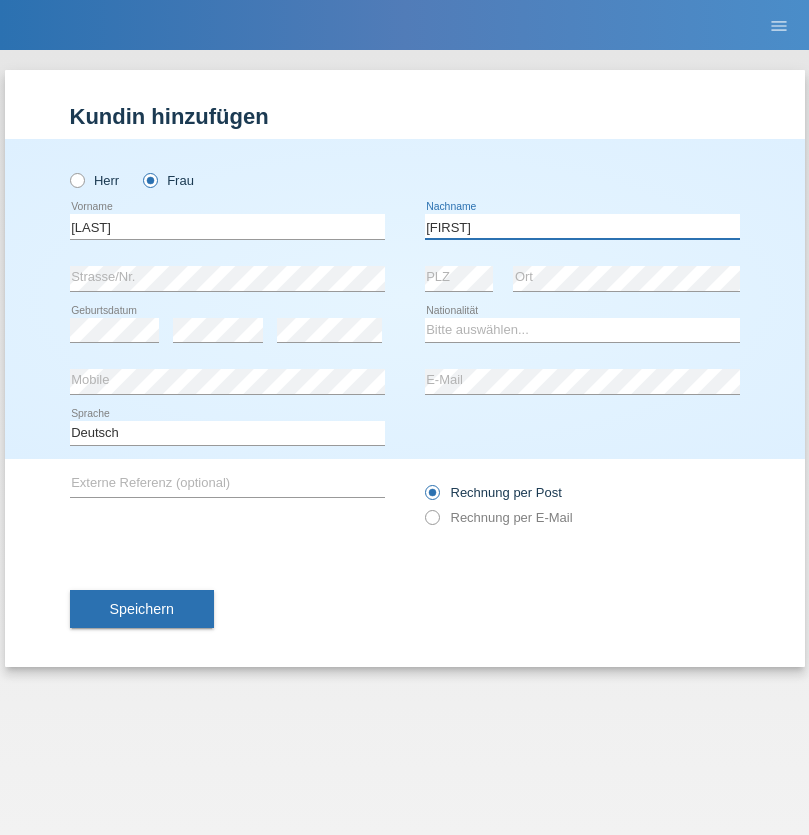 type on "Jolana" 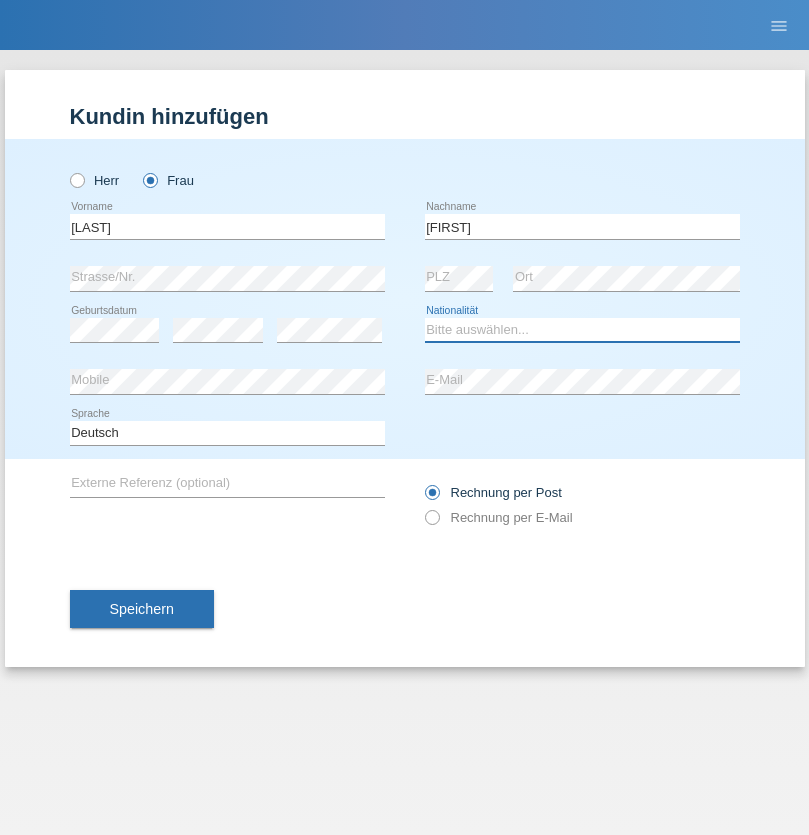 select on "UA" 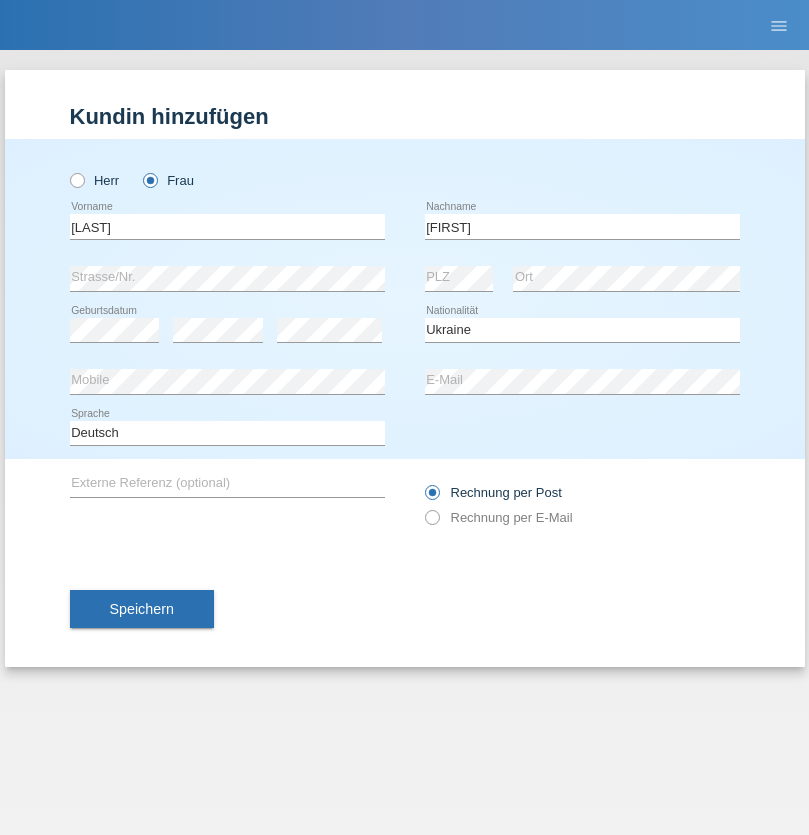 select on "C" 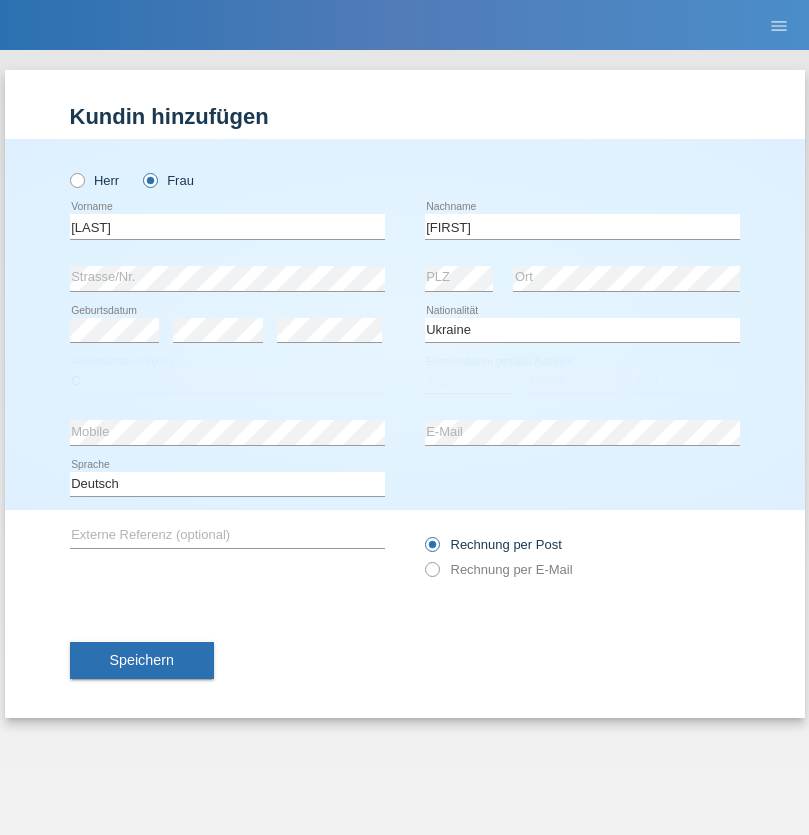 select on "01" 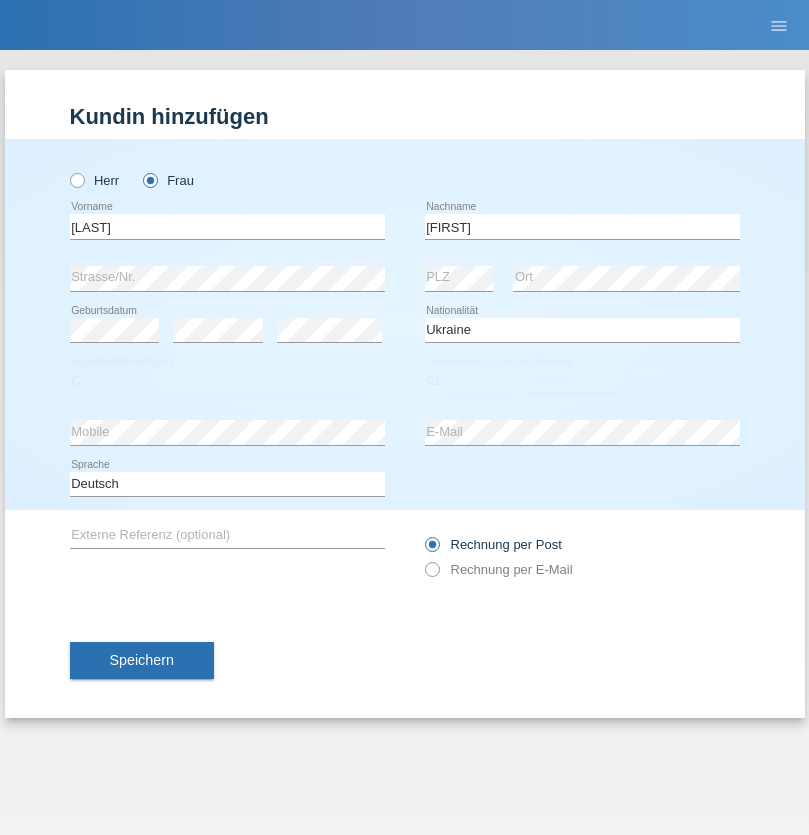 select on "08" 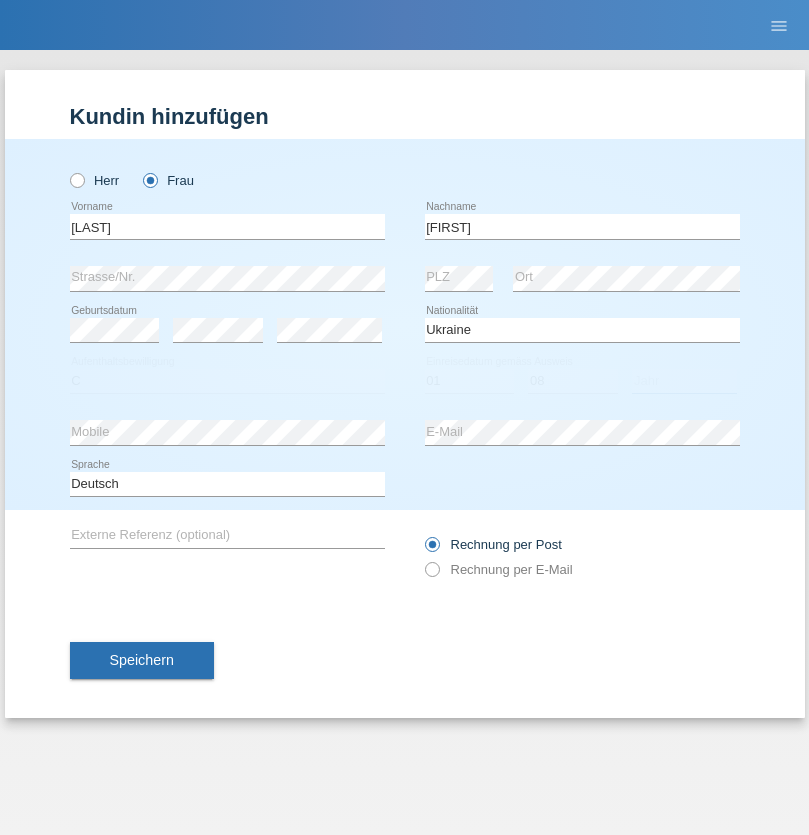 select on "2021" 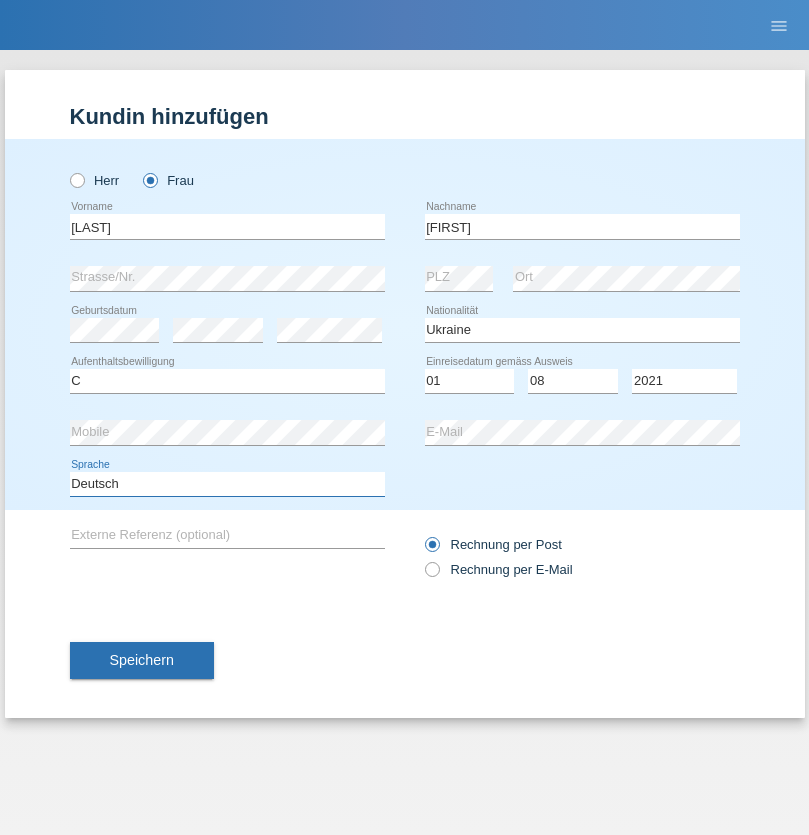 select on "en" 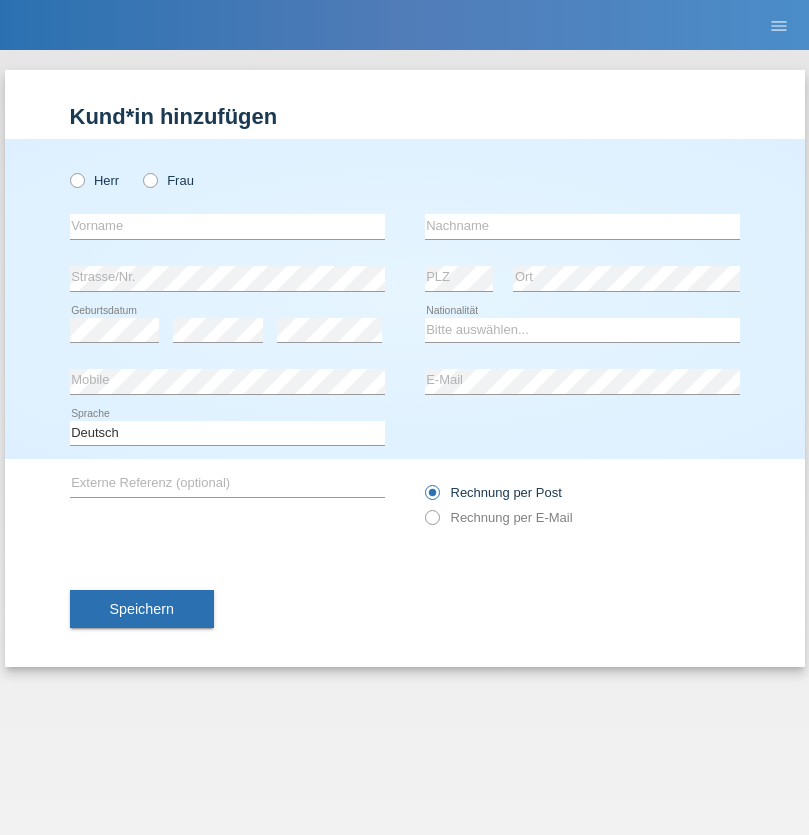 scroll, scrollTop: 0, scrollLeft: 0, axis: both 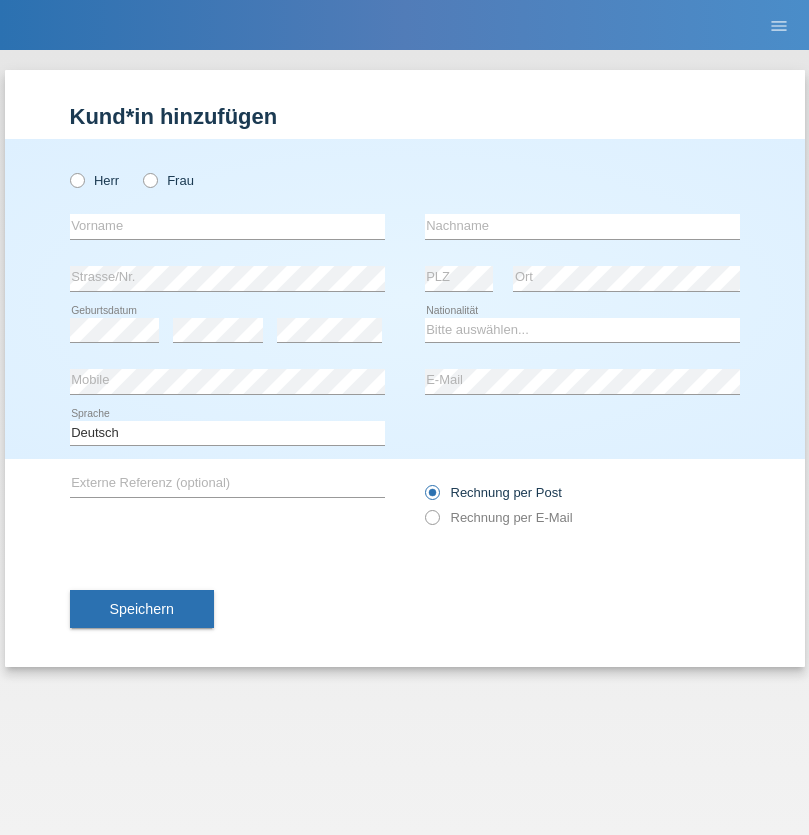 radio on "true" 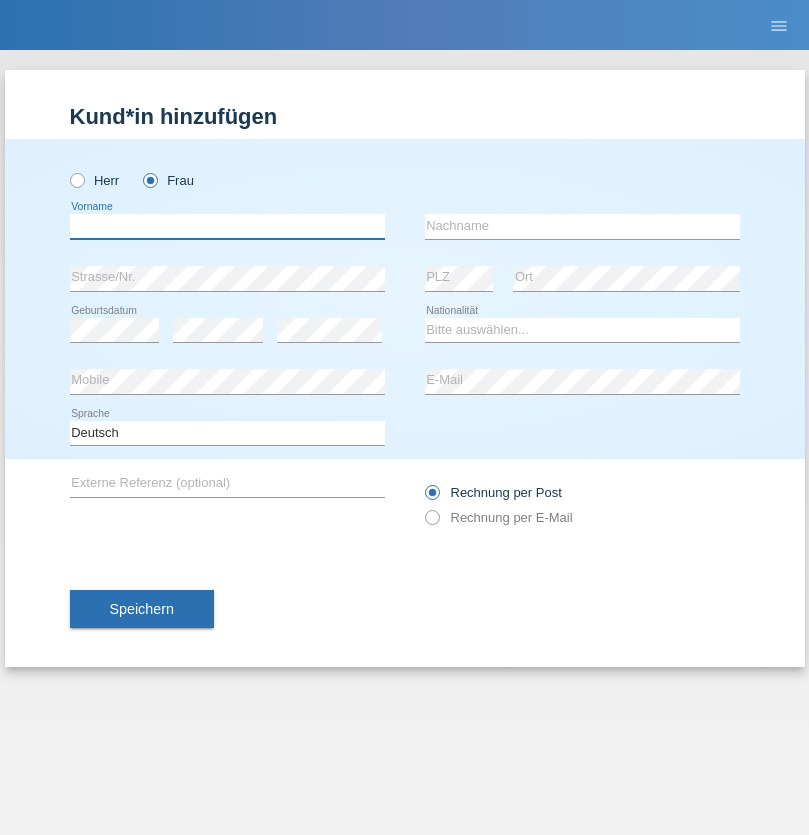 click at bounding box center (227, 226) 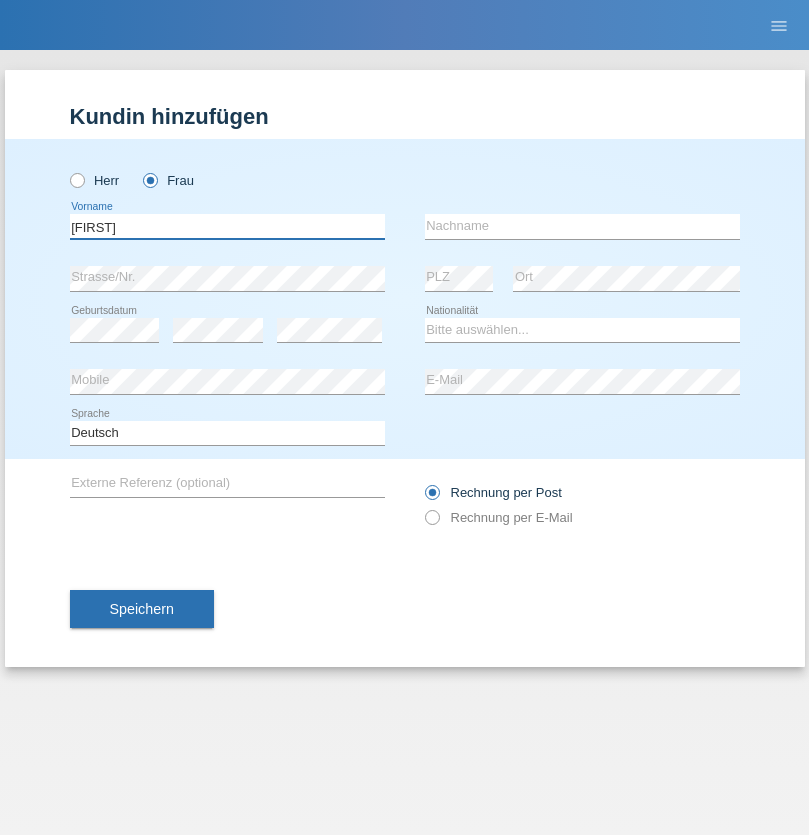 type on "[FIRST]" 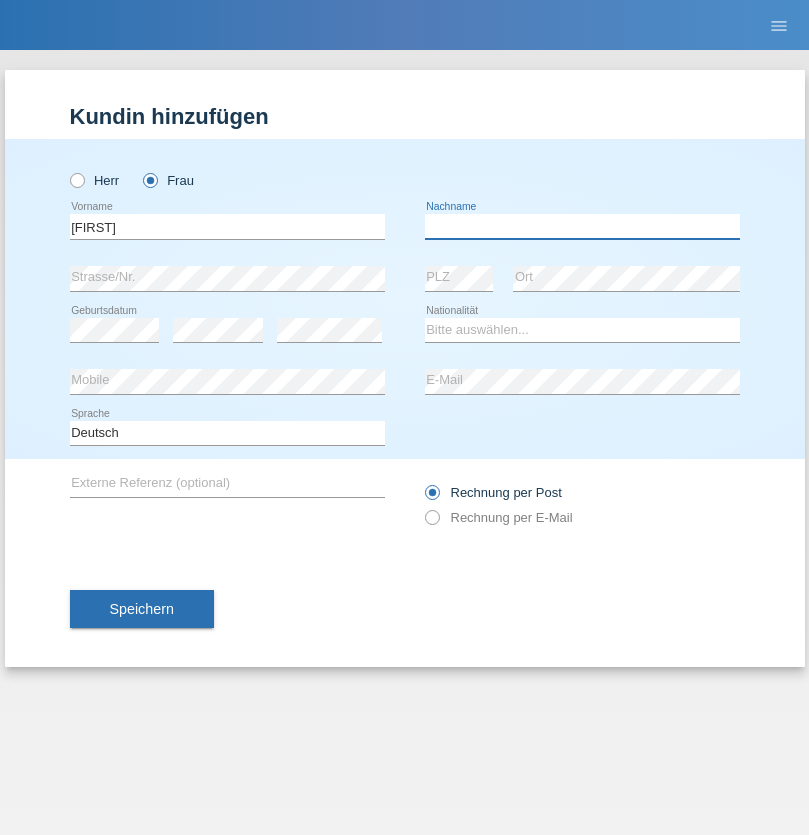 click at bounding box center [582, 226] 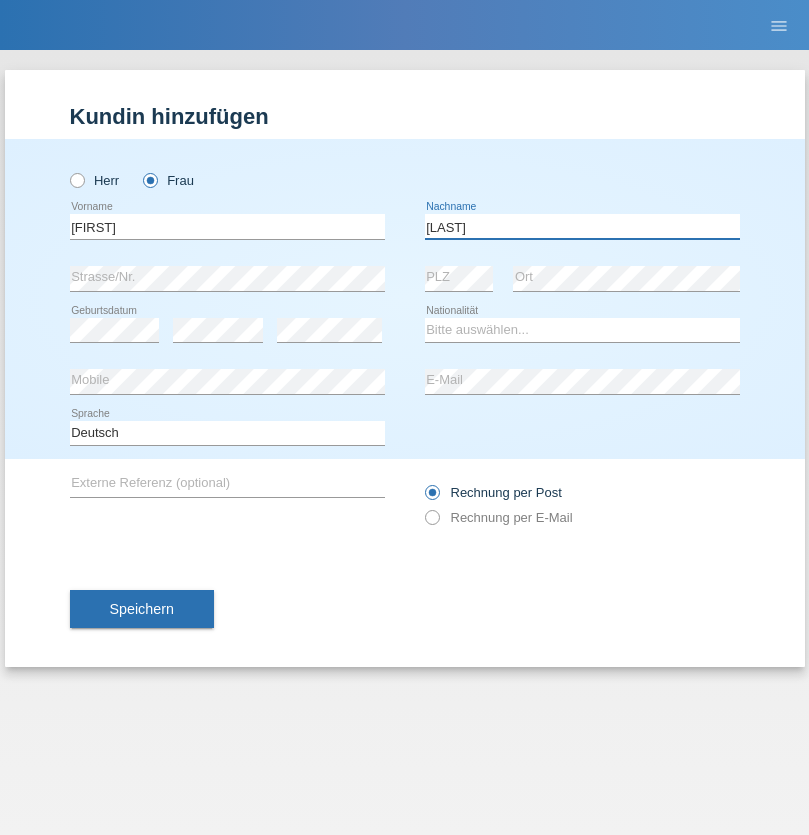 type on "[LAST]" 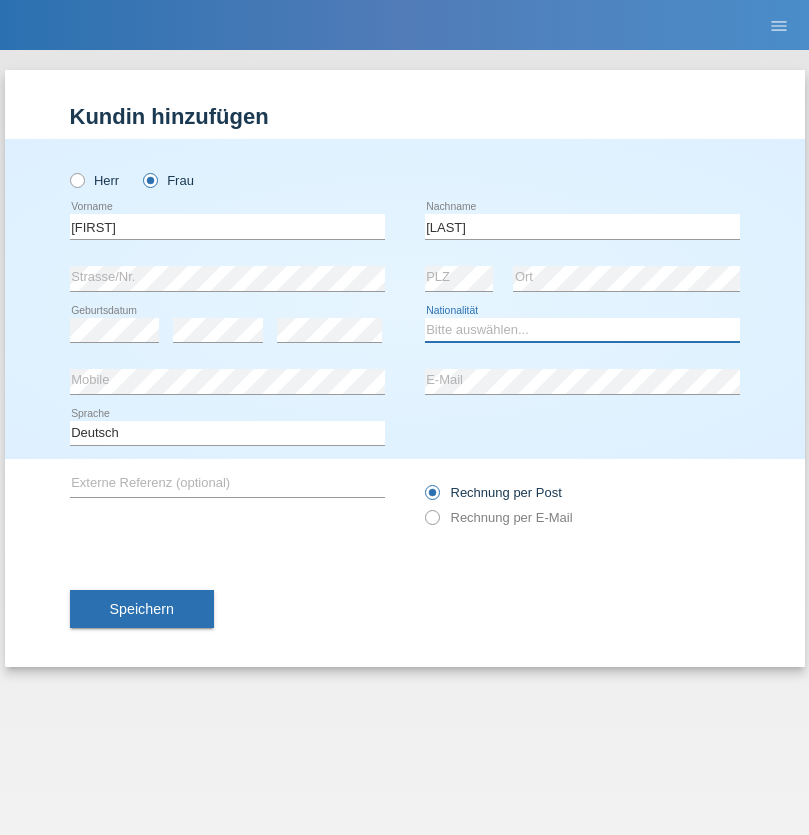 select on "DE" 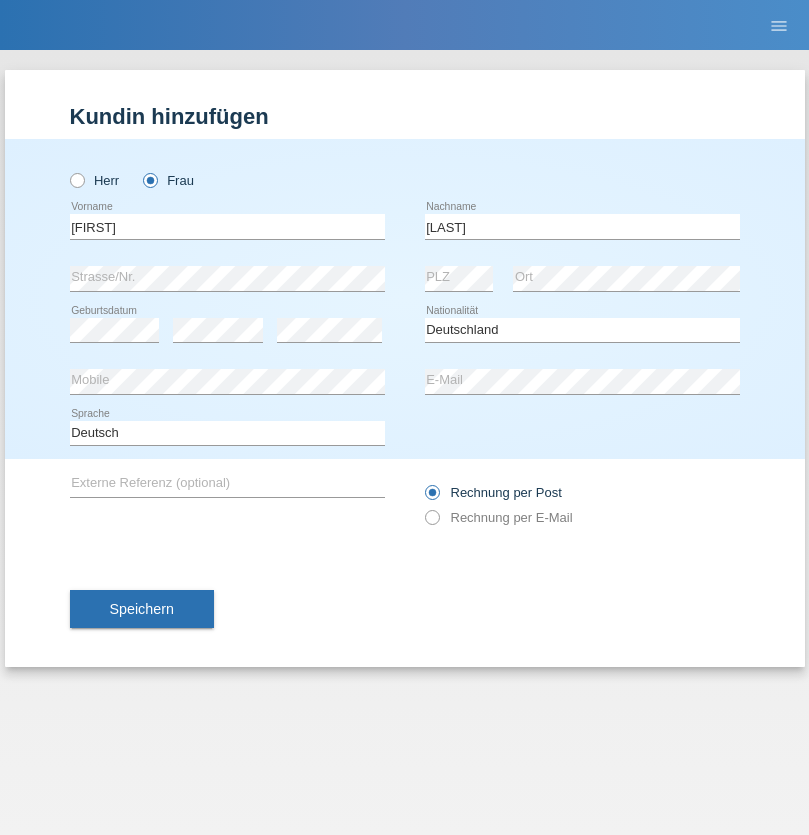 select on "C" 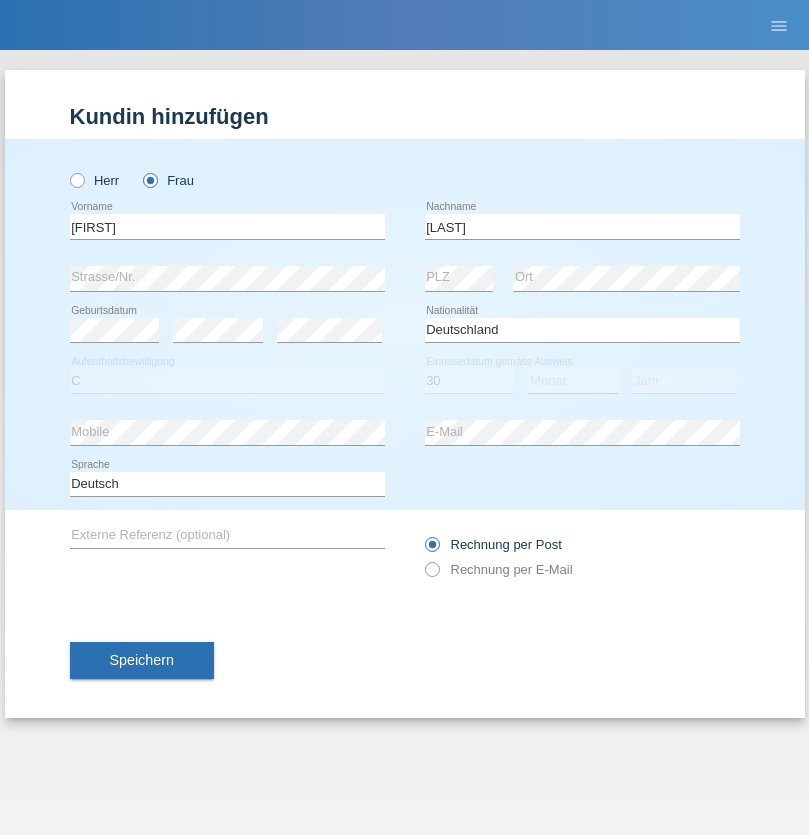 select on "09" 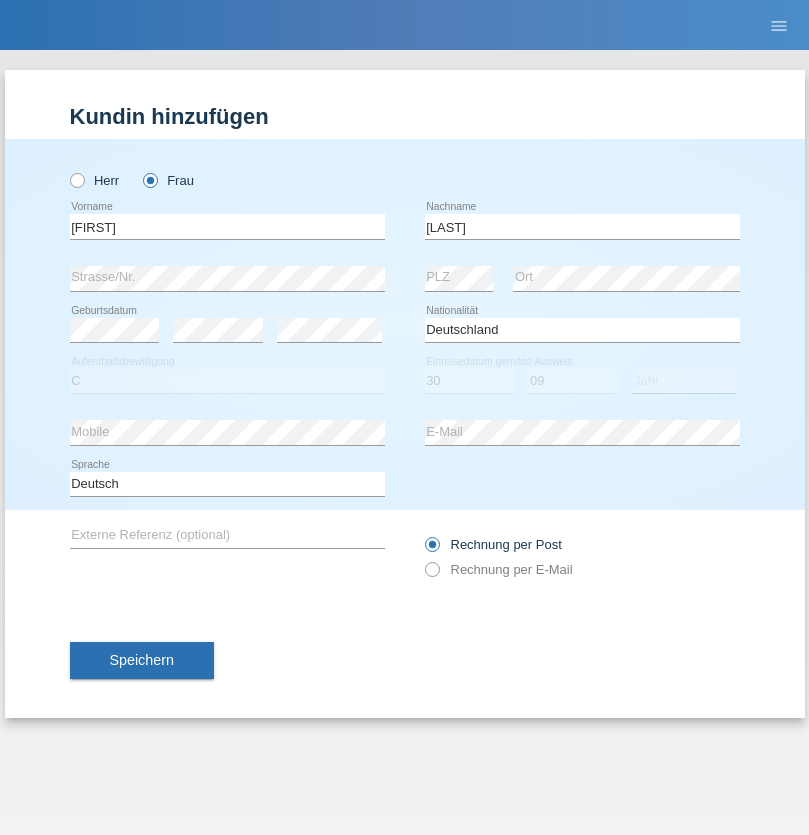 select on "2021" 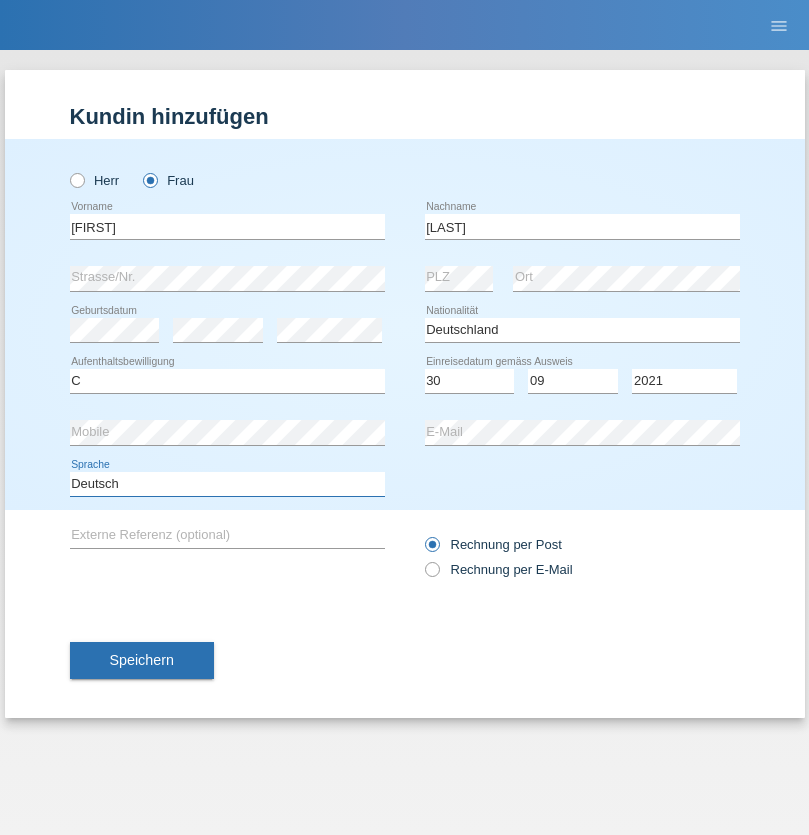 select on "en" 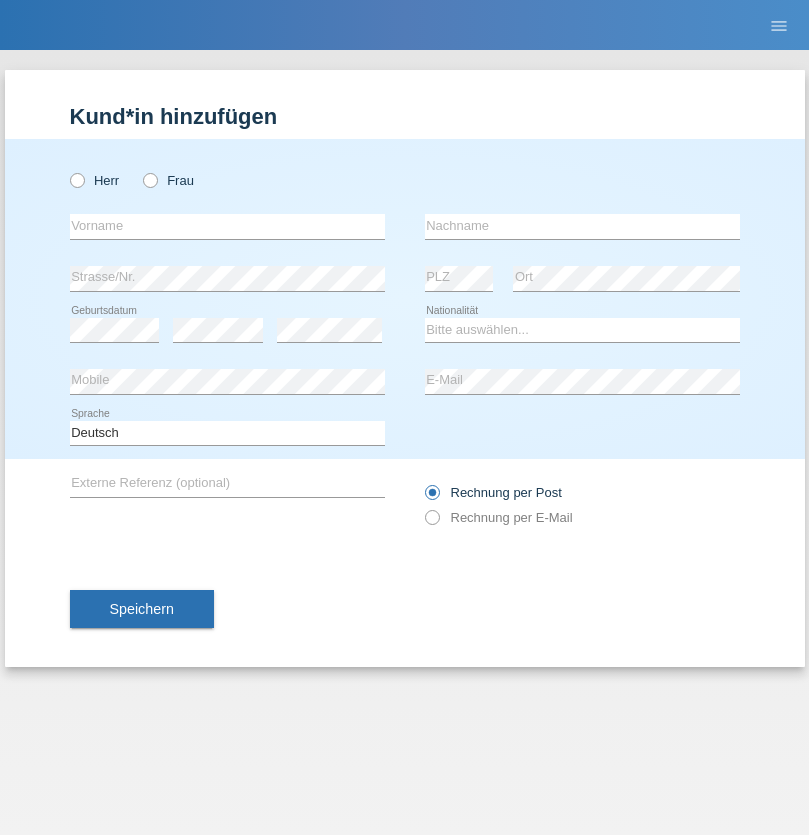 scroll, scrollTop: 0, scrollLeft: 0, axis: both 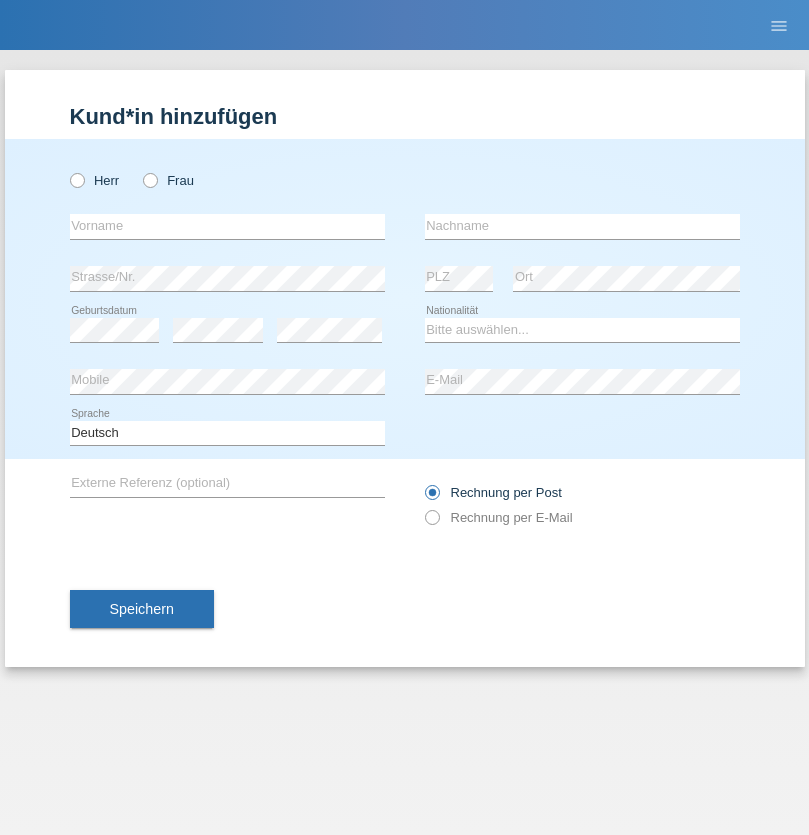 radio on "true" 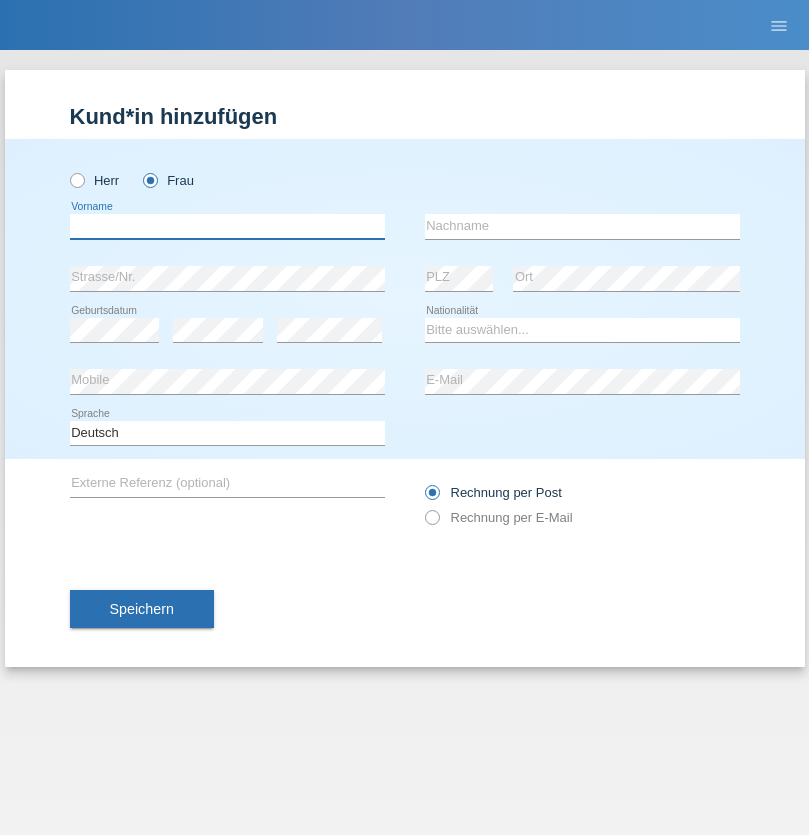 click at bounding box center [227, 226] 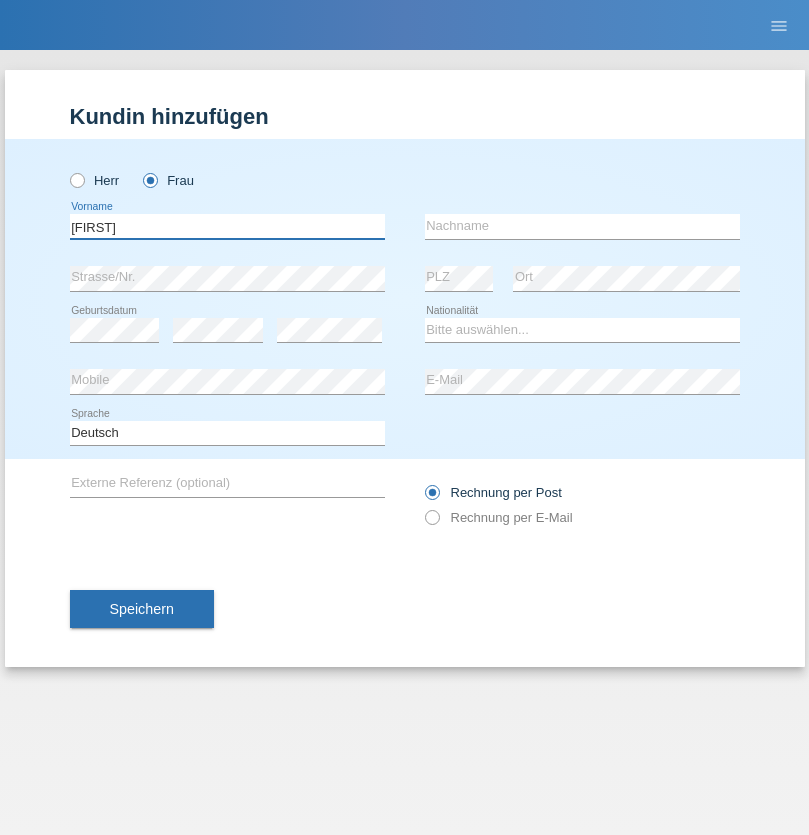 type on "[FIRST]" 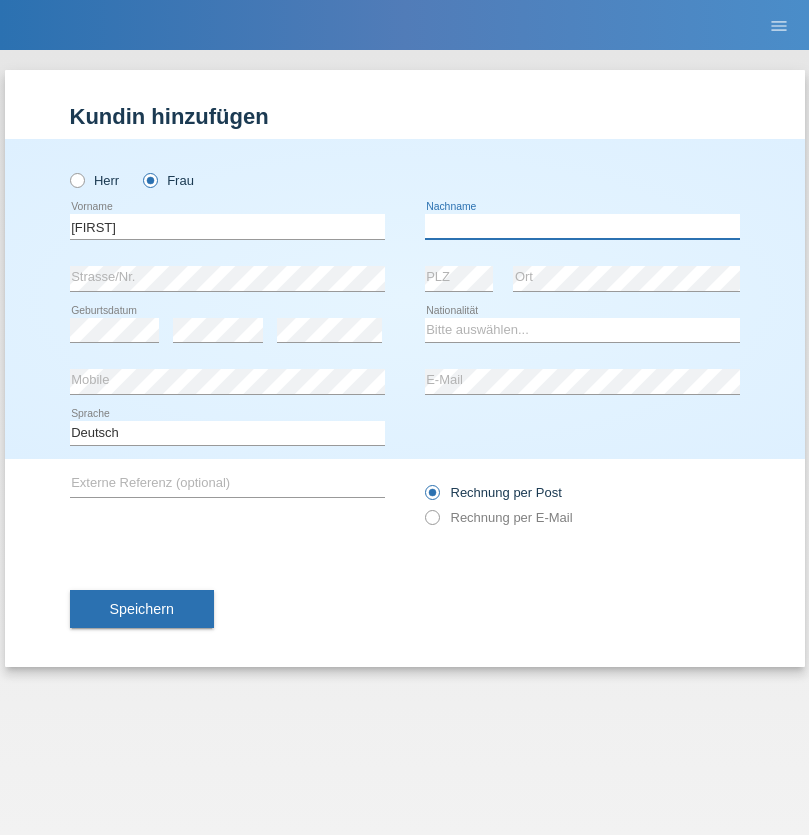 click at bounding box center [582, 226] 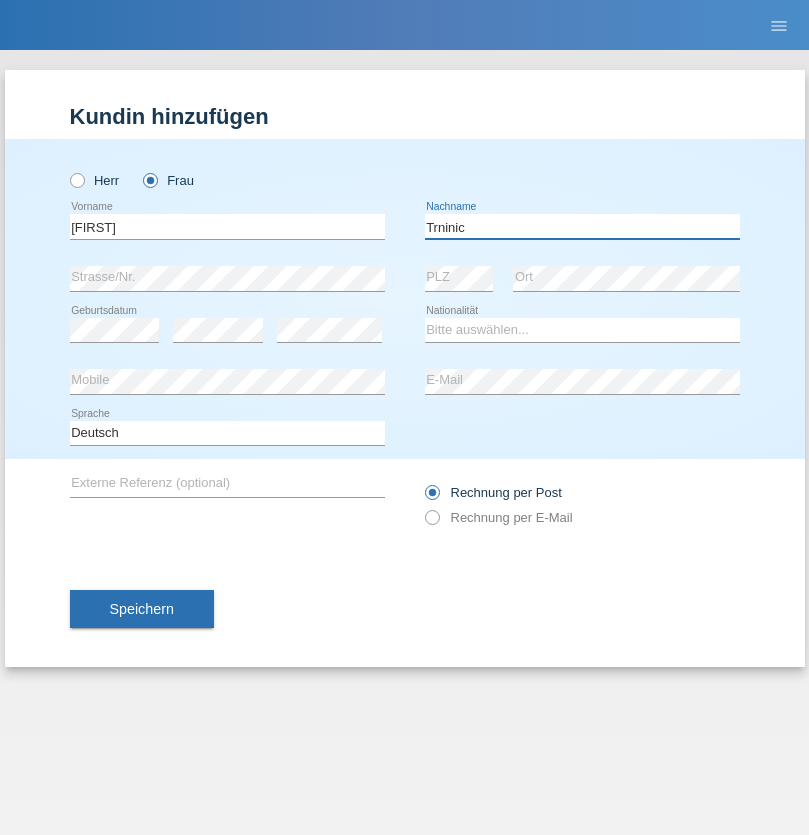 type on "Trninic" 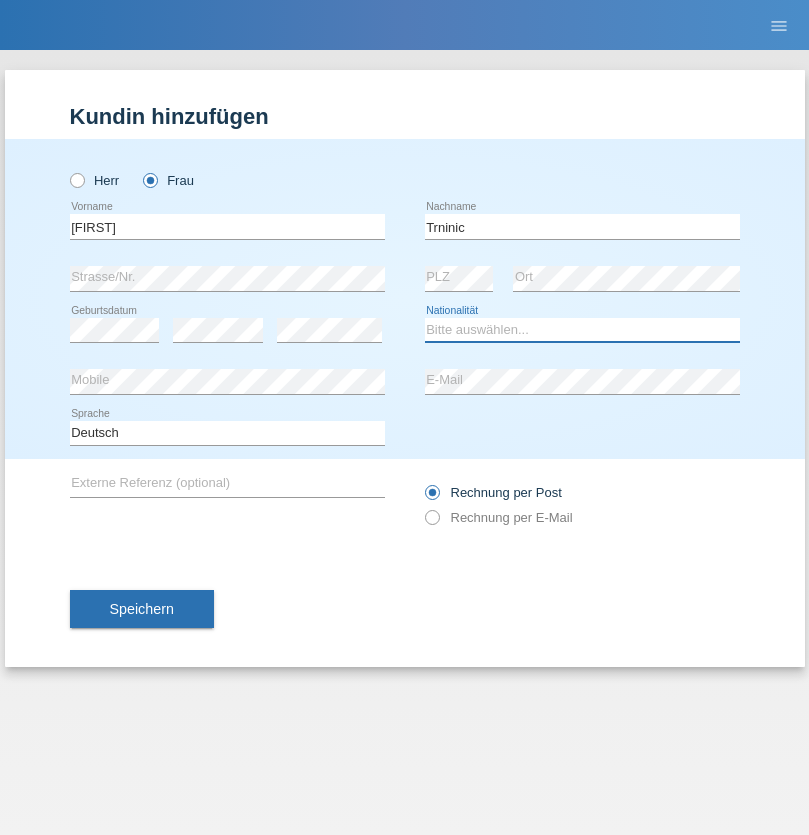 select on "HR" 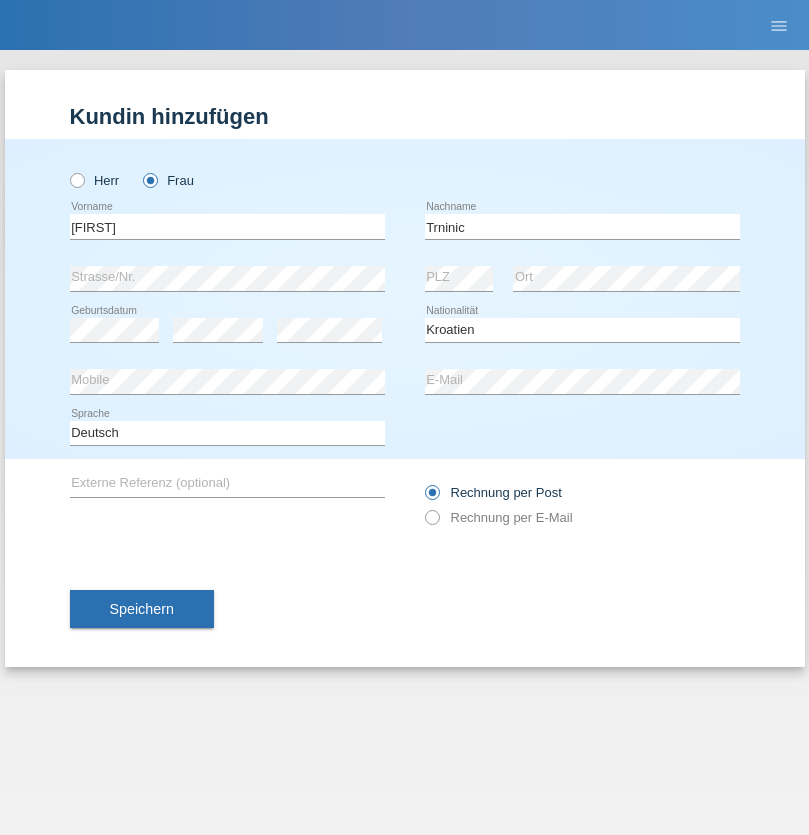 select on "C" 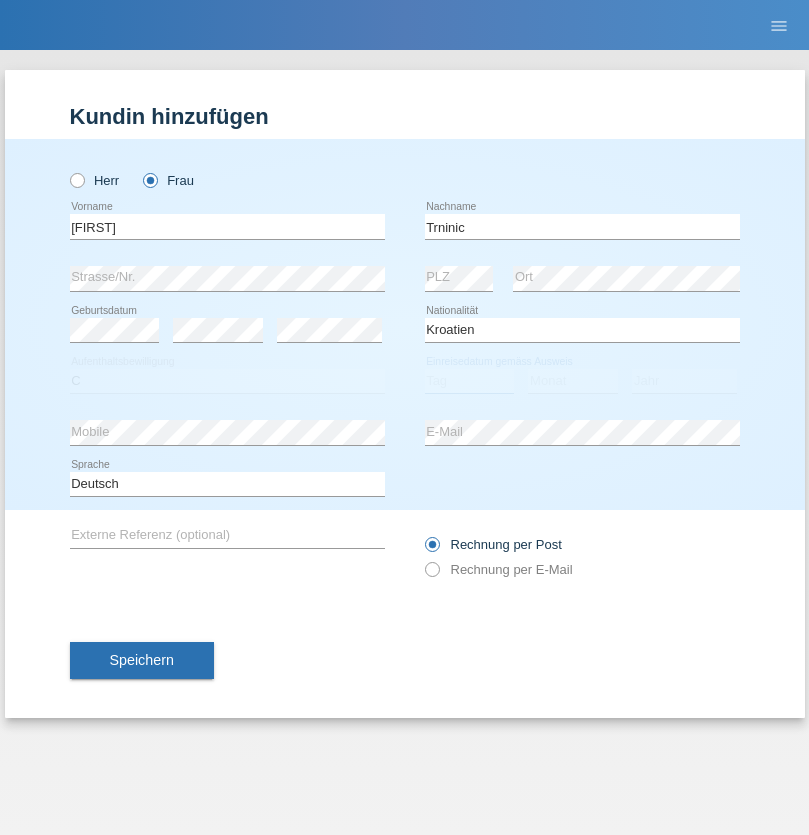 select on "01" 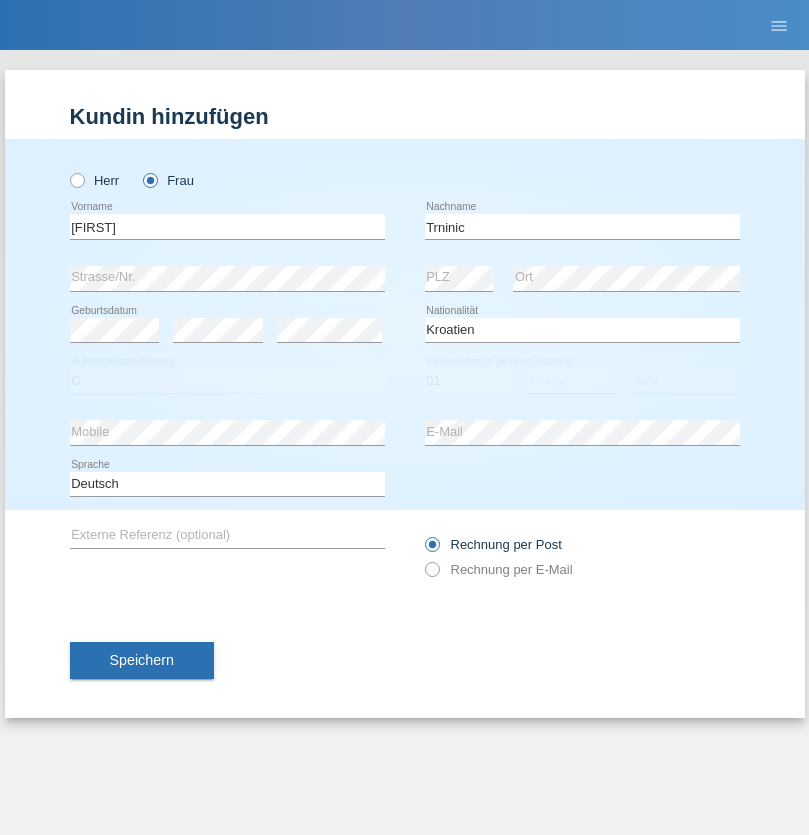 select on "08" 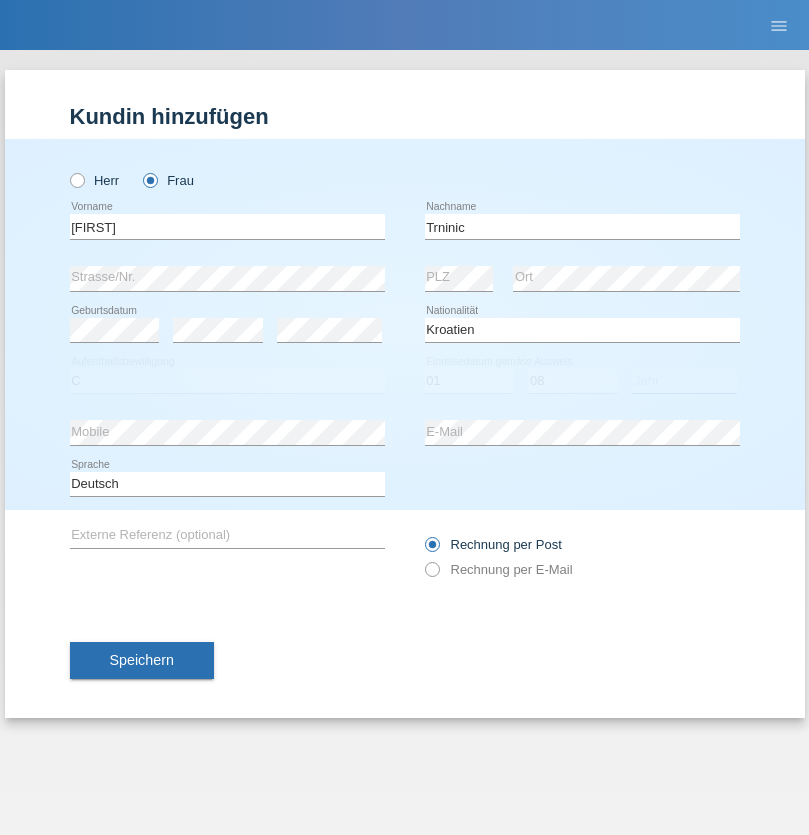 select on "2021" 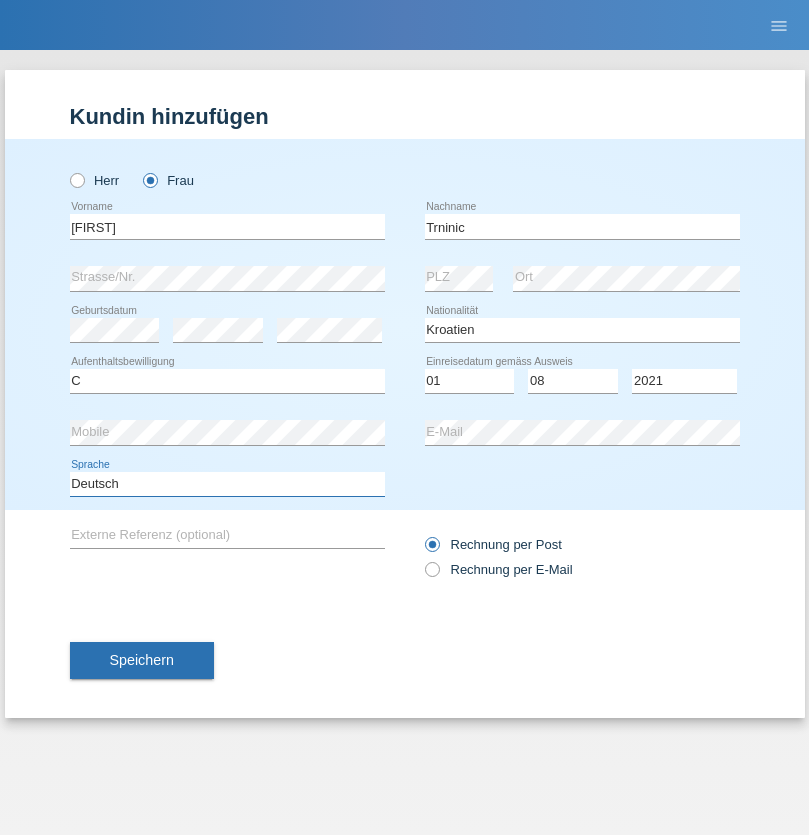 select on "en" 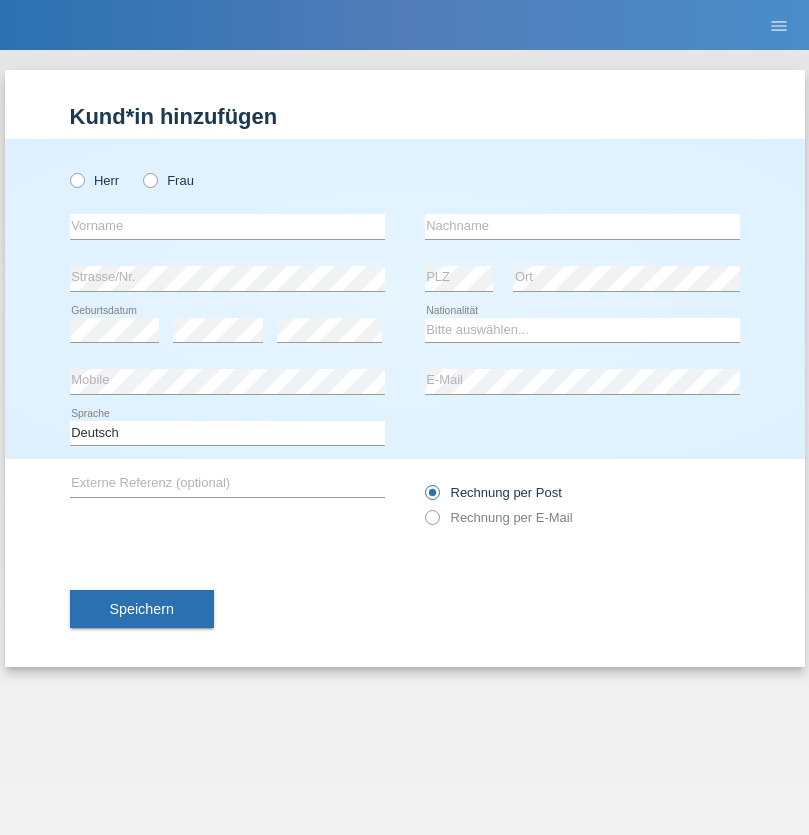 scroll, scrollTop: 0, scrollLeft: 0, axis: both 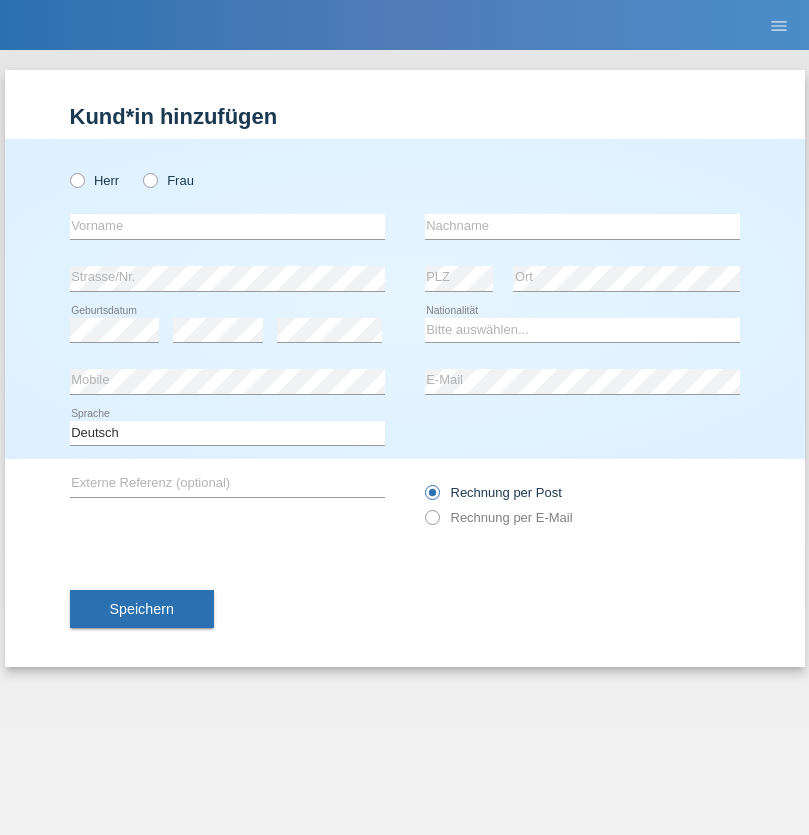radio on "true" 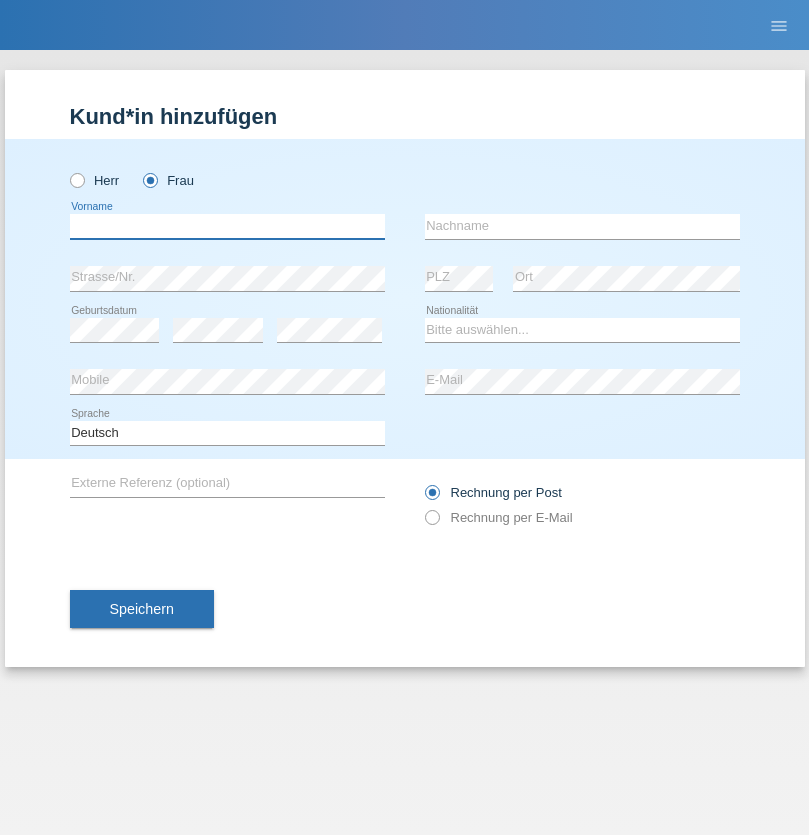 click at bounding box center [227, 226] 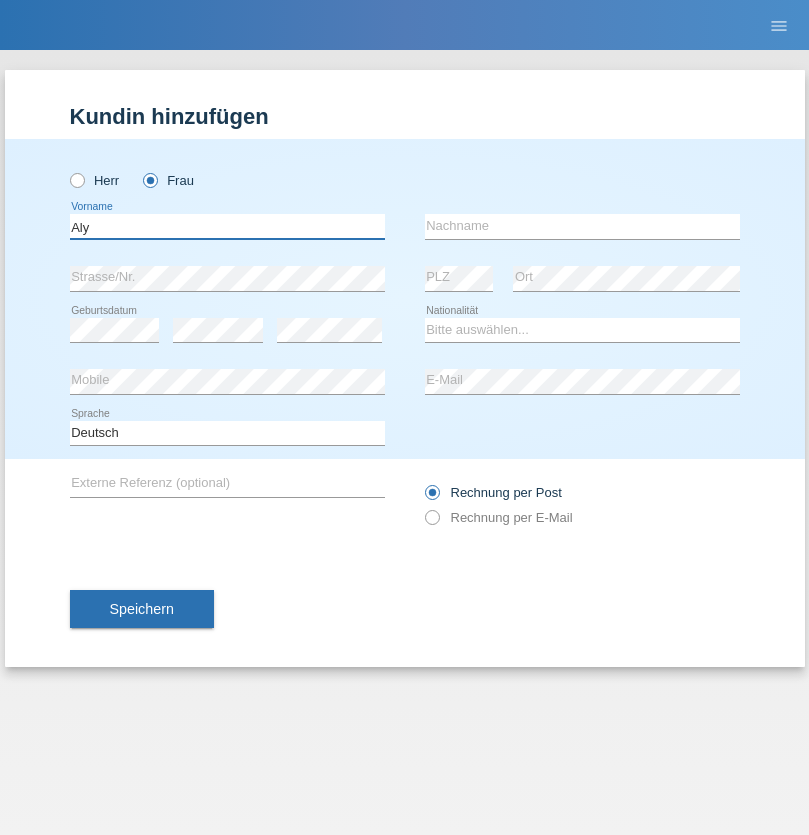 type on "Aly" 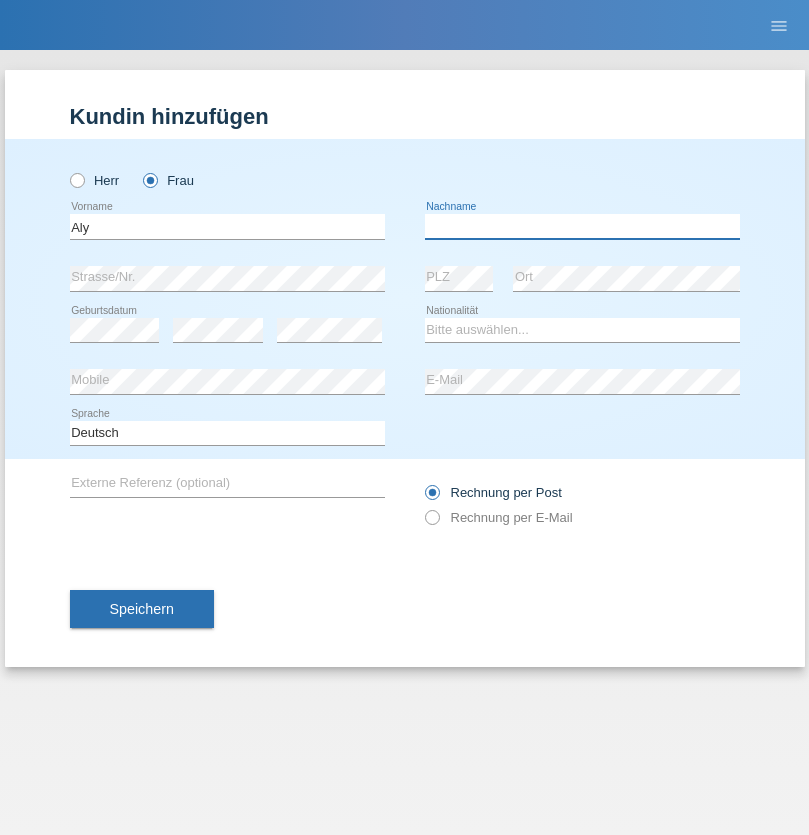 click at bounding box center (582, 226) 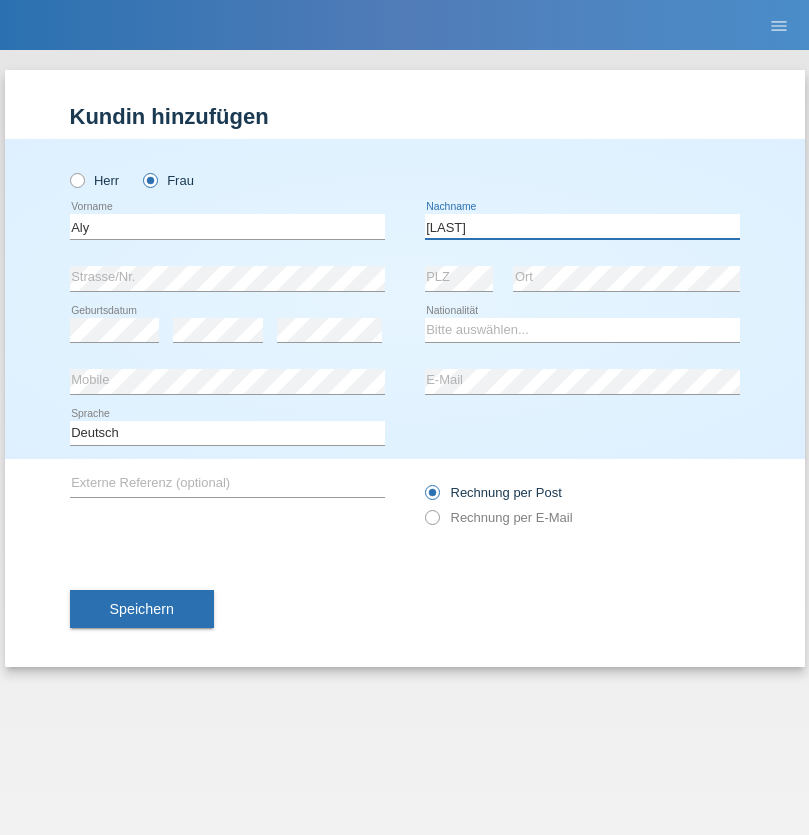 type on "[LAST]" 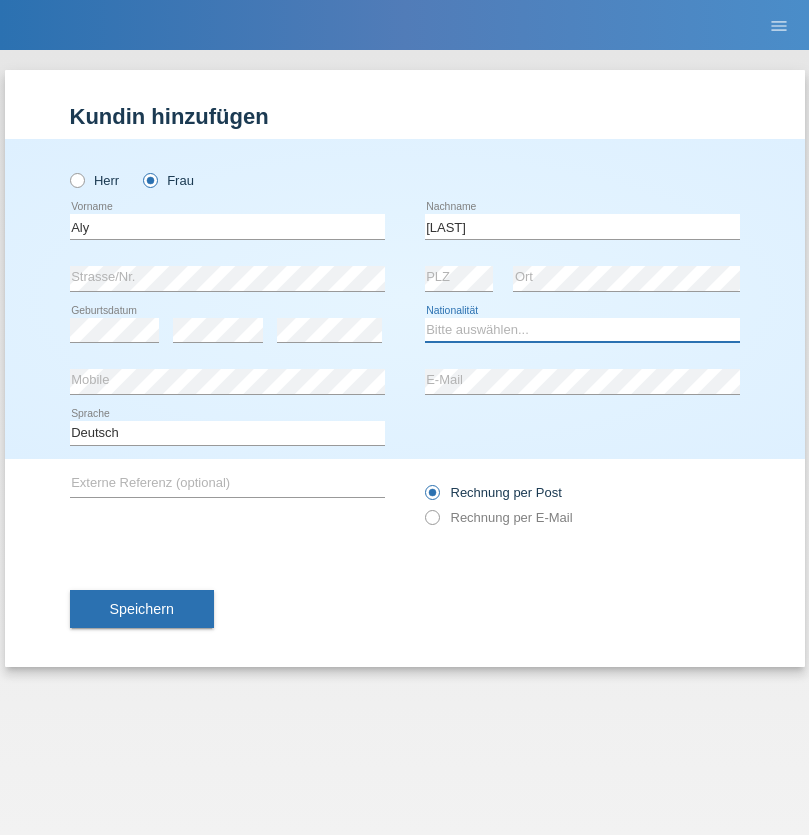 select on "DM" 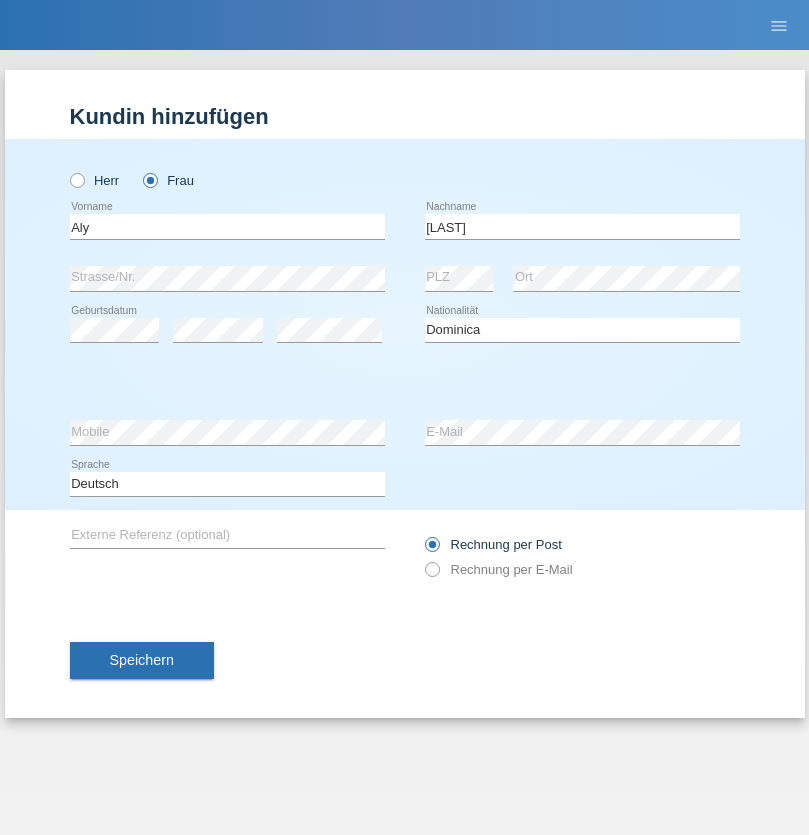 select on "C" 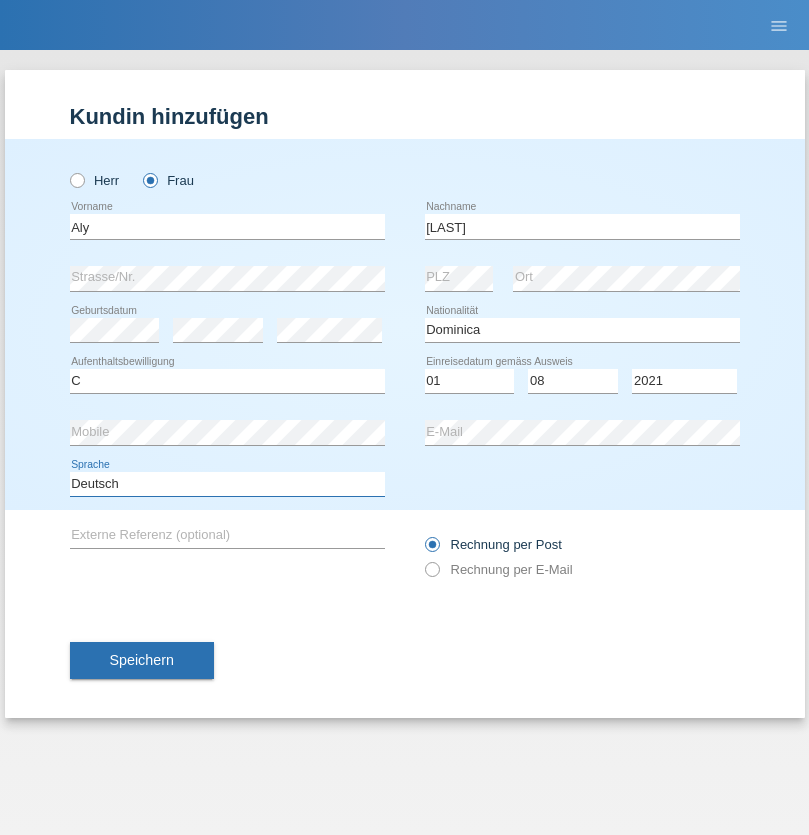 select on "en" 